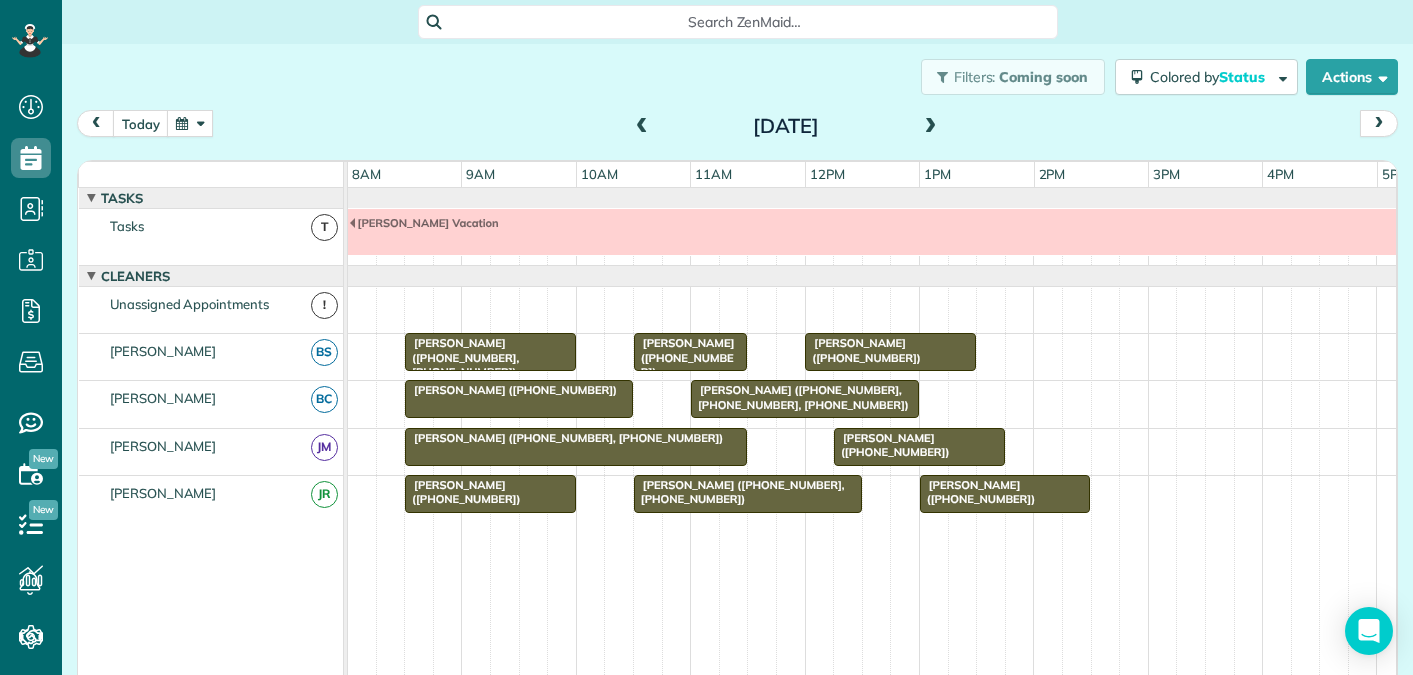 scroll, scrollTop: 0, scrollLeft: 0, axis: both 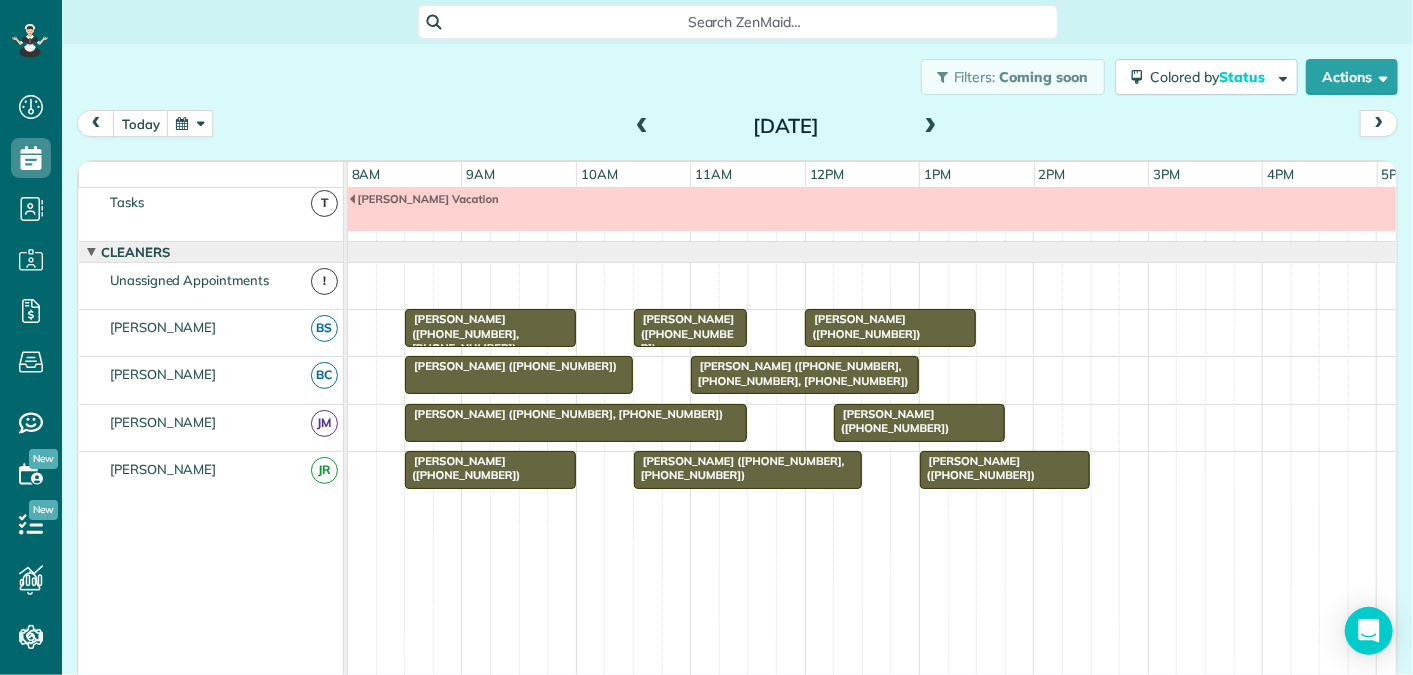 click at bounding box center (931, 127) 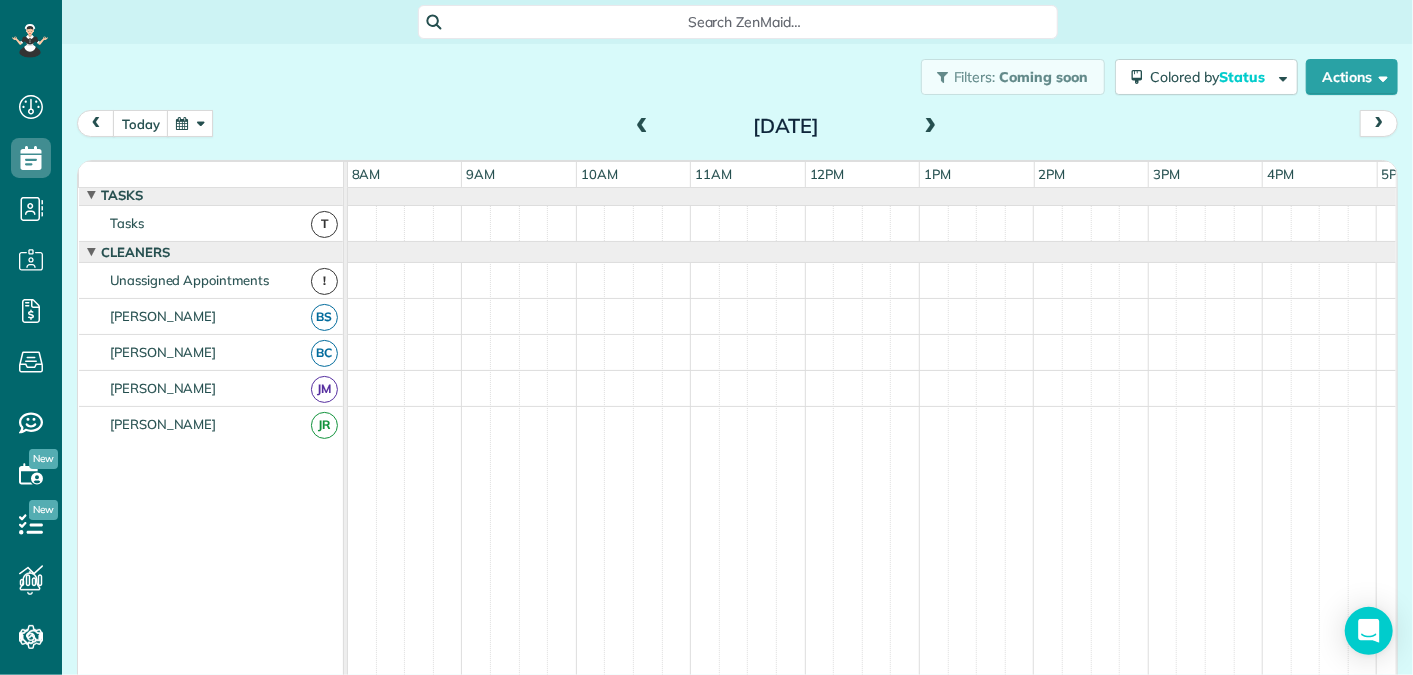 scroll, scrollTop: 72, scrollLeft: 0, axis: vertical 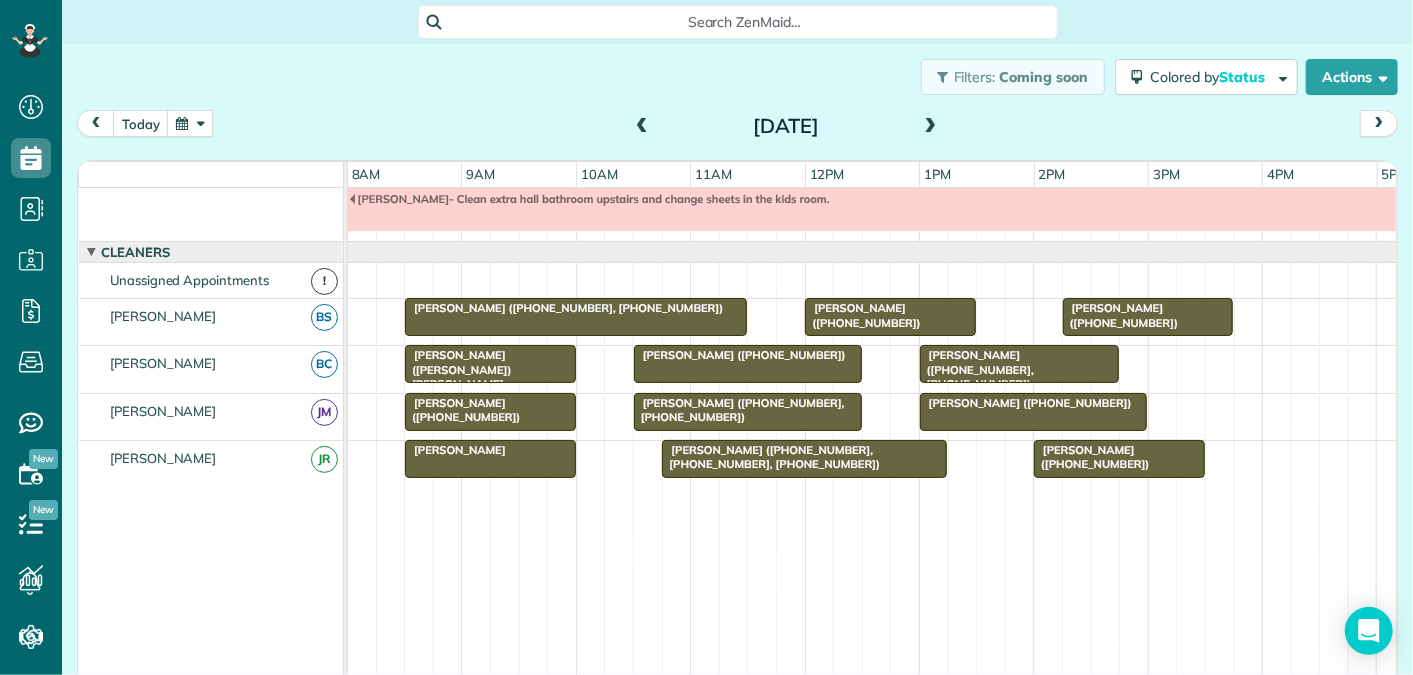 click at bounding box center (931, 127) 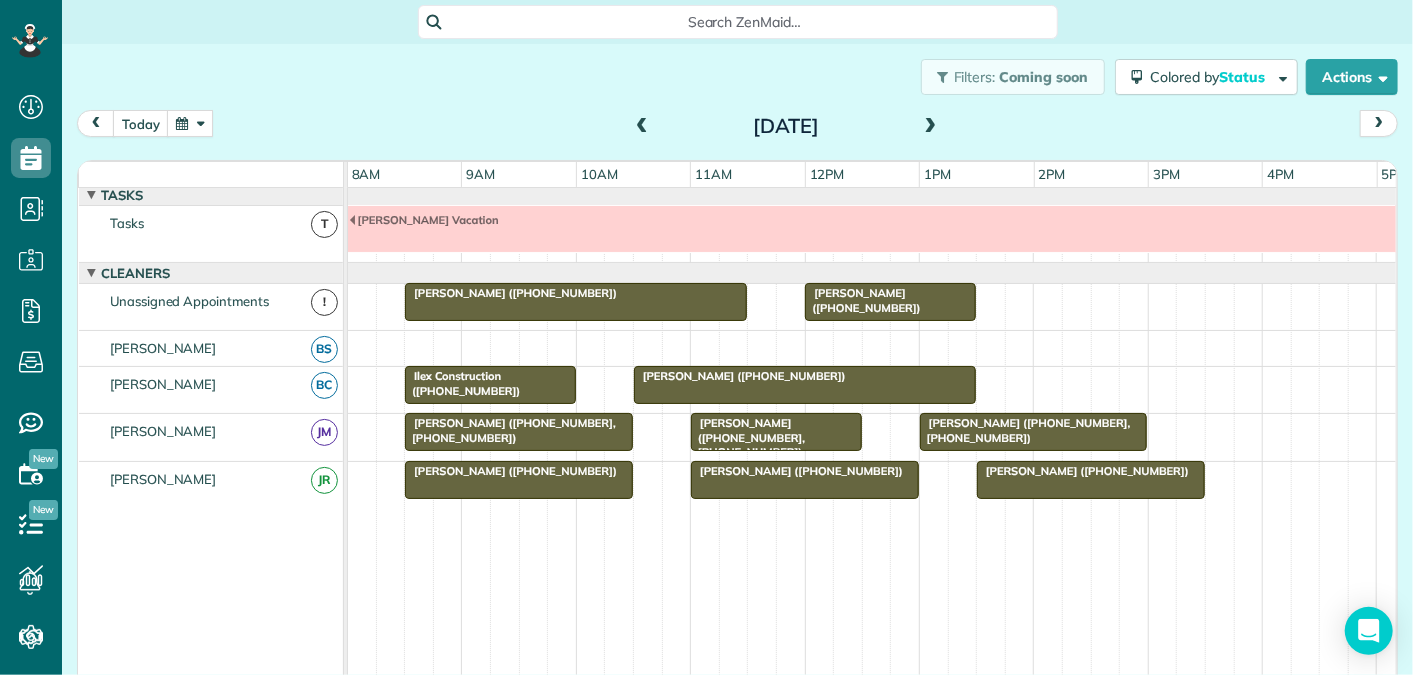 scroll, scrollTop: 24, scrollLeft: 0, axis: vertical 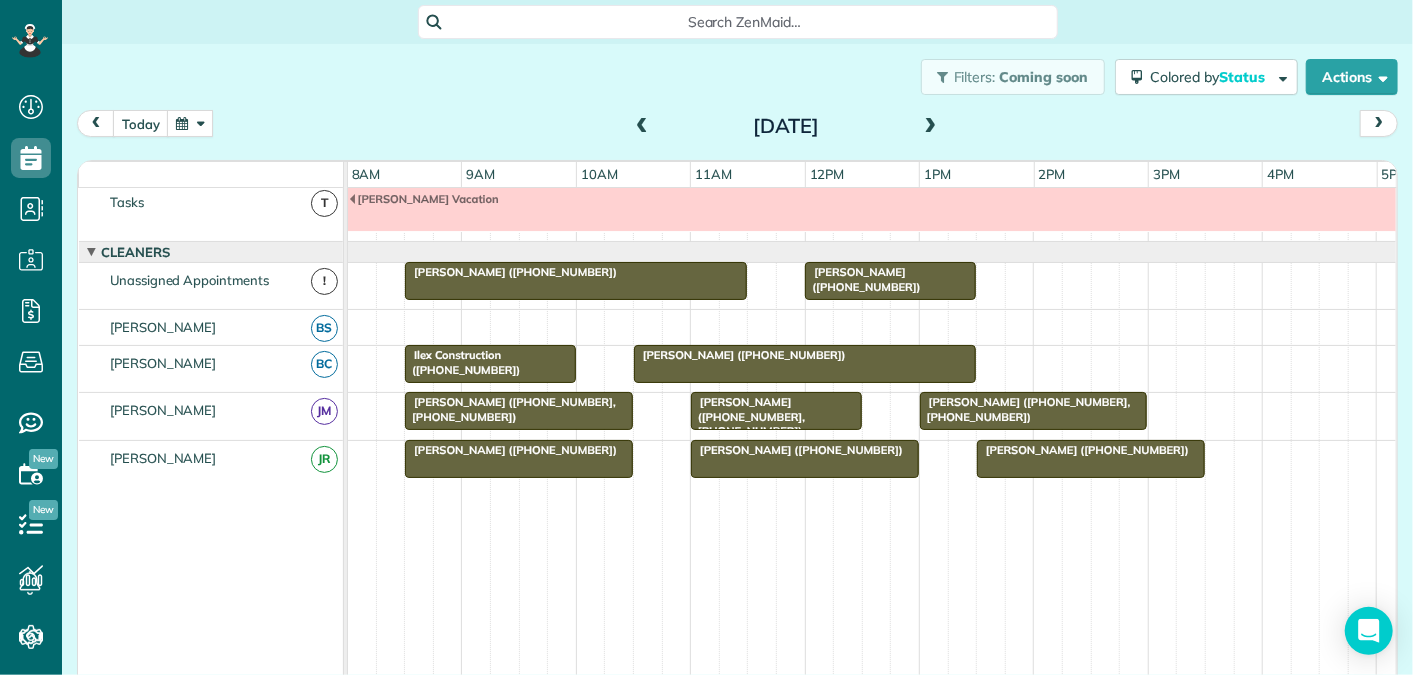 click at bounding box center [642, 127] 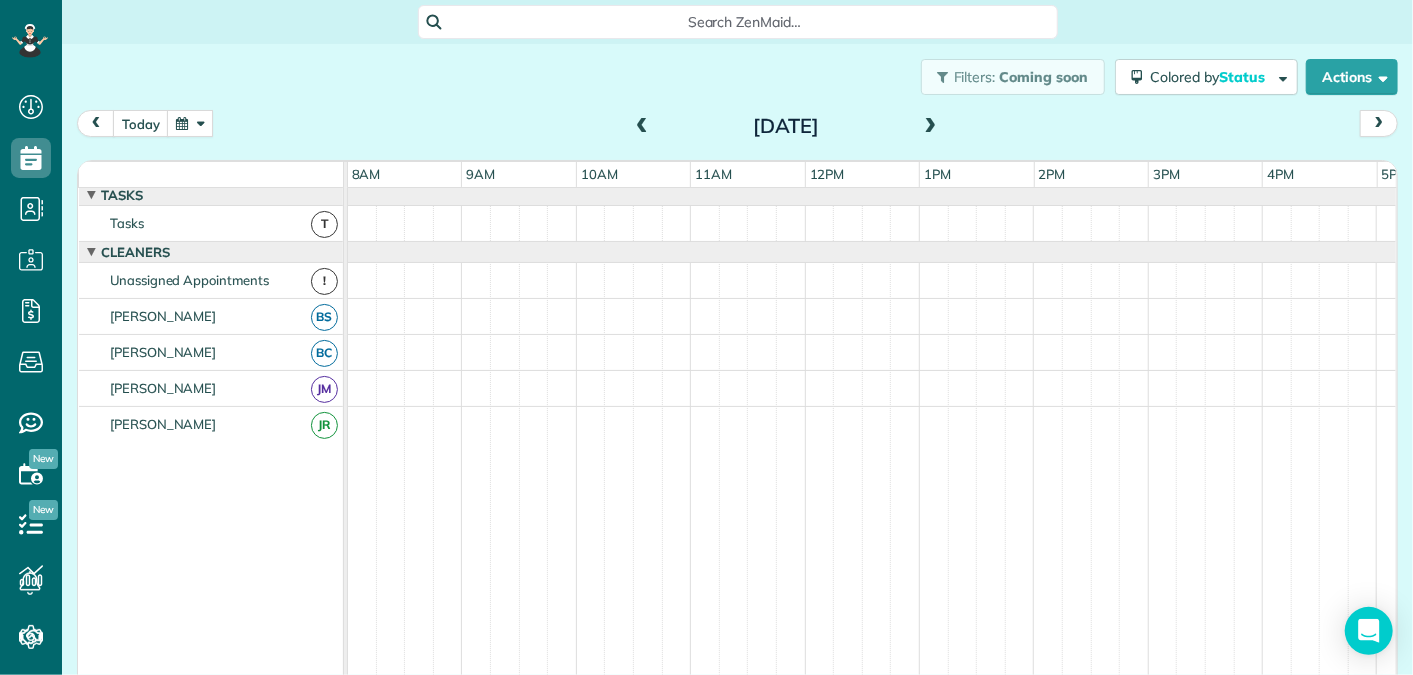 scroll, scrollTop: 72, scrollLeft: 0, axis: vertical 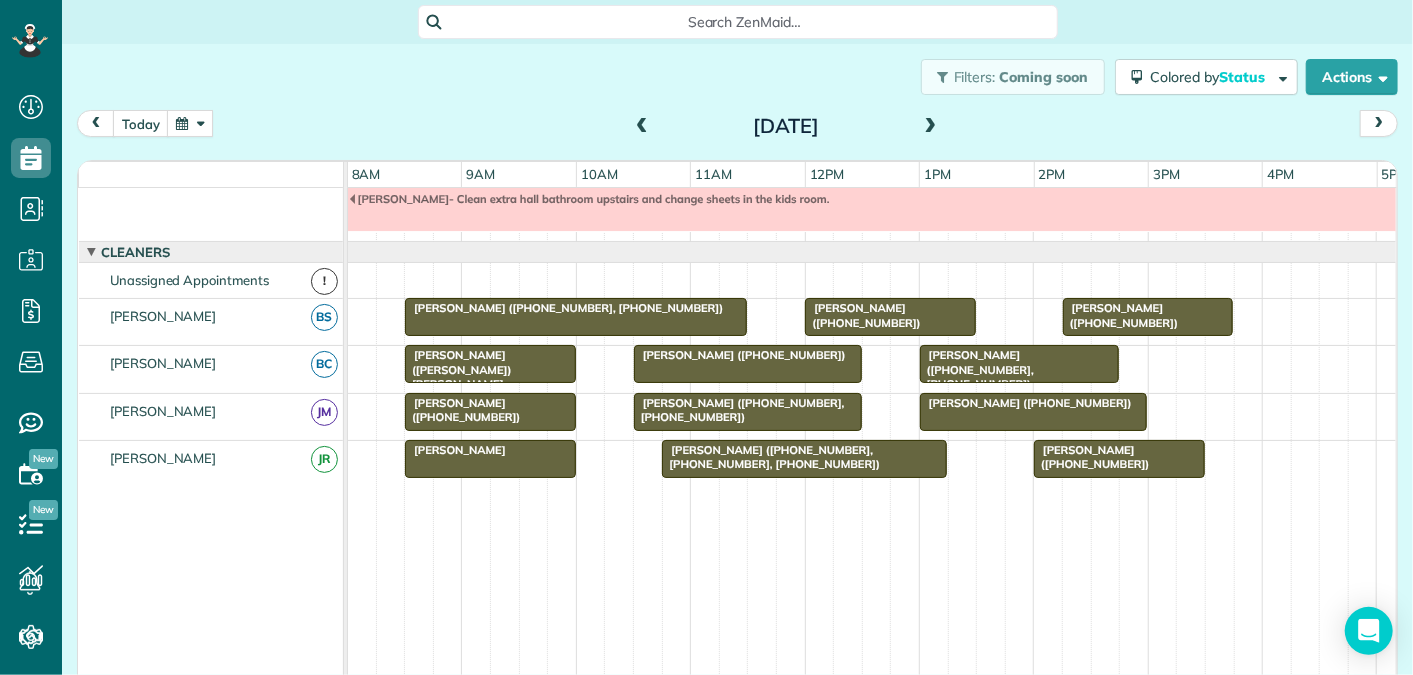 click at bounding box center [642, 127] 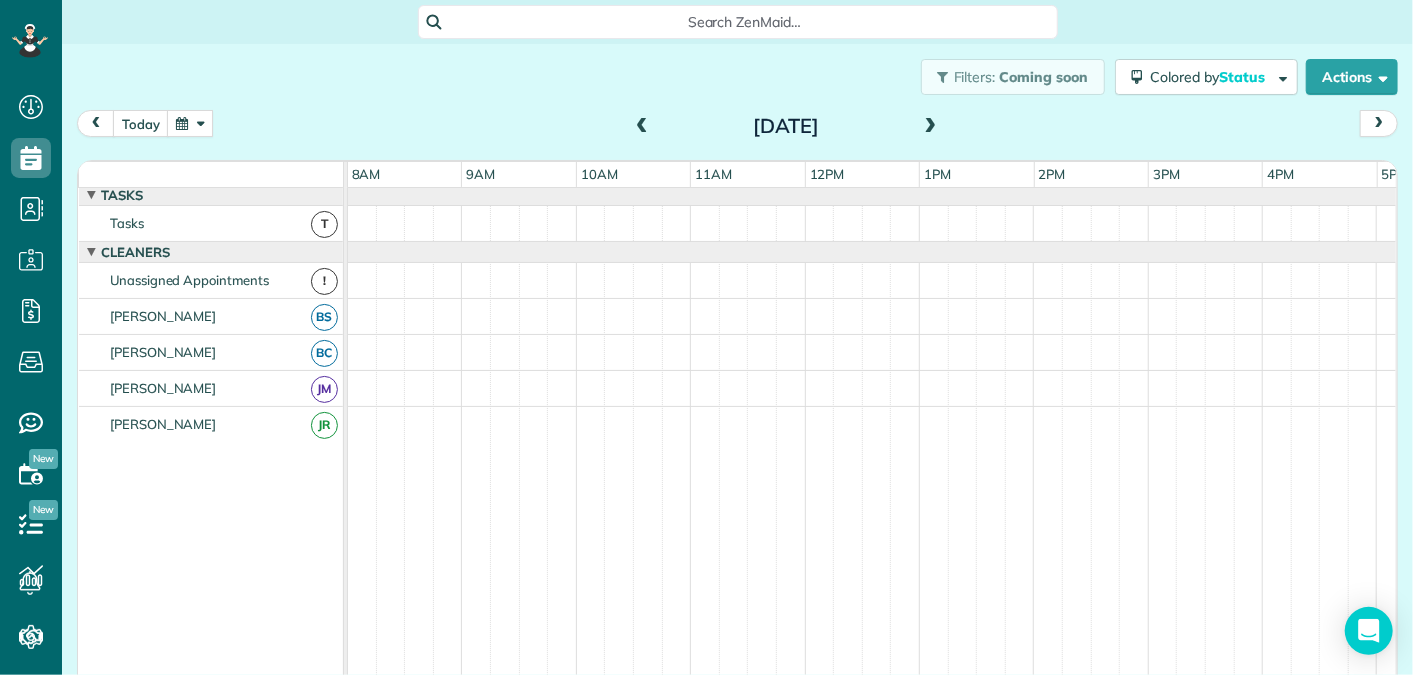scroll, scrollTop: 24, scrollLeft: 0, axis: vertical 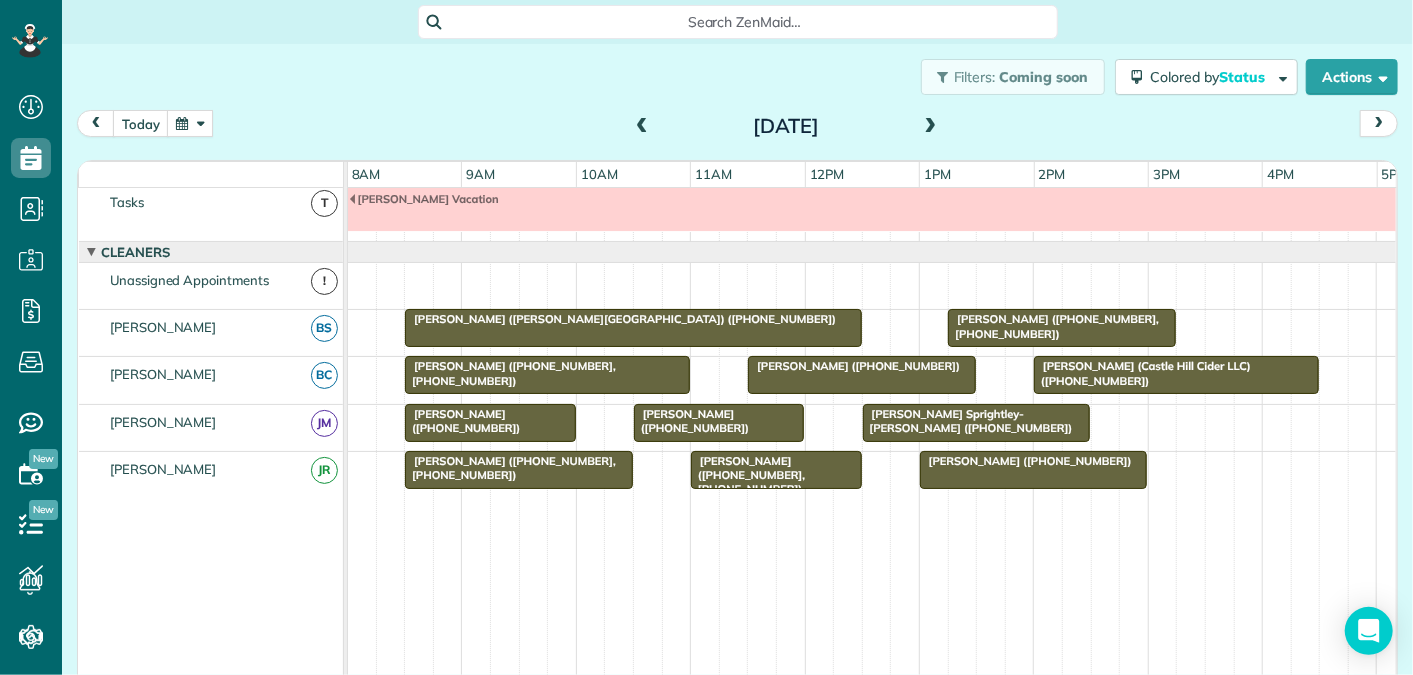 click at bounding box center [642, 127] 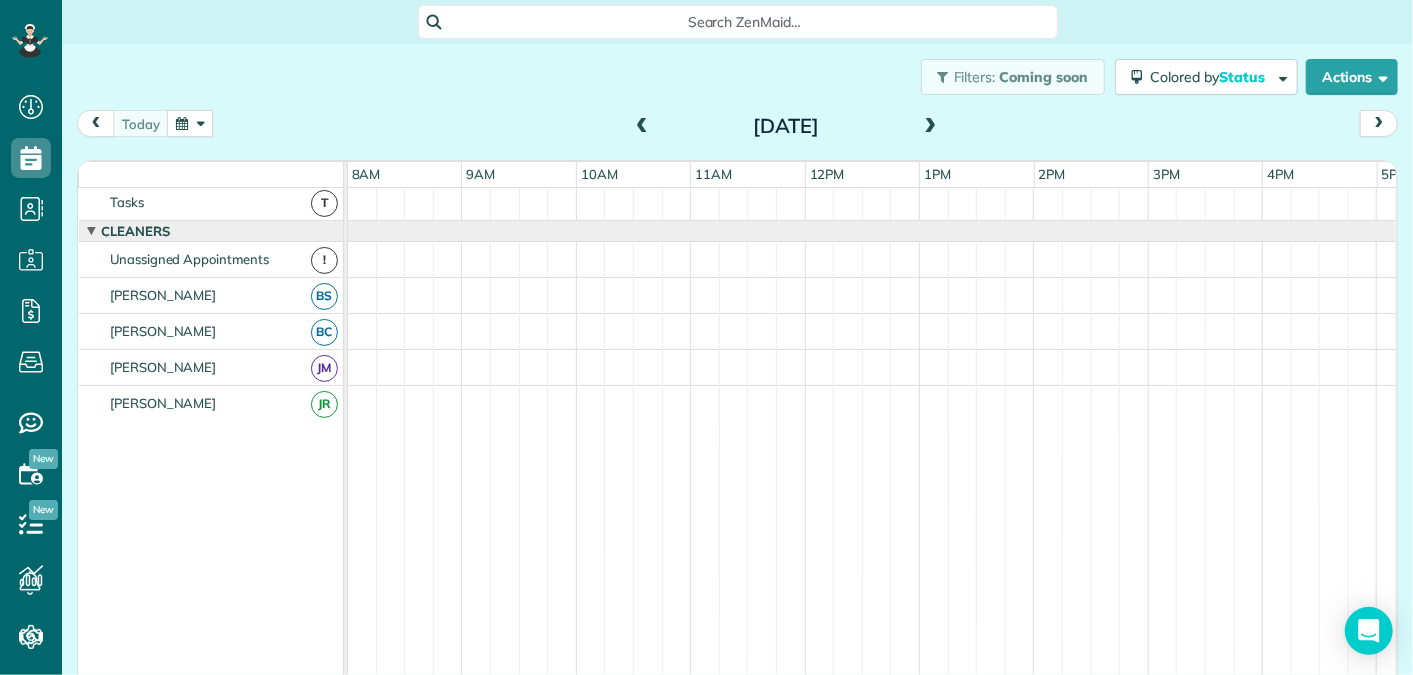 scroll, scrollTop: 3, scrollLeft: 0, axis: vertical 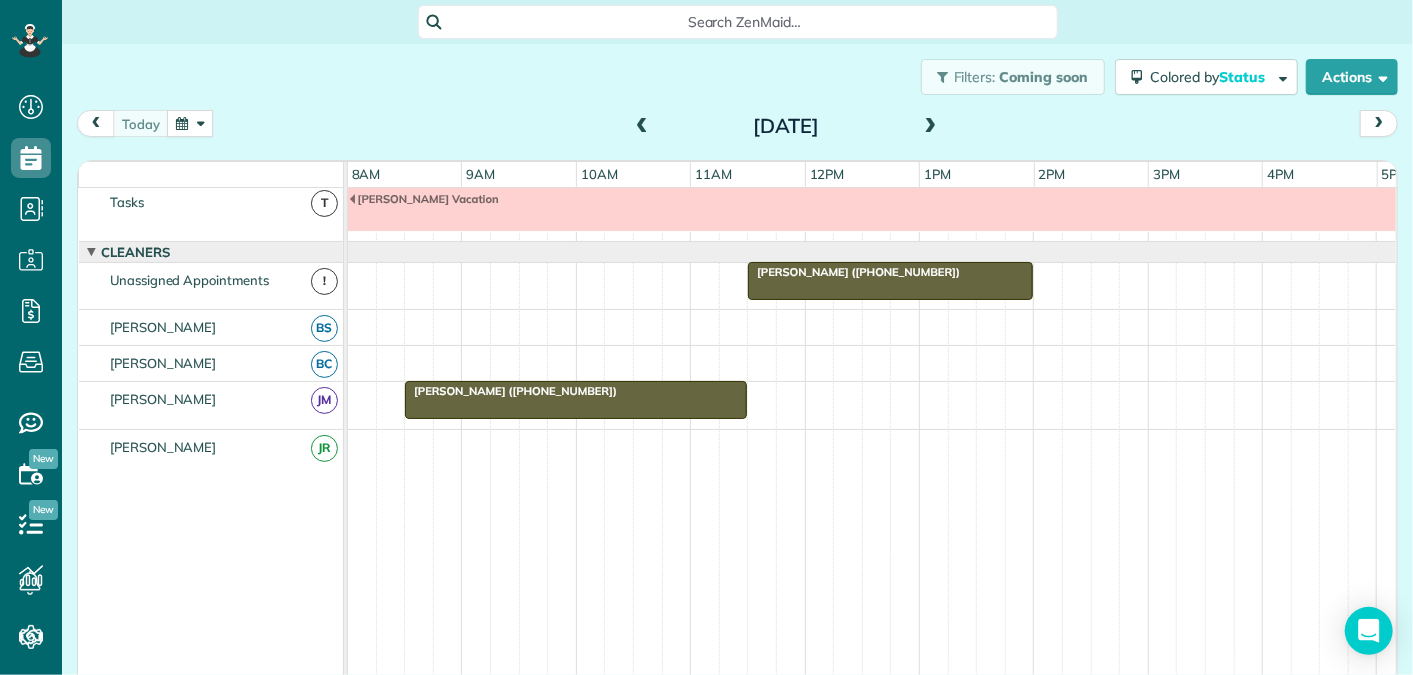 click on "[PERSON_NAME] ([PHONE_NUMBER])" at bounding box center [511, 391] 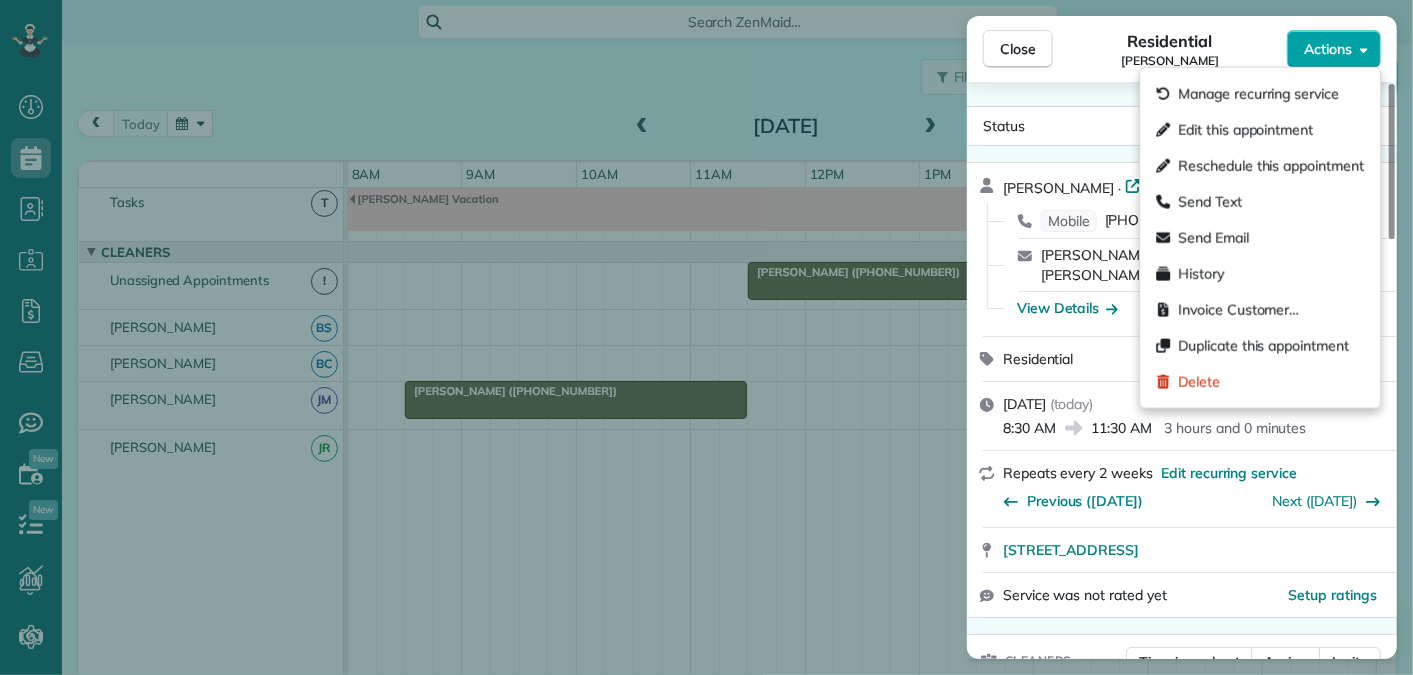 click on "Actions" at bounding box center [1328, 49] 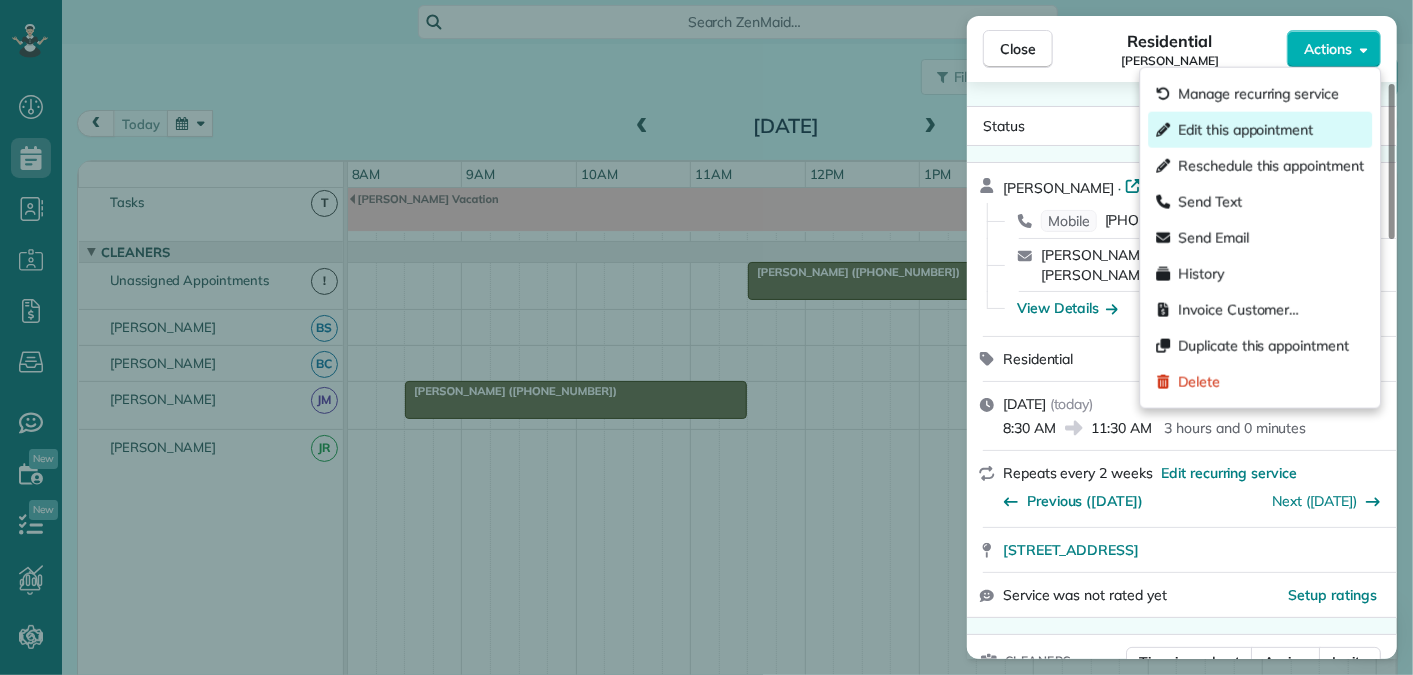 click on "Edit this appointment" at bounding box center (1245, 130) 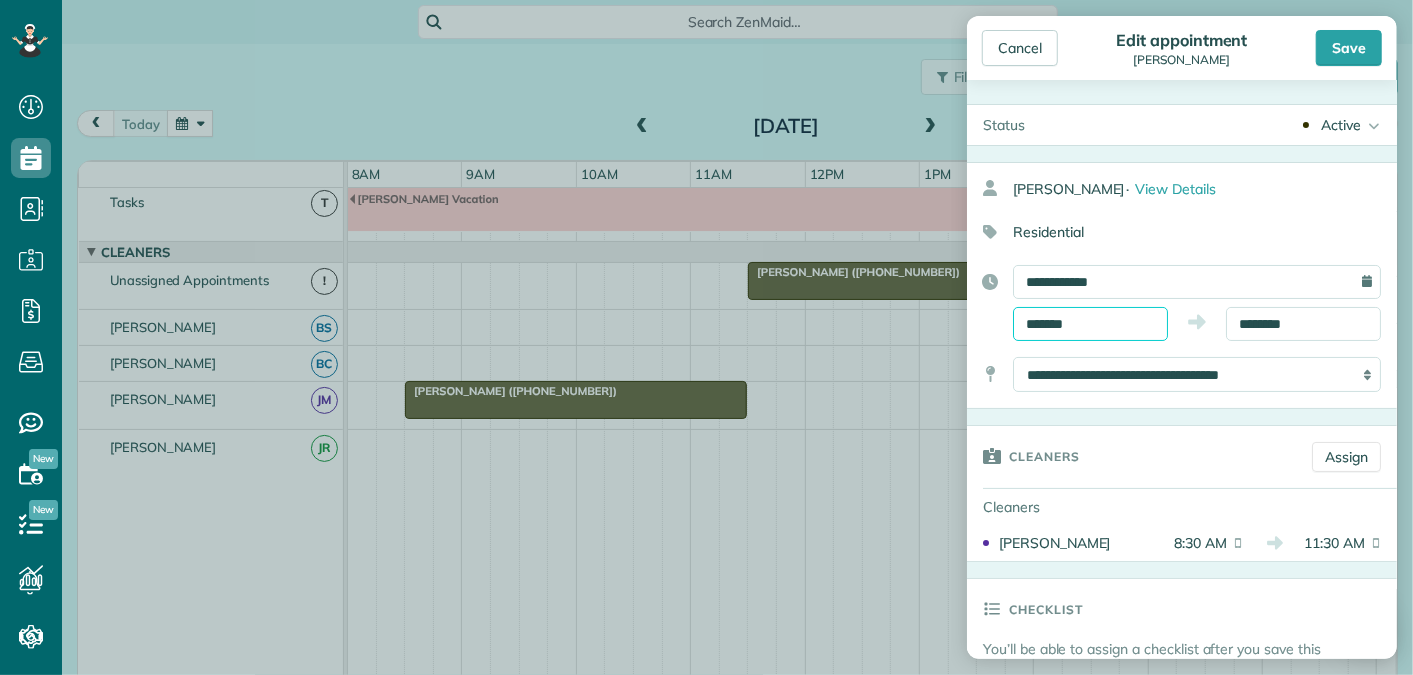 click on "Dashboard
Scheduling
Calendar View
List View
Dispatch View - Weekly scheduling (Beta)" at bounding box center (706, 337) 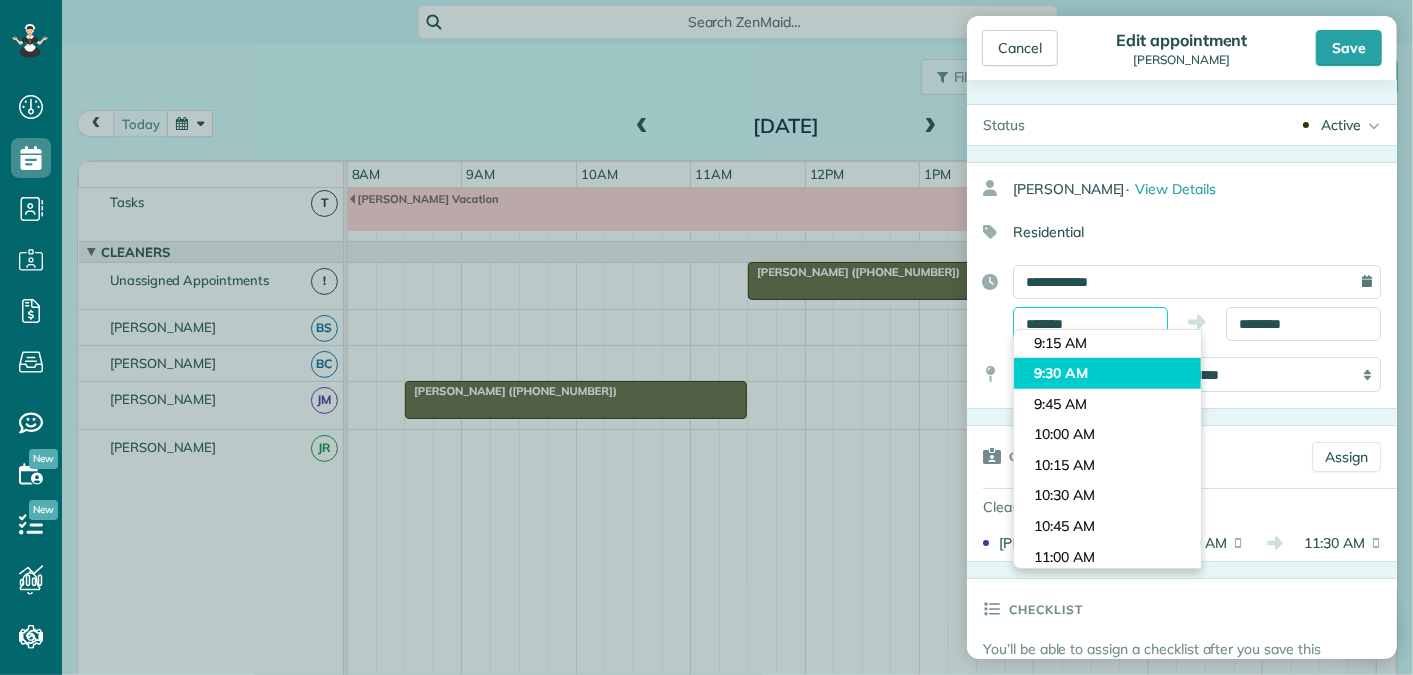 scroll, scrollTop: 1107, scrollLeft: 0, axis: vertical 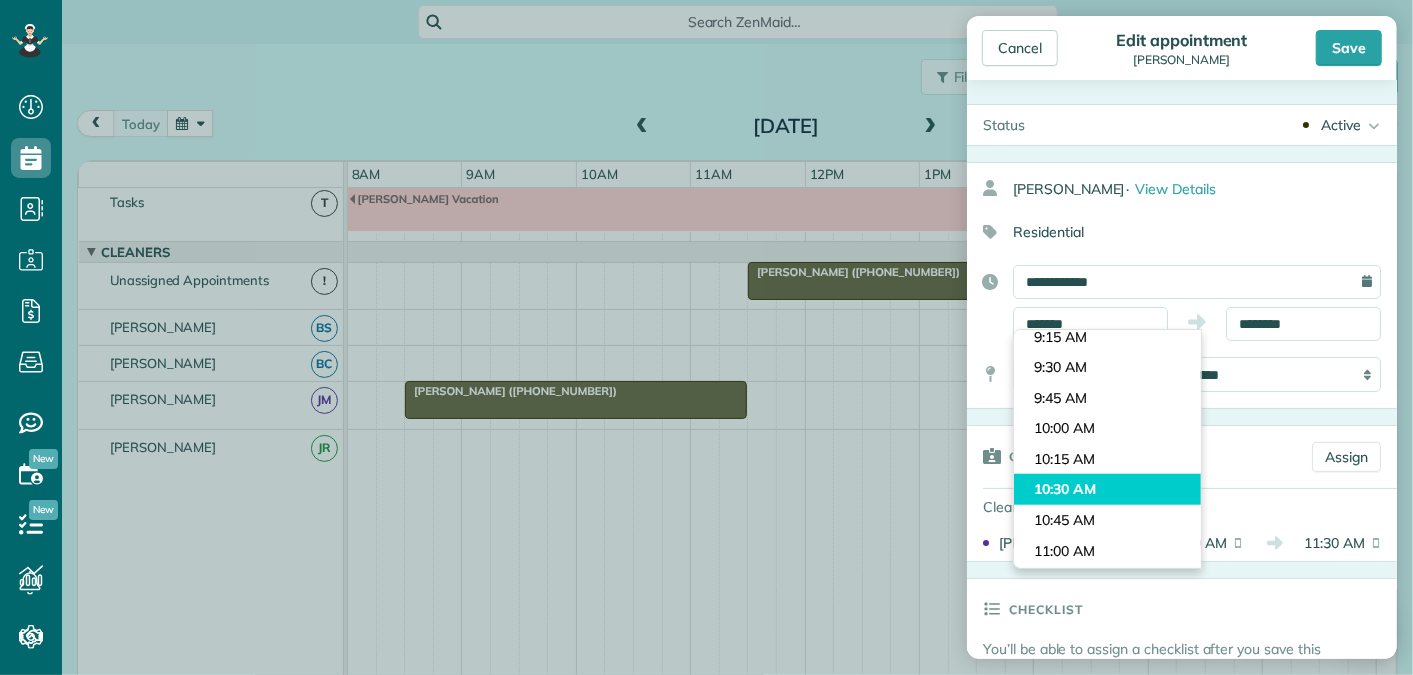type on "********" 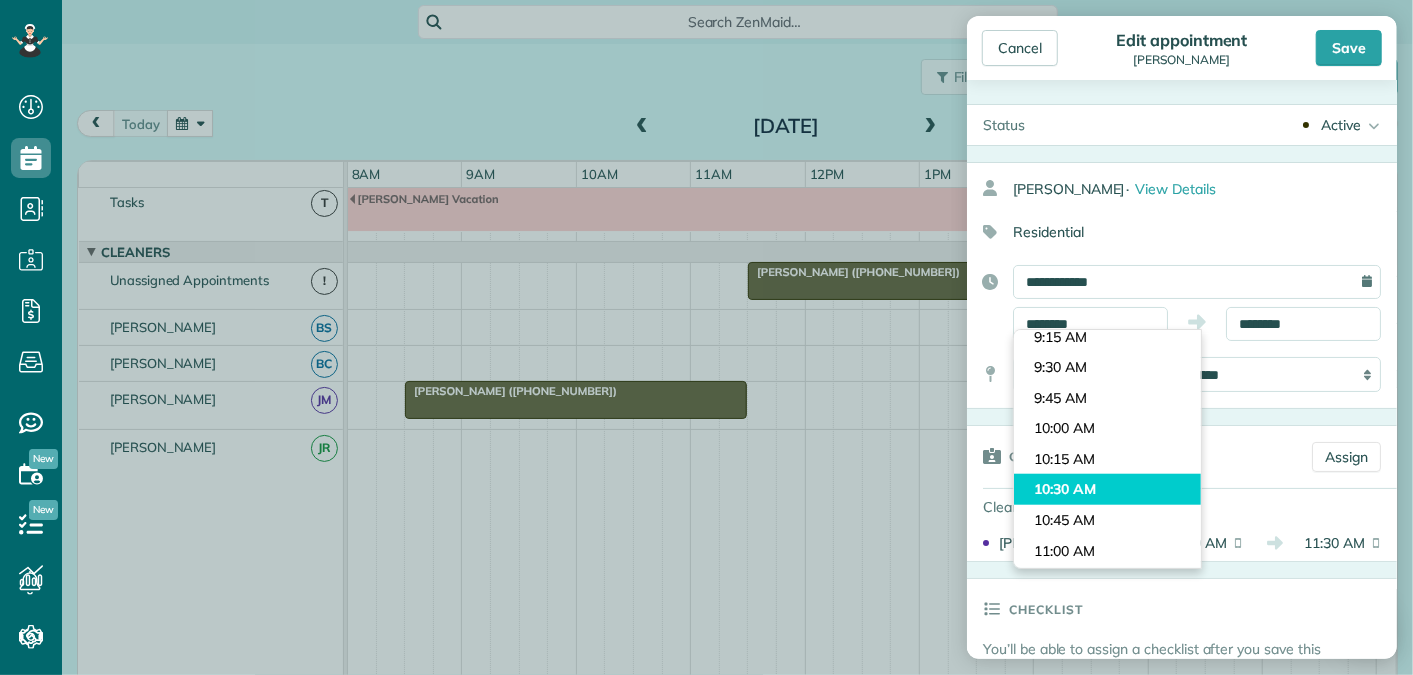 click on "Dashboard
Scheduling
Calendar View
List View
Dispatch View - Weekly scheduling (Beta)" at bounding box center (706, 337) 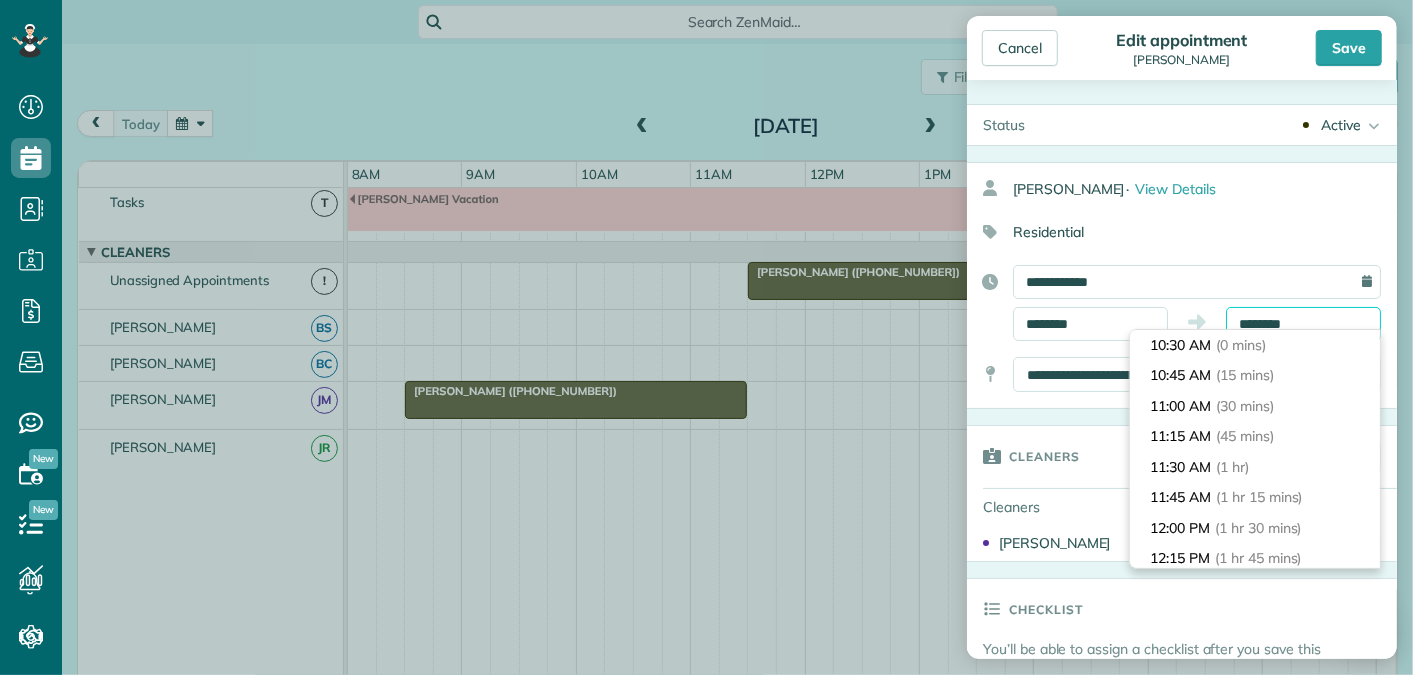 click on "********" at bounding box center (1303, 324) 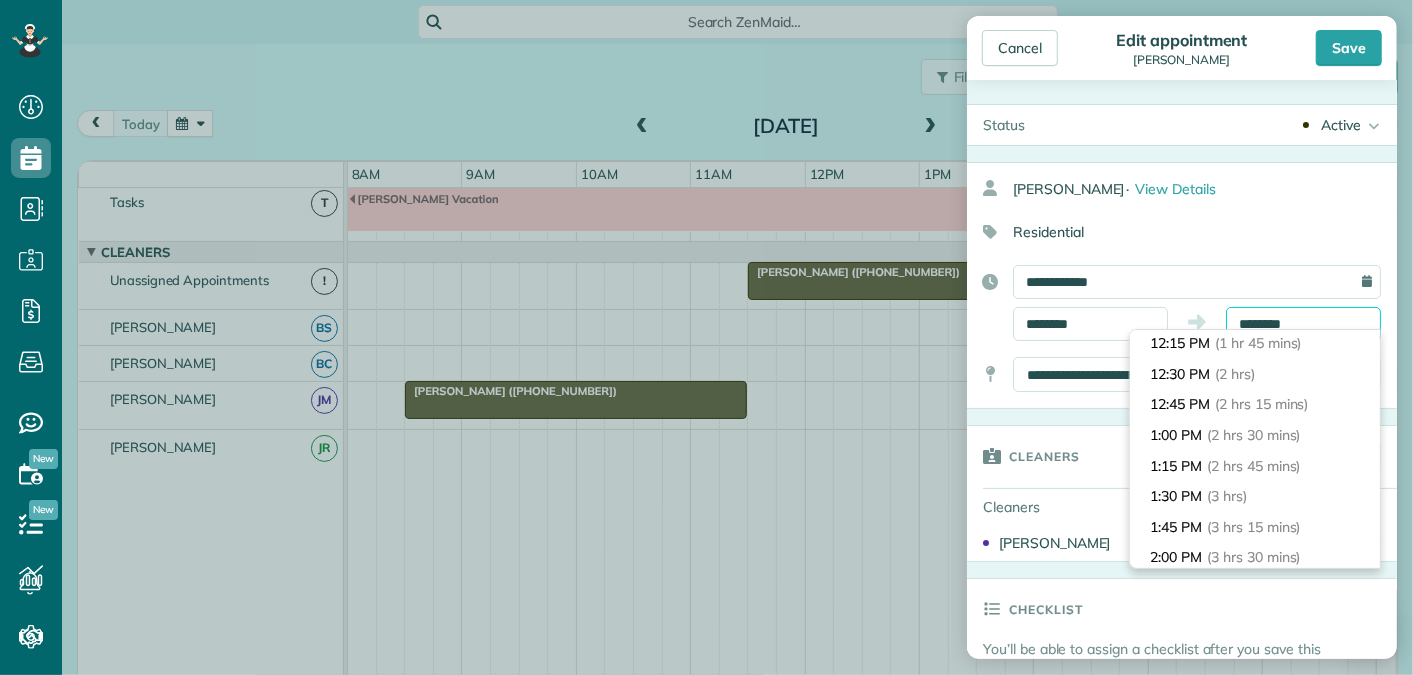 scroll, scrollTop: 213, scrollLeft: 0, axis: vertical 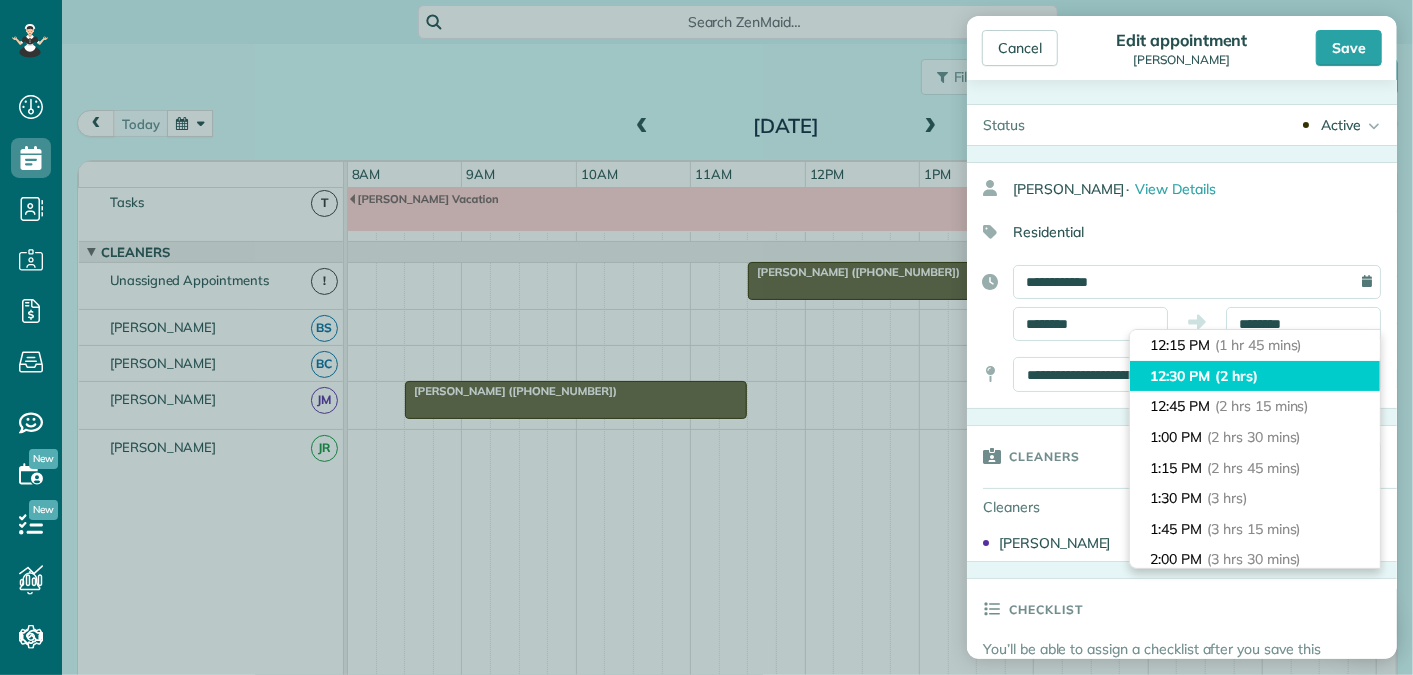 type on "********" 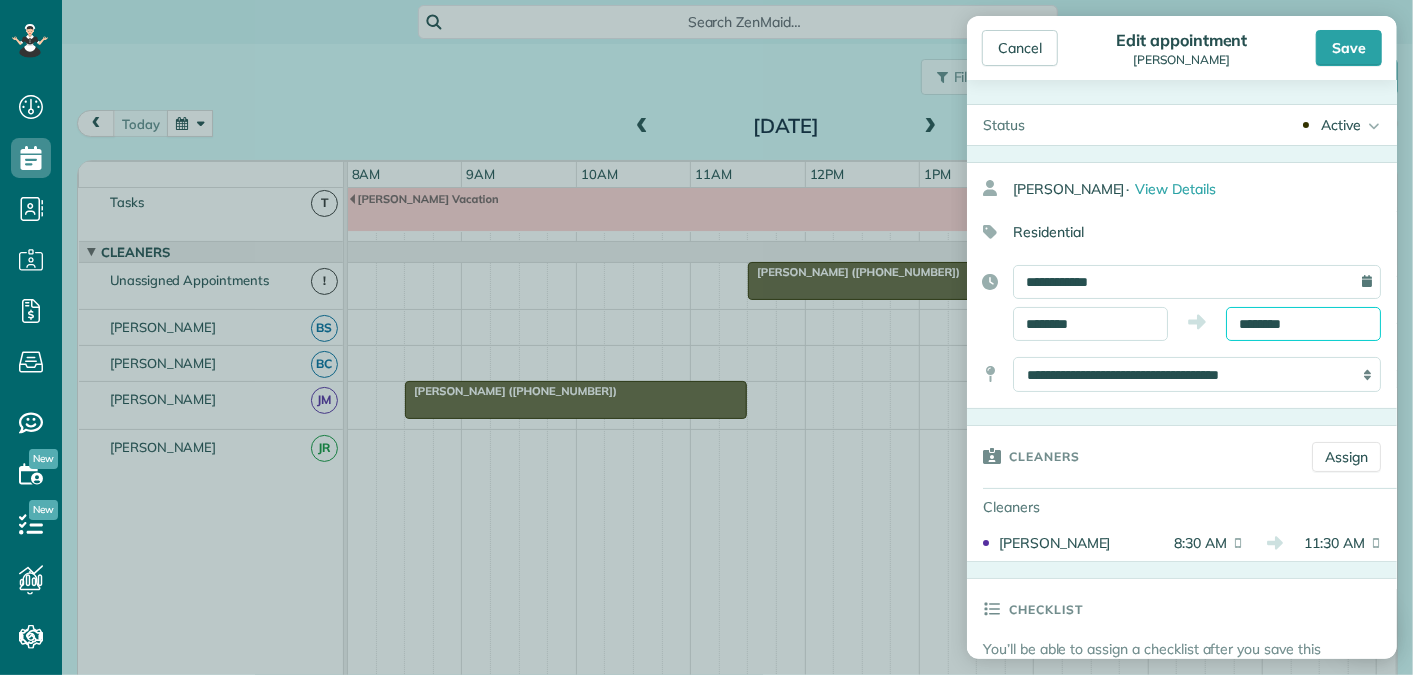 scroll, scrollTop: 80, scrollLeft: 0, axis: vertical 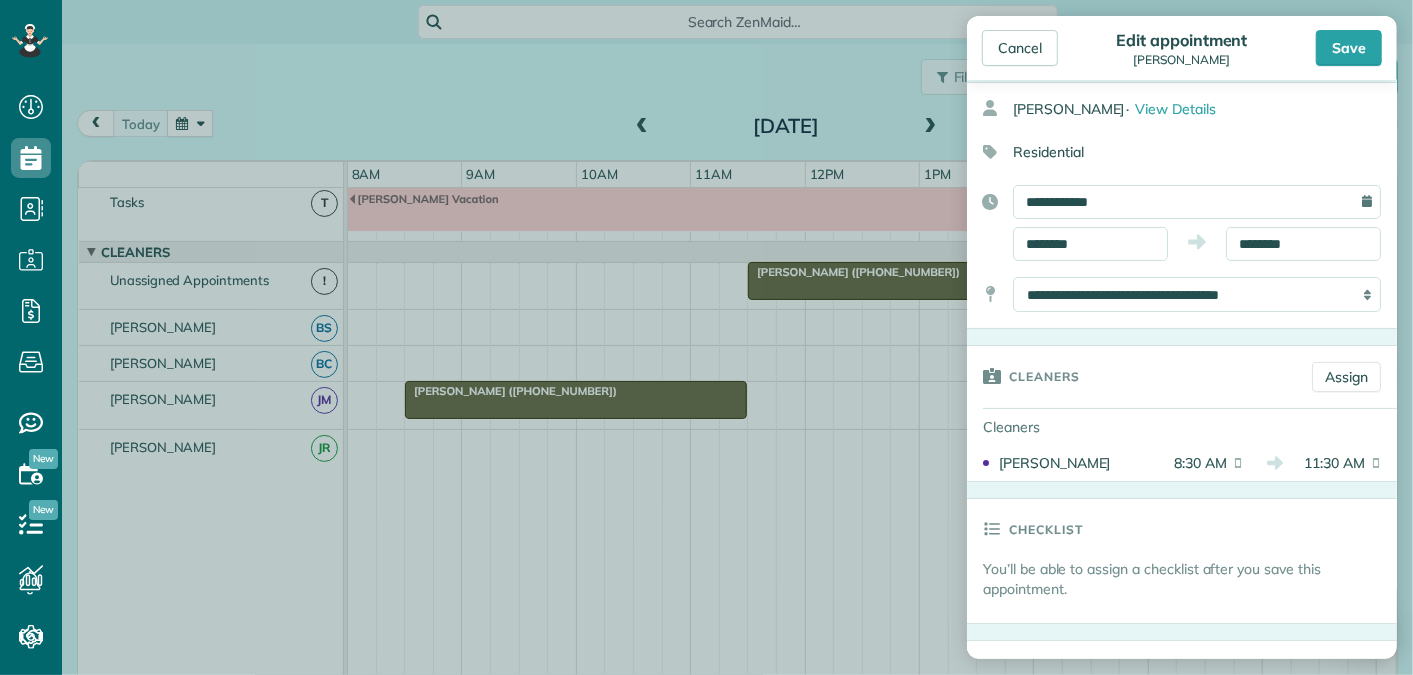click on "[PERSON_NAME]" at bounding box center (1076, 463) 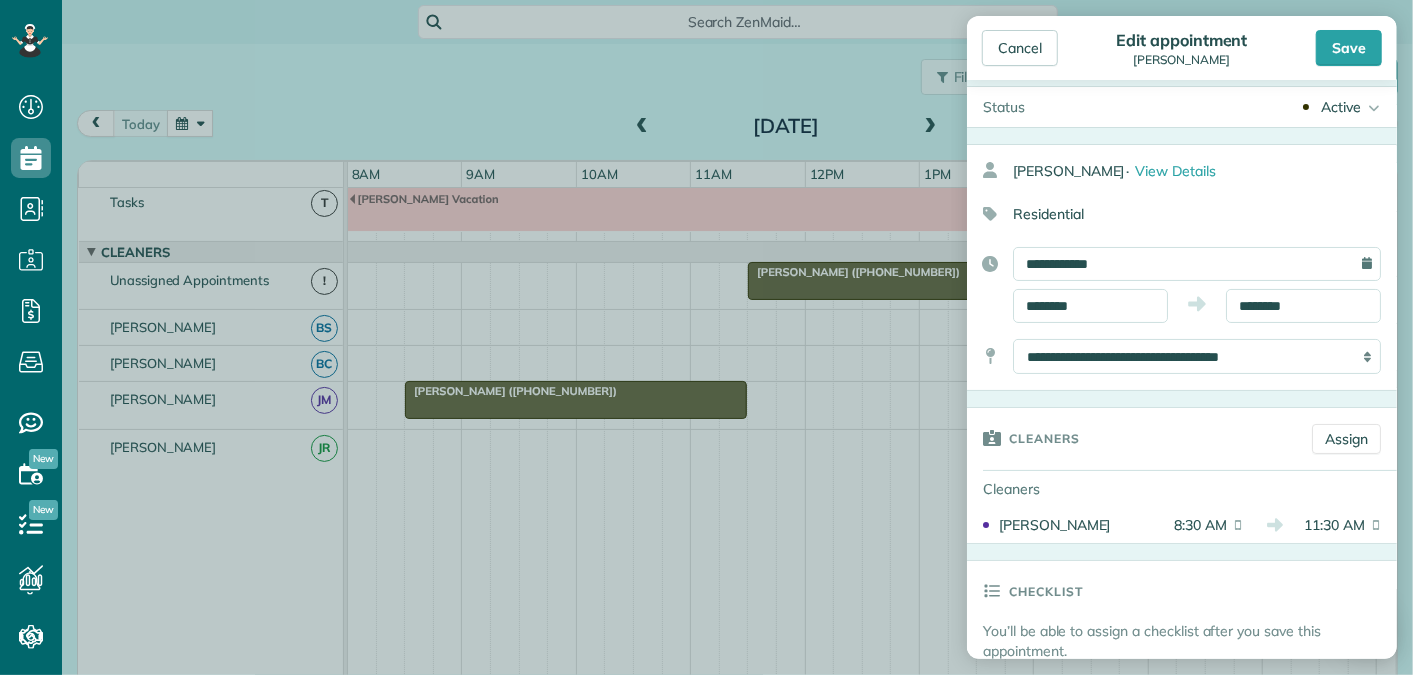scroll, scrollTop: 2, scrollLeft: 0, axis: vertical 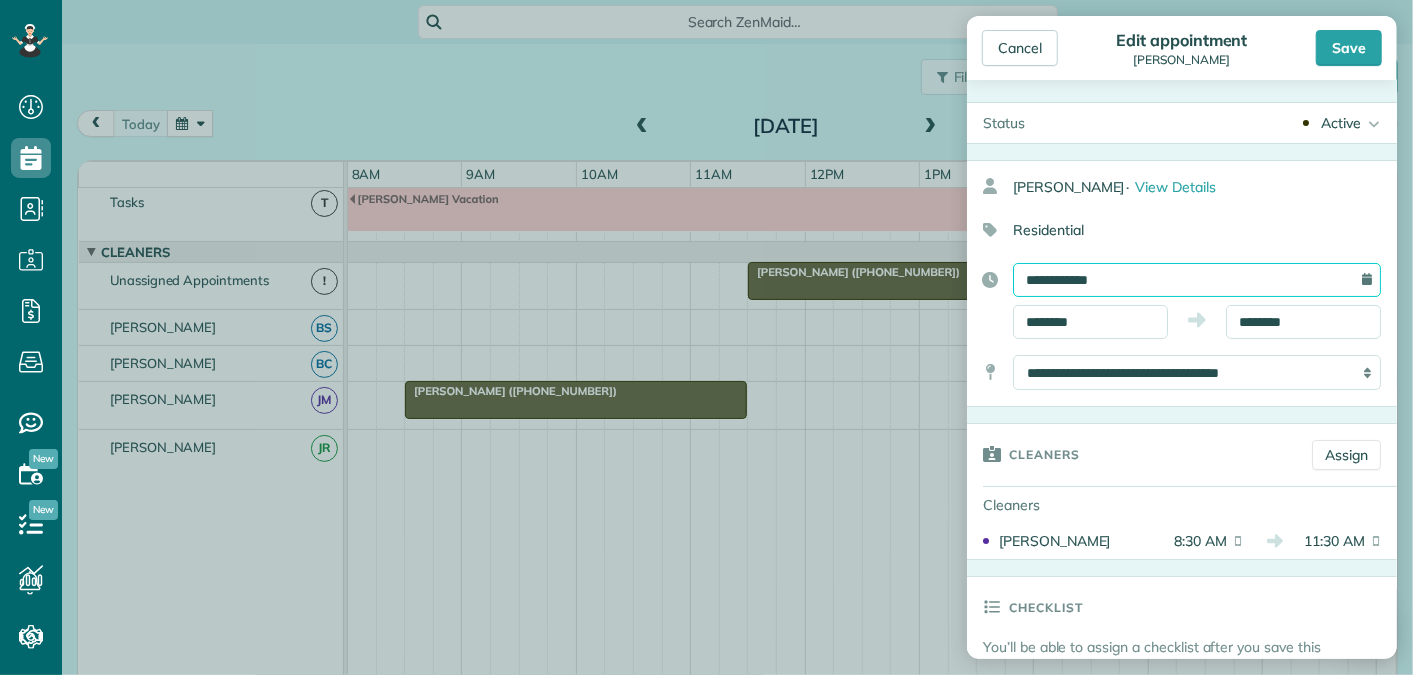 click on "**********" at bounding box center (1197, 280) 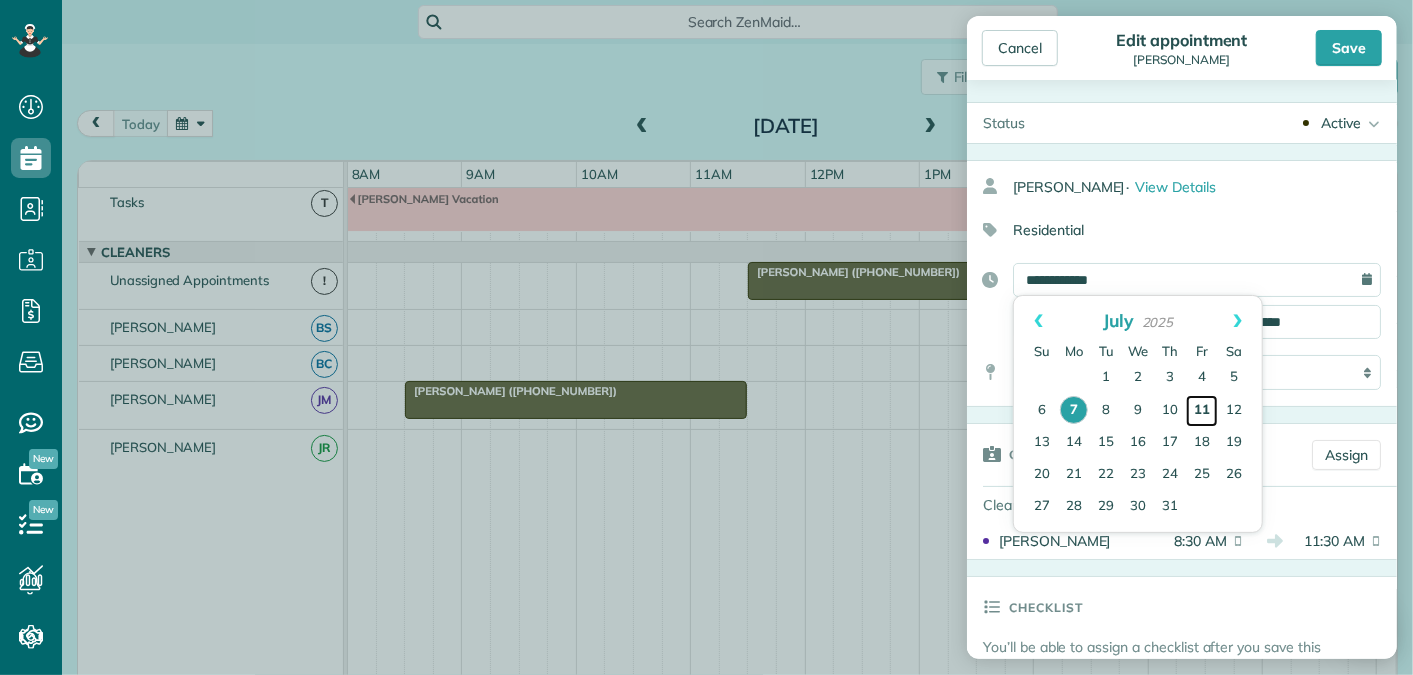 click on "11" at bounding box center [1202, 411] 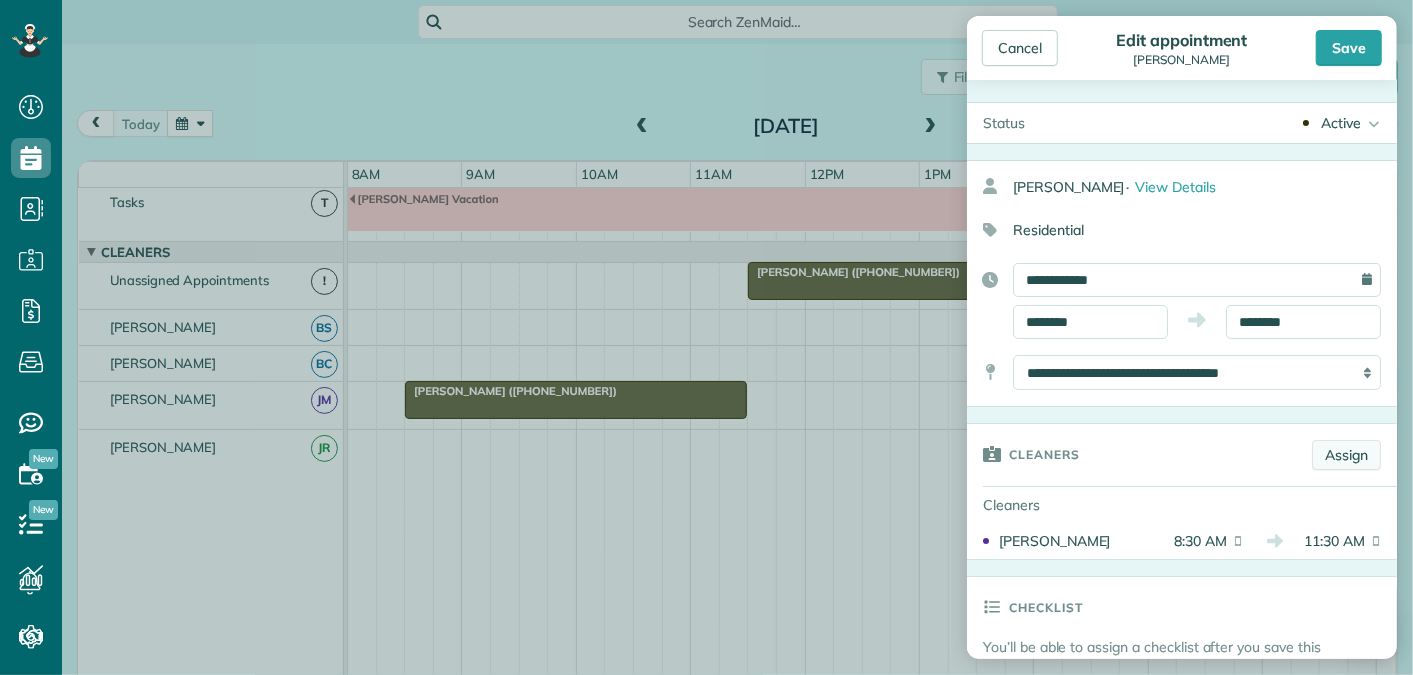 click on "Assign" at bounding box center [1346, 455] 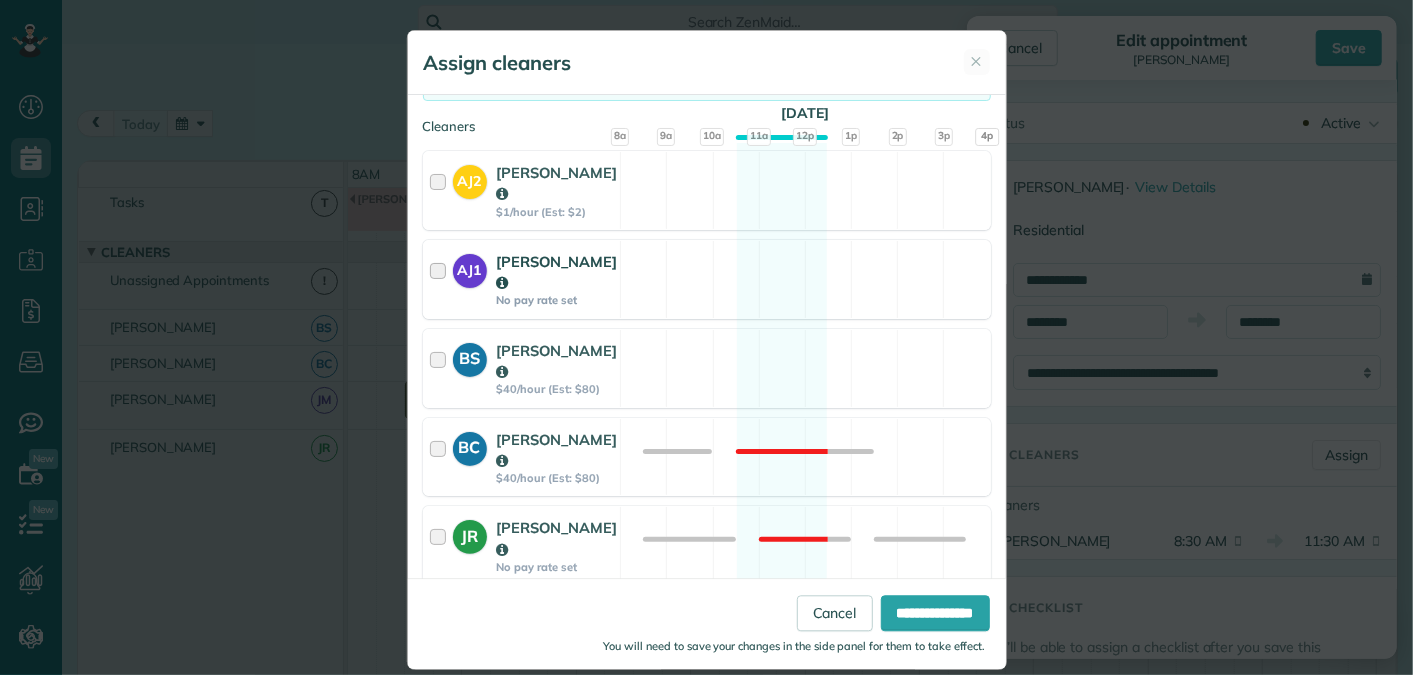 scroll, scrollTop: 208, scrollLeft: 0, axis: vertical 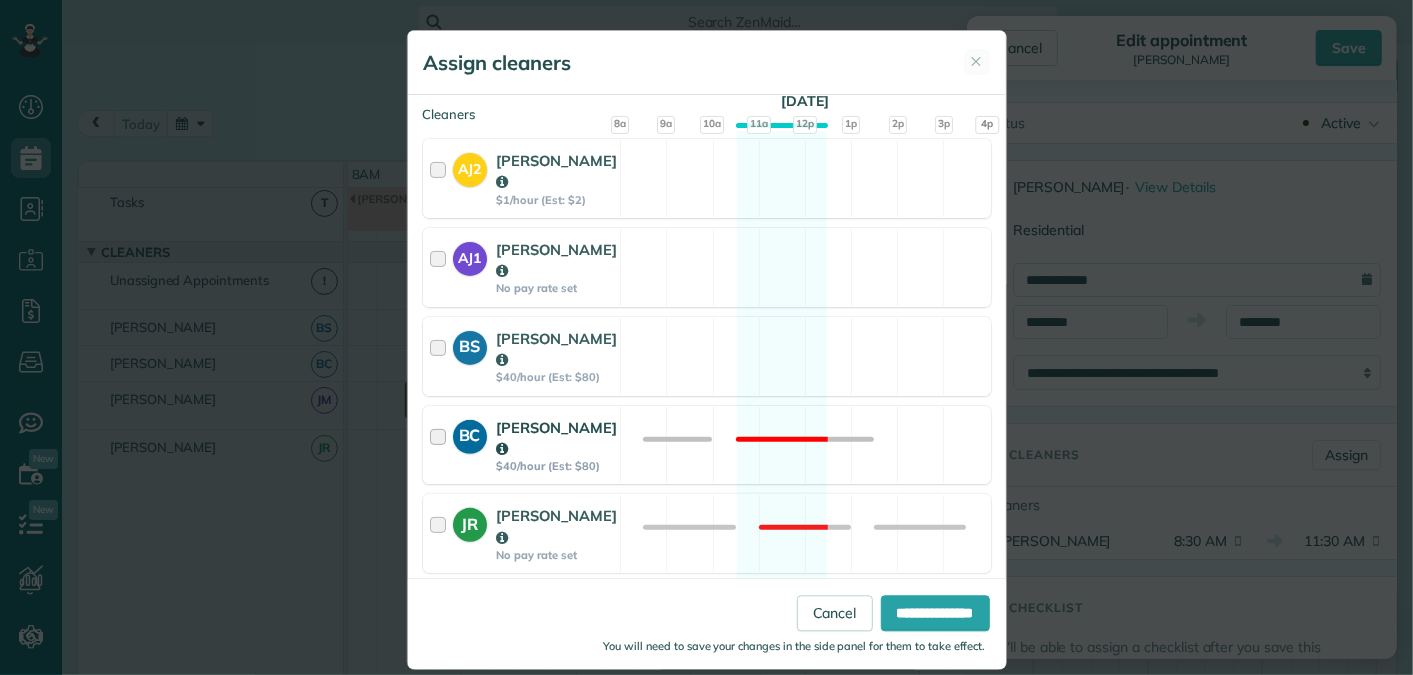 click at bounding box center [441, 445] 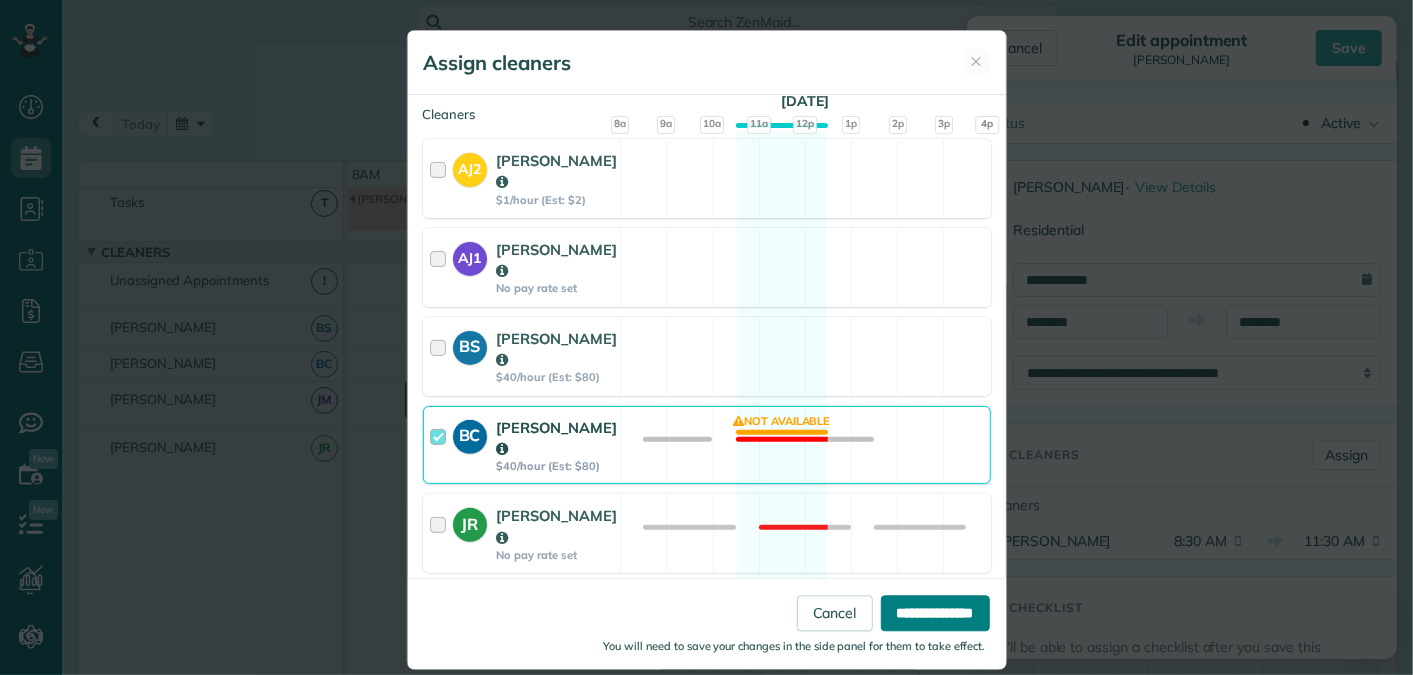click on "**********" at bounding box center [935, 614] 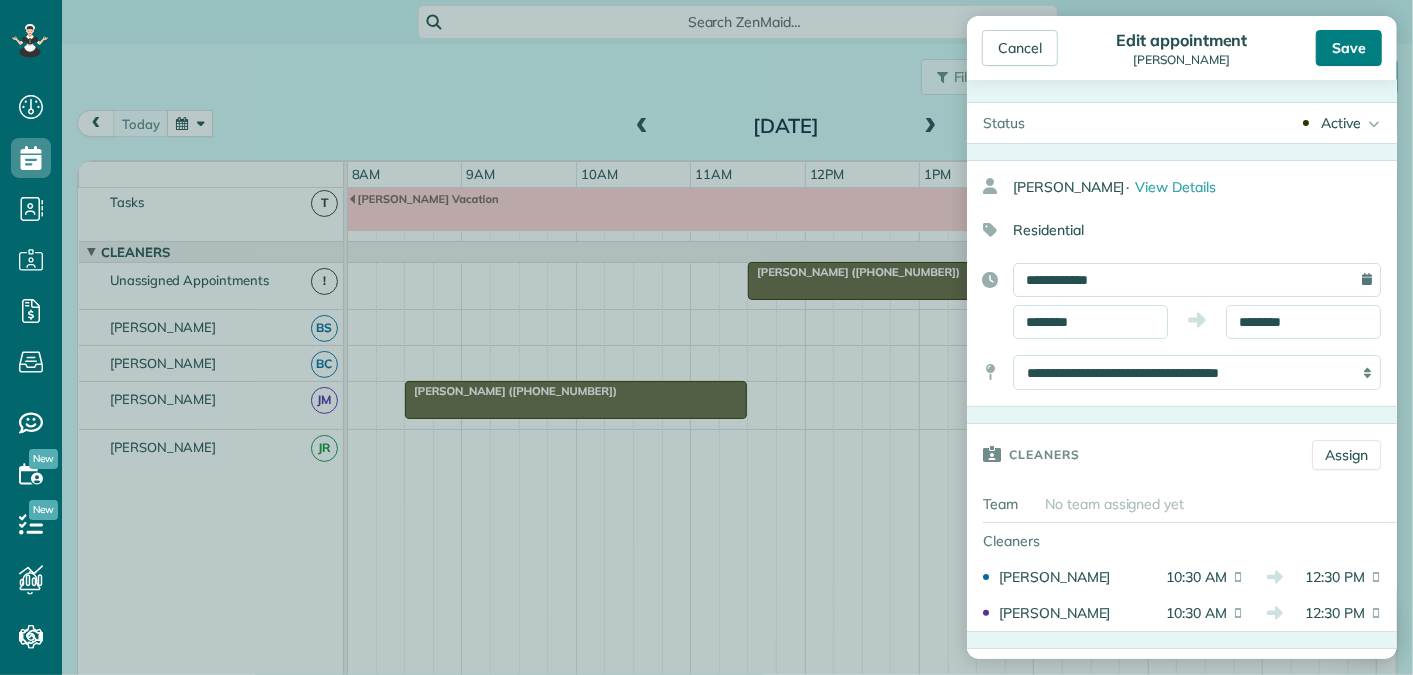 click on "Save" at bounding box center [1349, 48] 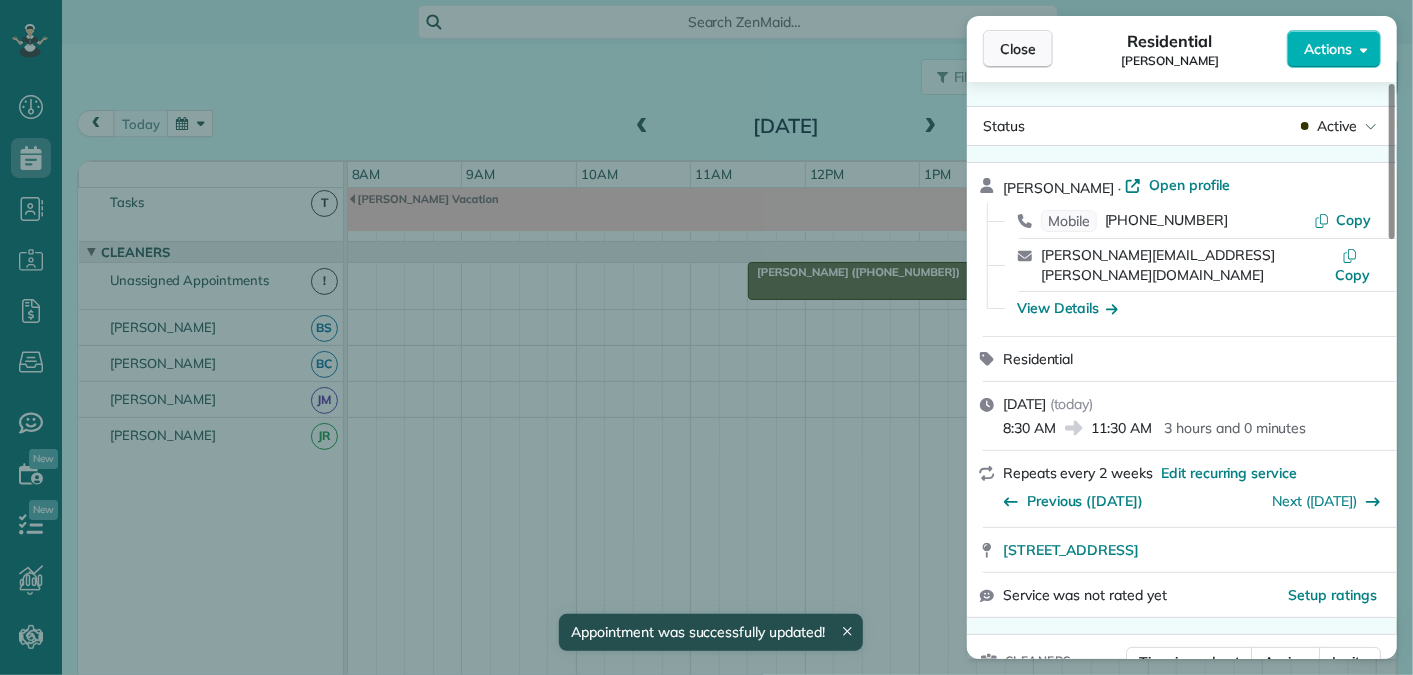 click on "Close" at bounding box center [1018, 49] 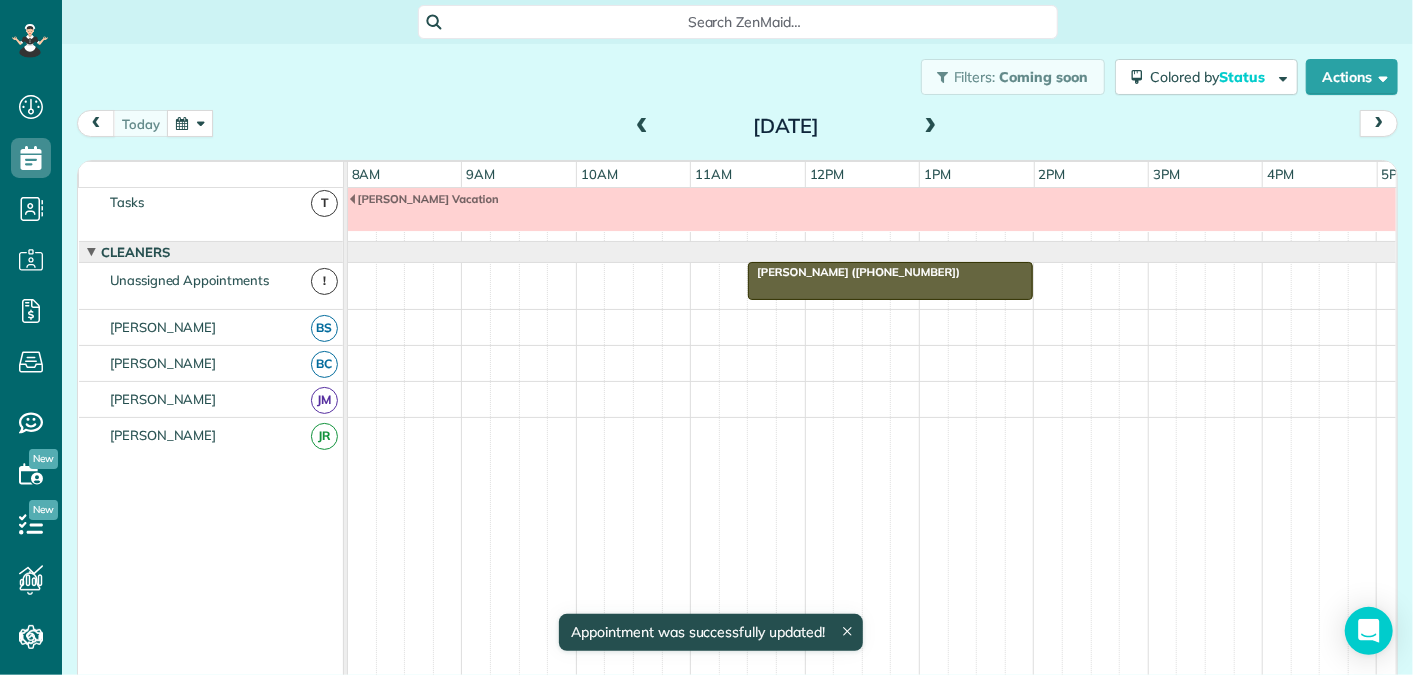 click at bounding box center [931, 127] 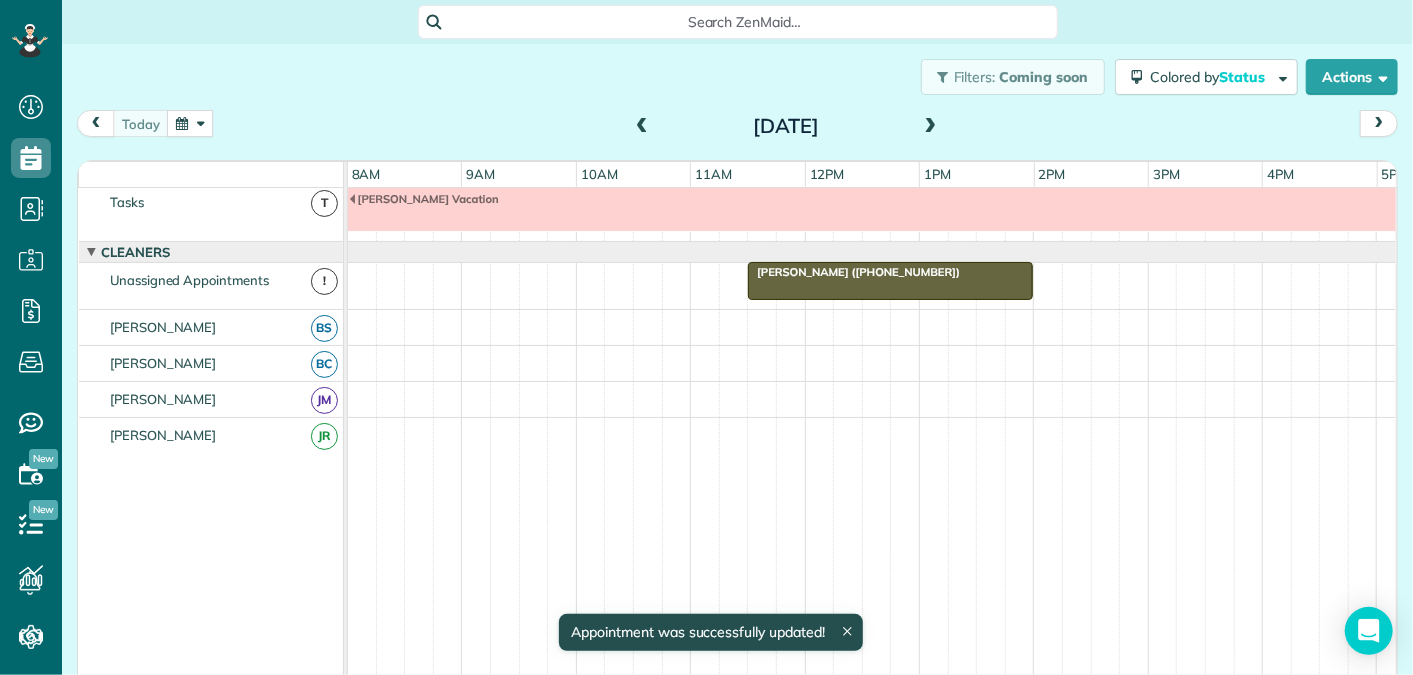 scroll, scrollTop: 3, scrollLeft: 0, axis: vertical 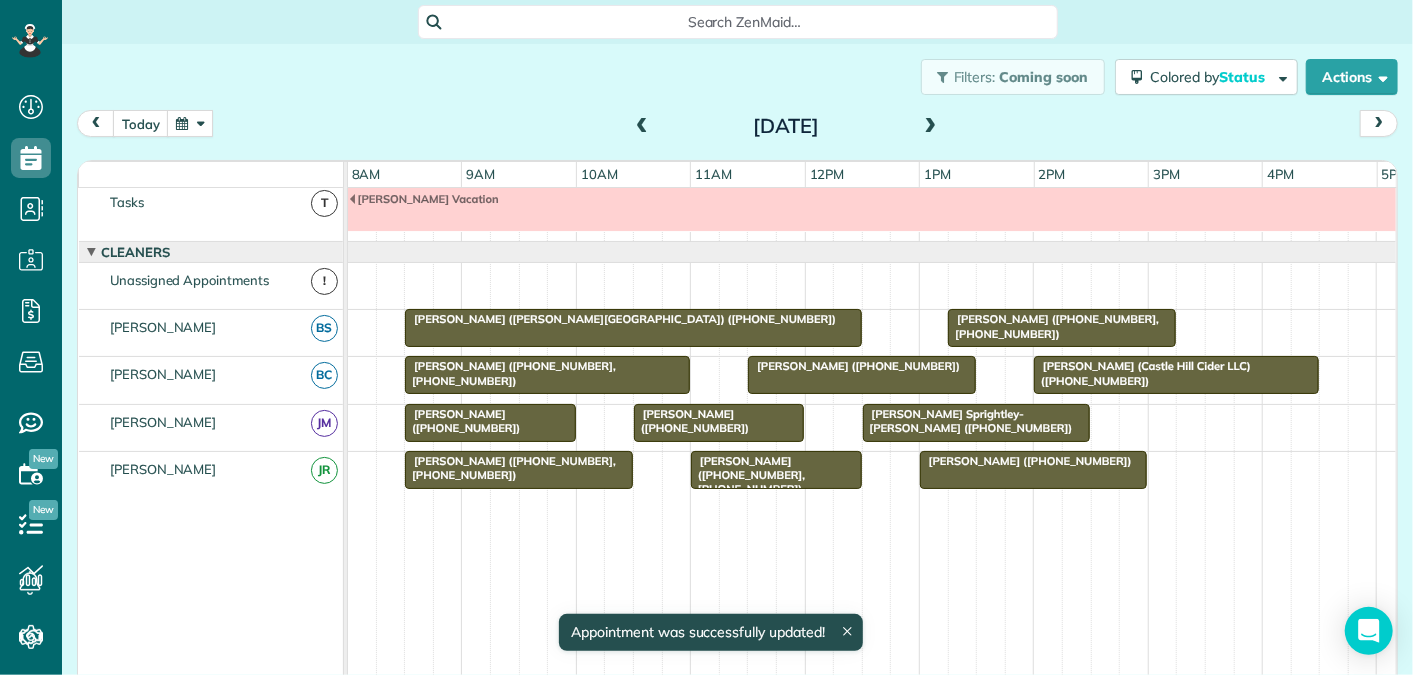 click at bounding box center [931, 127] 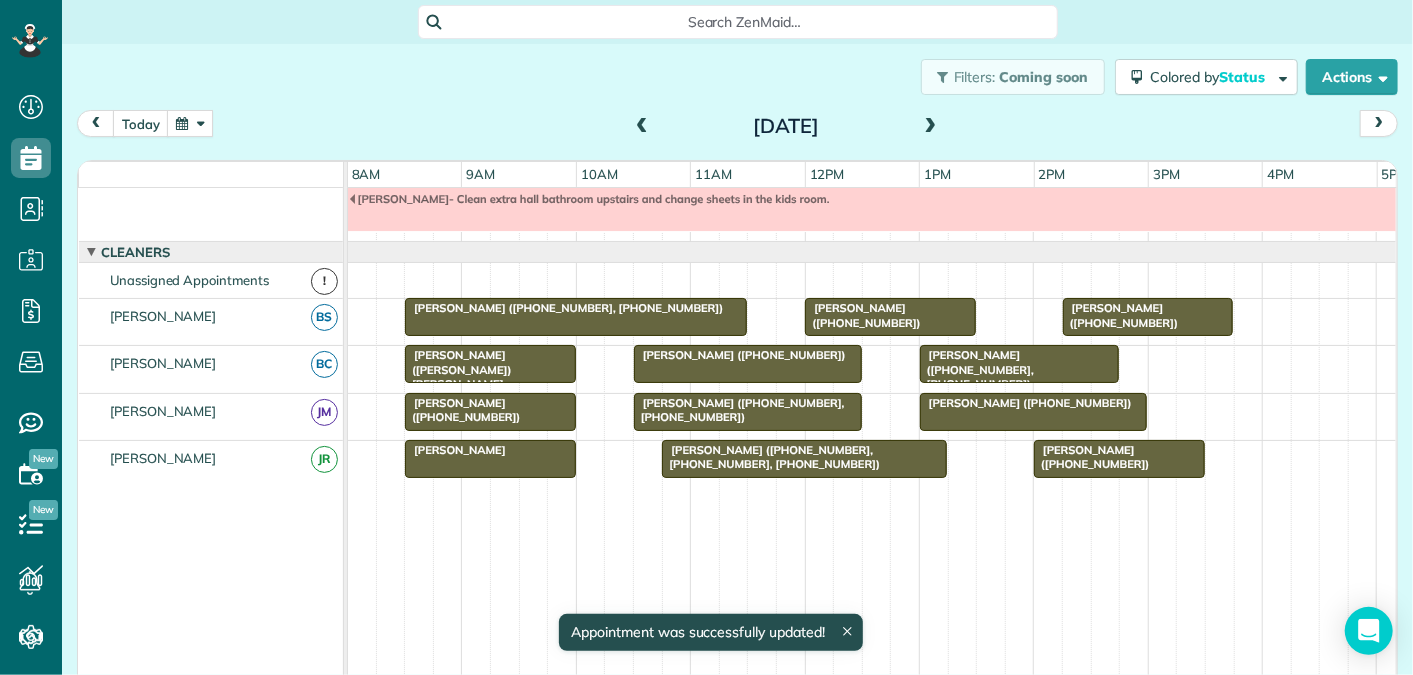 click at bounding box center [931, 127] 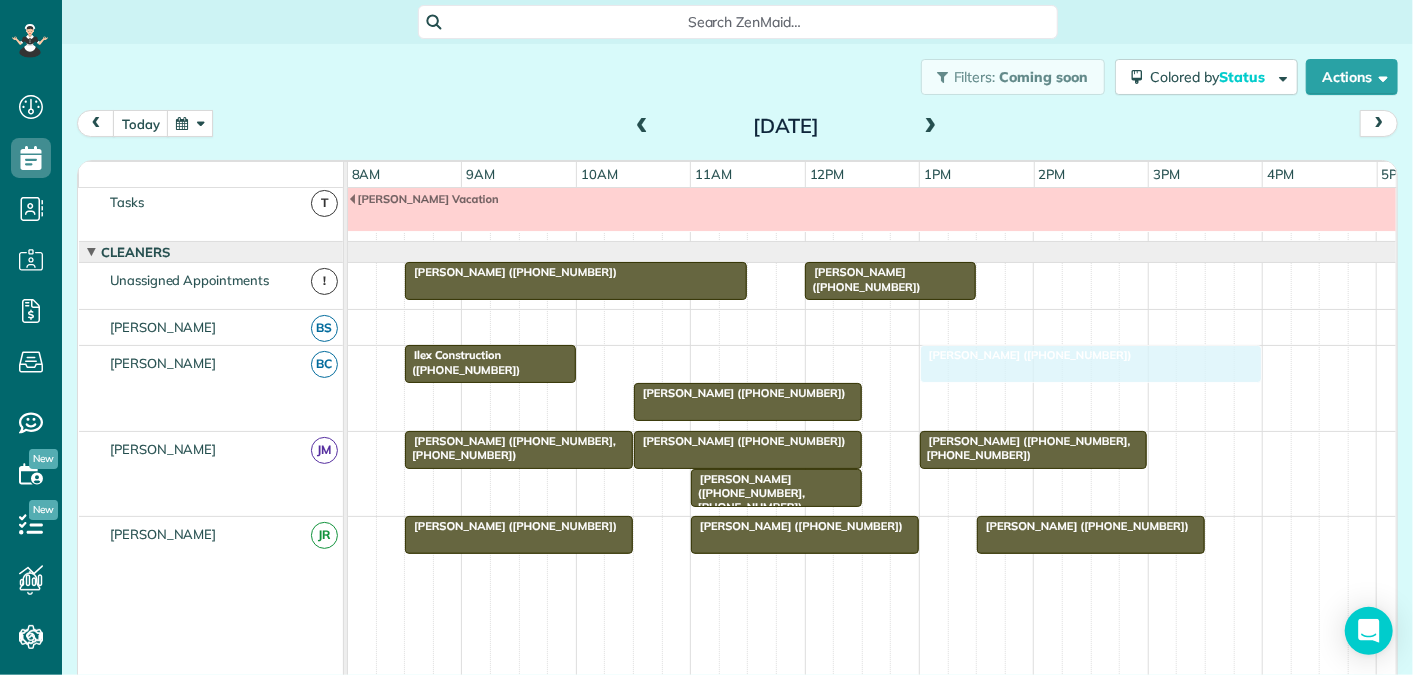 drag, startPoint x: 726, startPoint y: 353, endPoint x: 1022, endPoint y: 355, distance: 296.00674 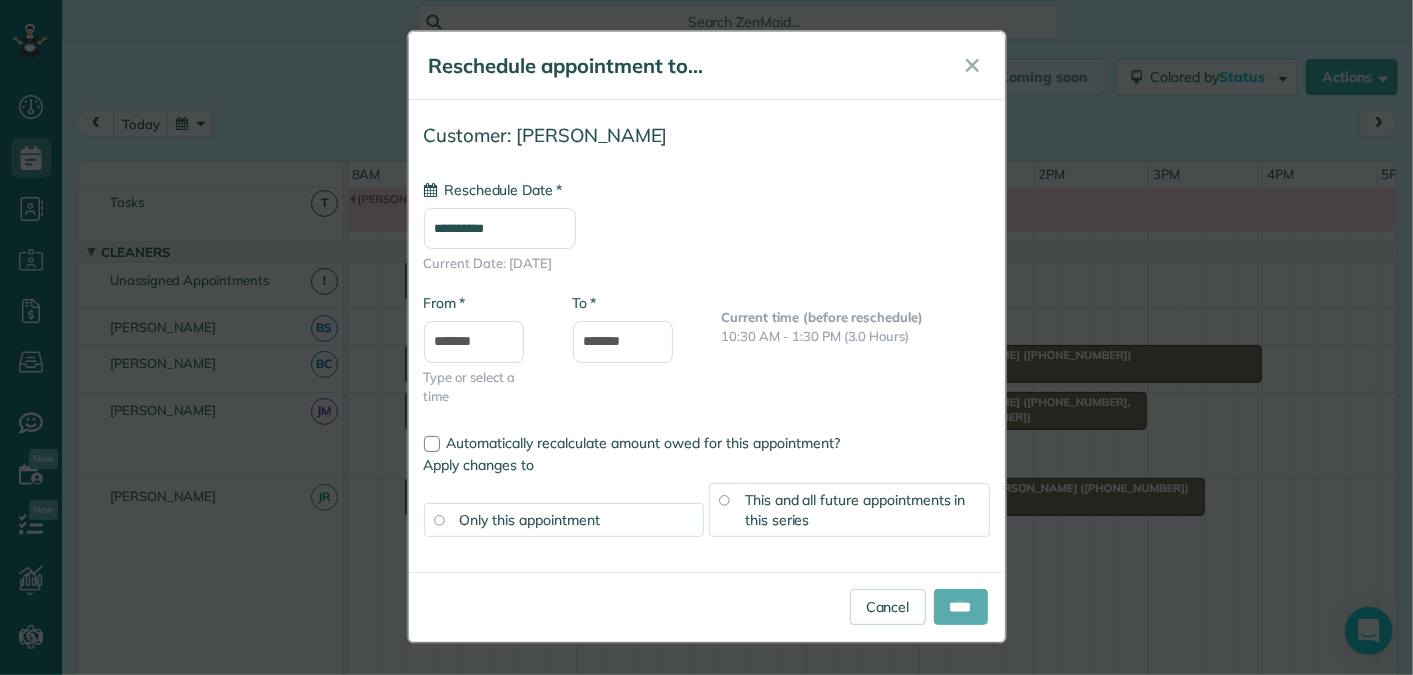 type on "**********" 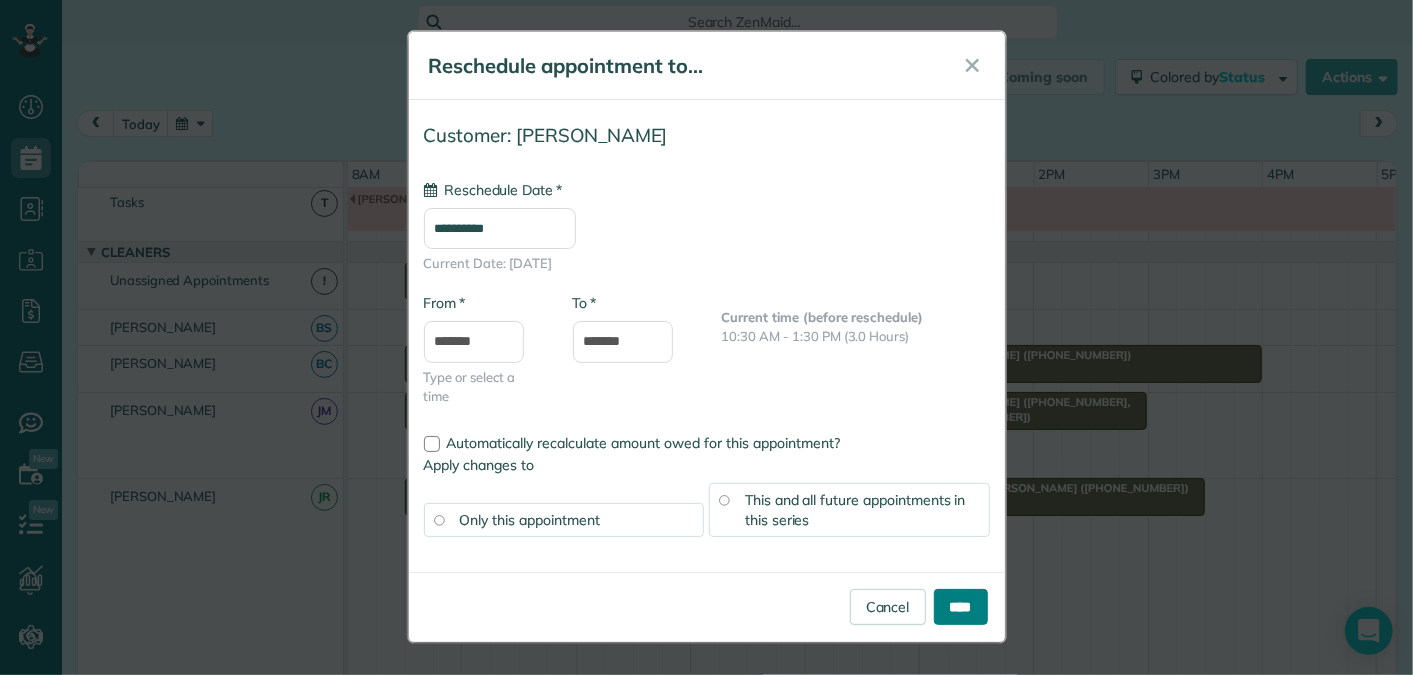 click on "****" at bounding box center [961, 607] 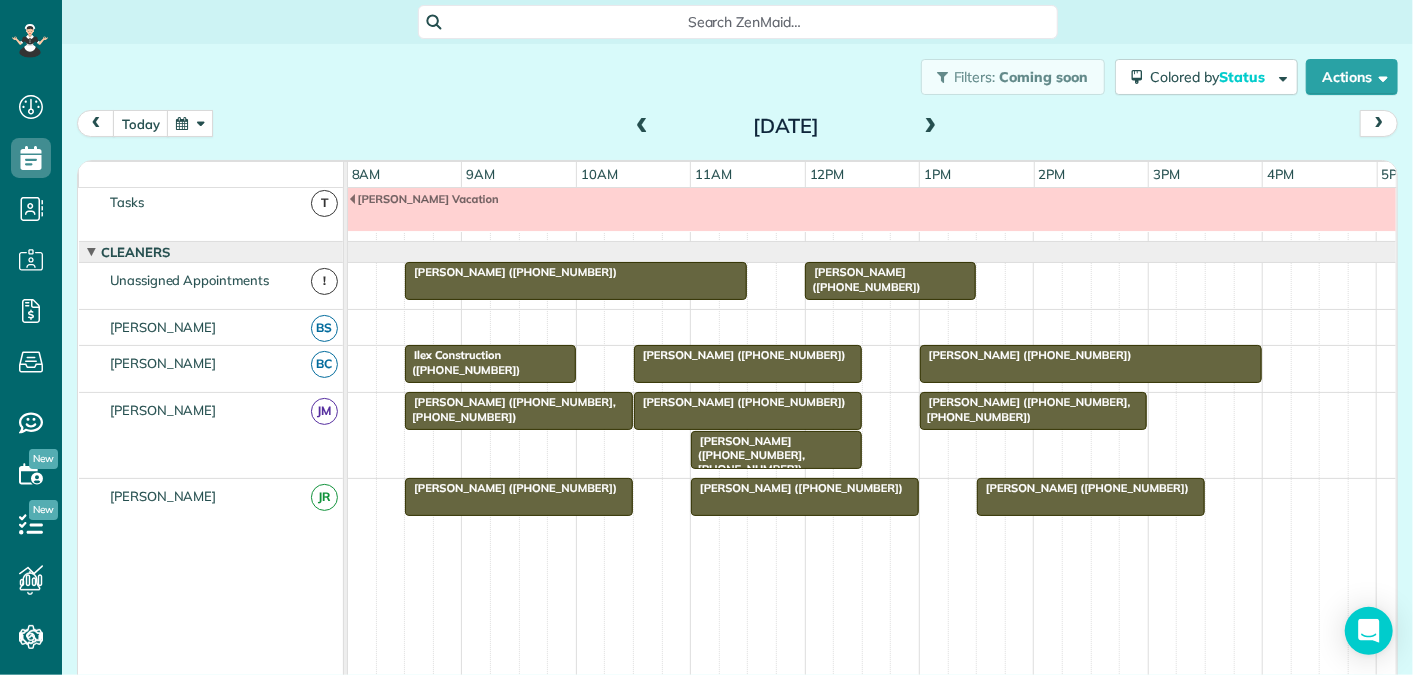 click on "[PERSON_NAME] ([PHONE_NUMBER])" at bounding box center (740, 402) 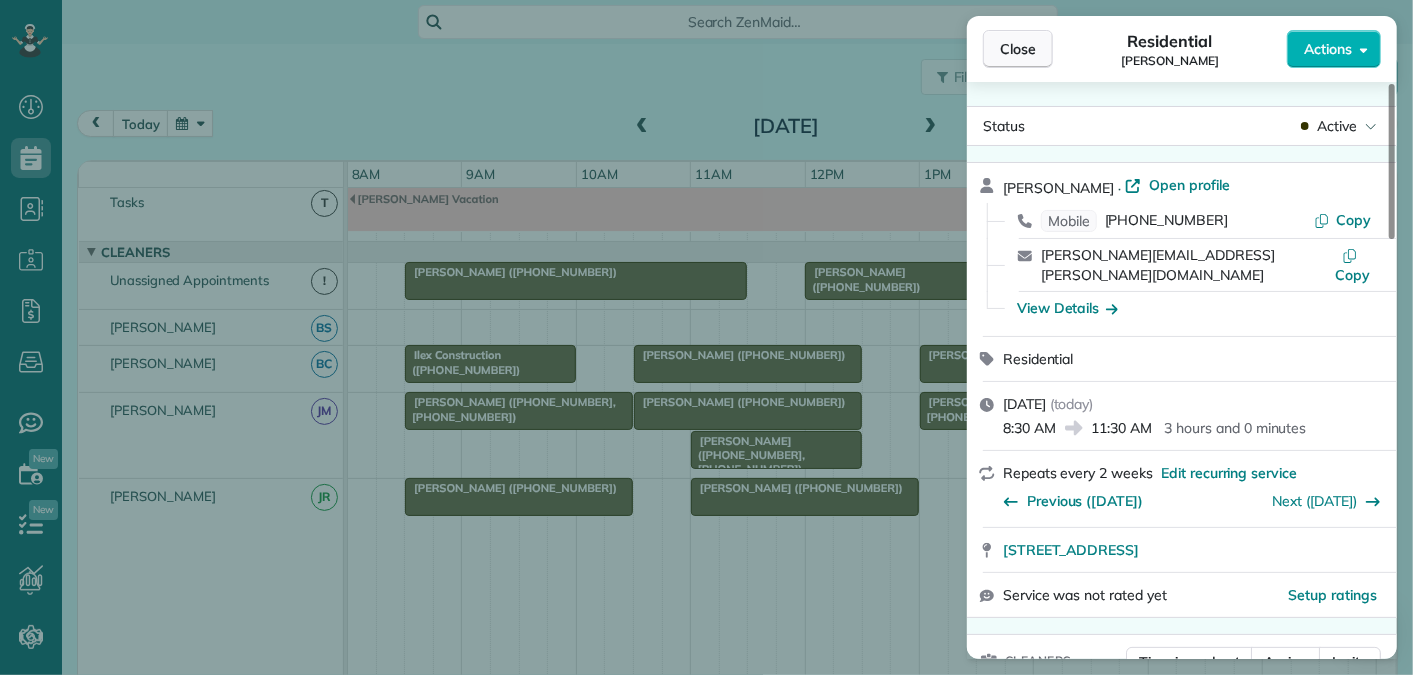 click on "Close" at bounding box center (1018, 49) 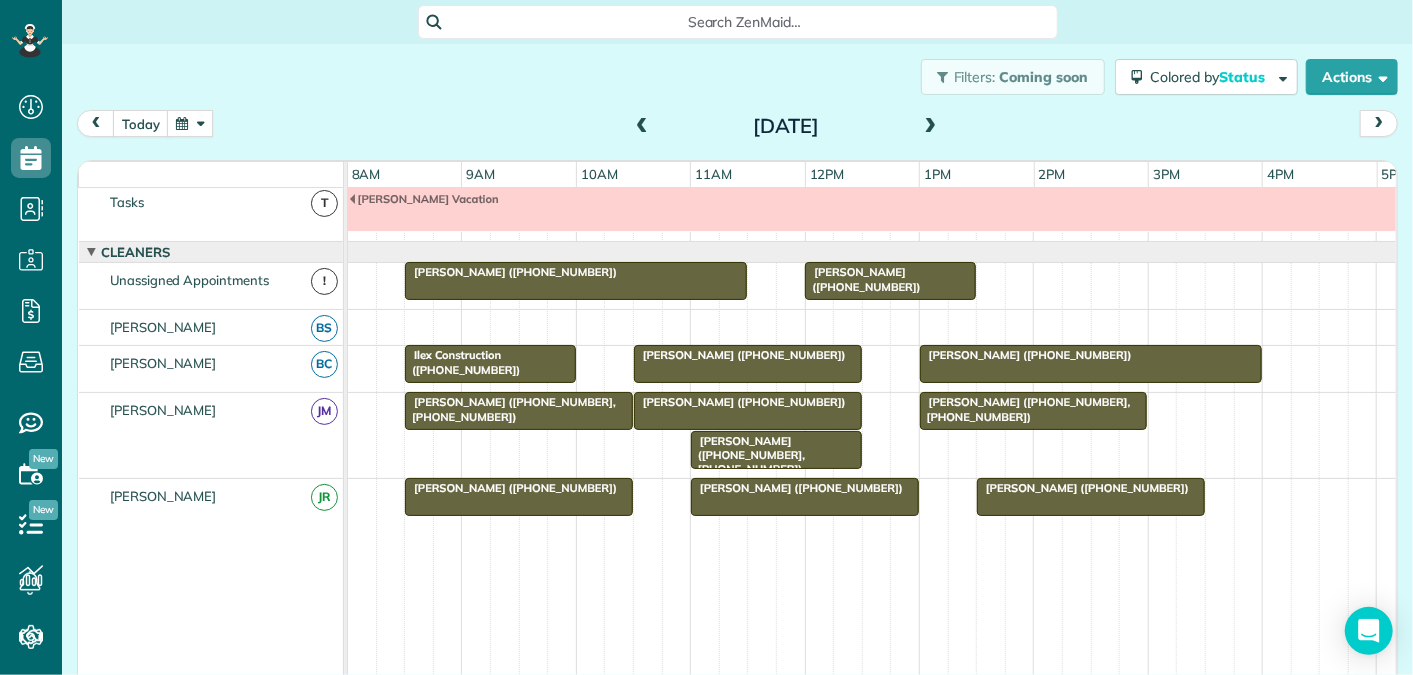 click on "[PERSON_NAME] ([PHONE_NUMBER])" at bounding box center [740, 355] 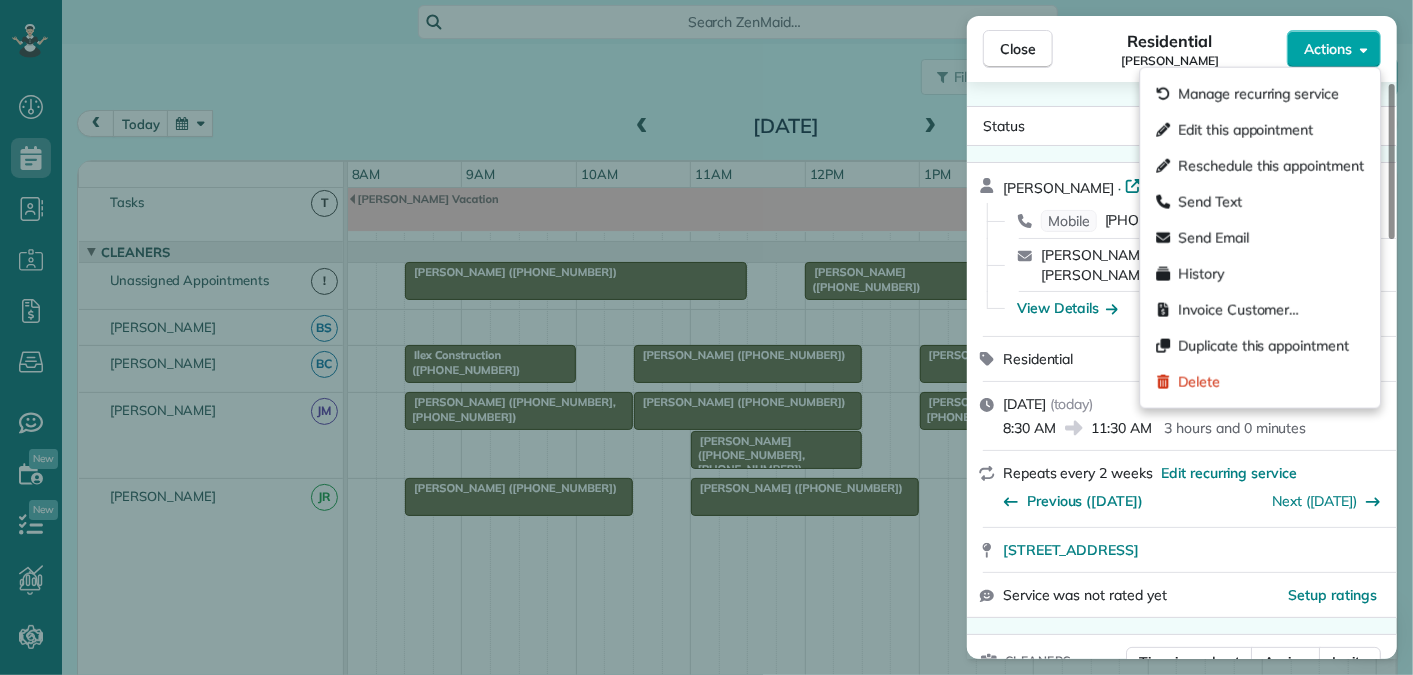 click on "Actions" at bounding box center (1328, 49) 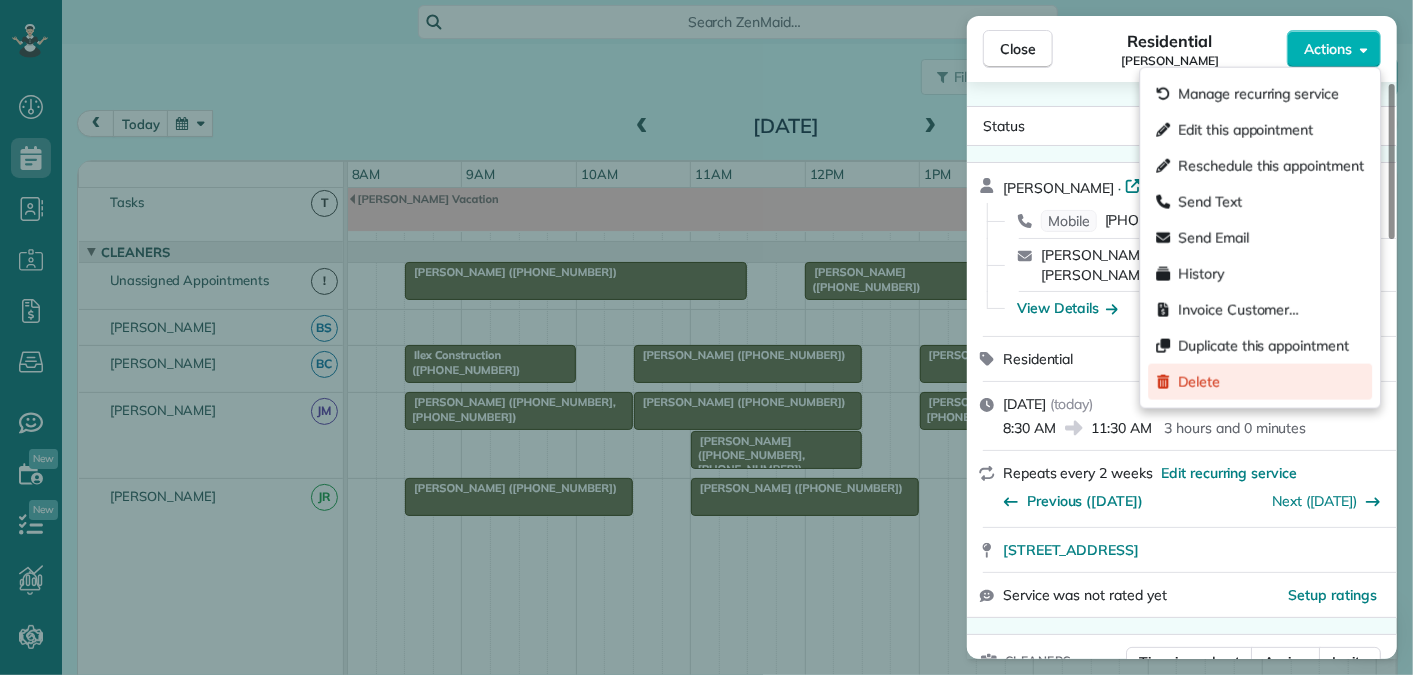 click on "Delete" at bounding box center [1199, 382] 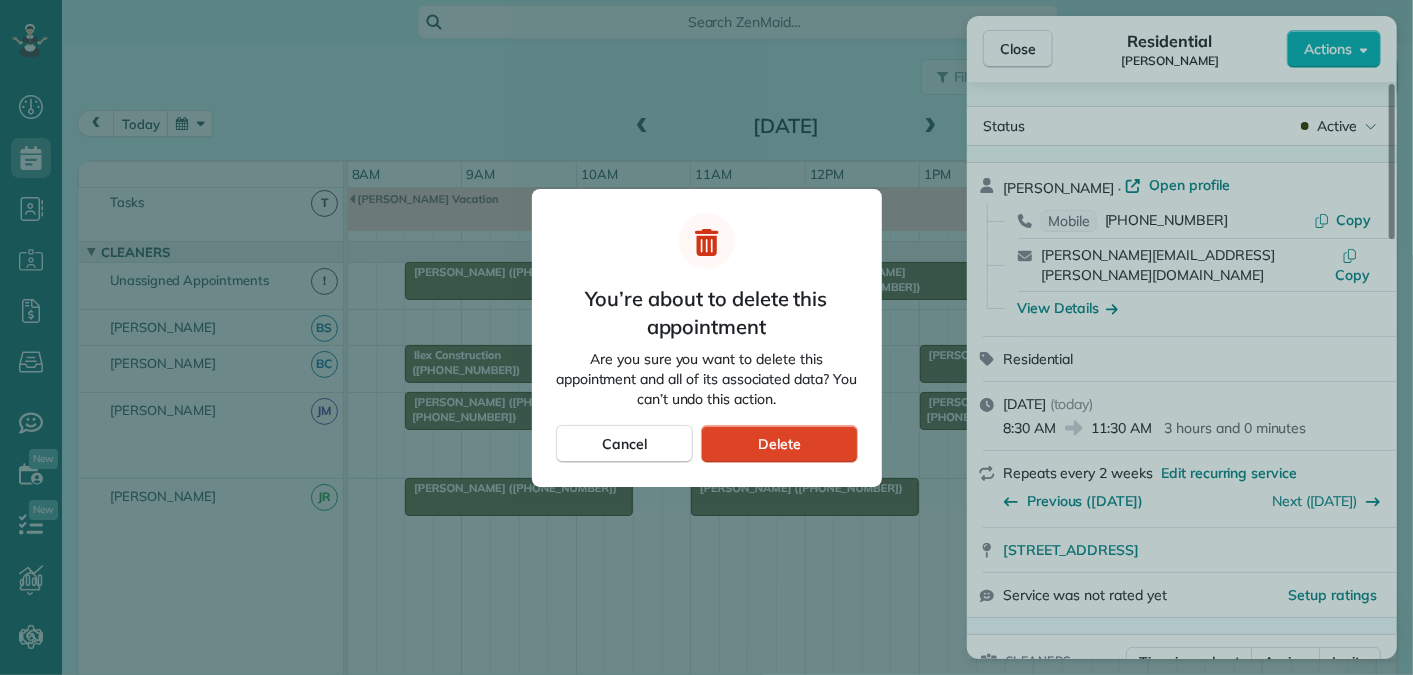 click on "Delete" at bounding box center (779, 444) 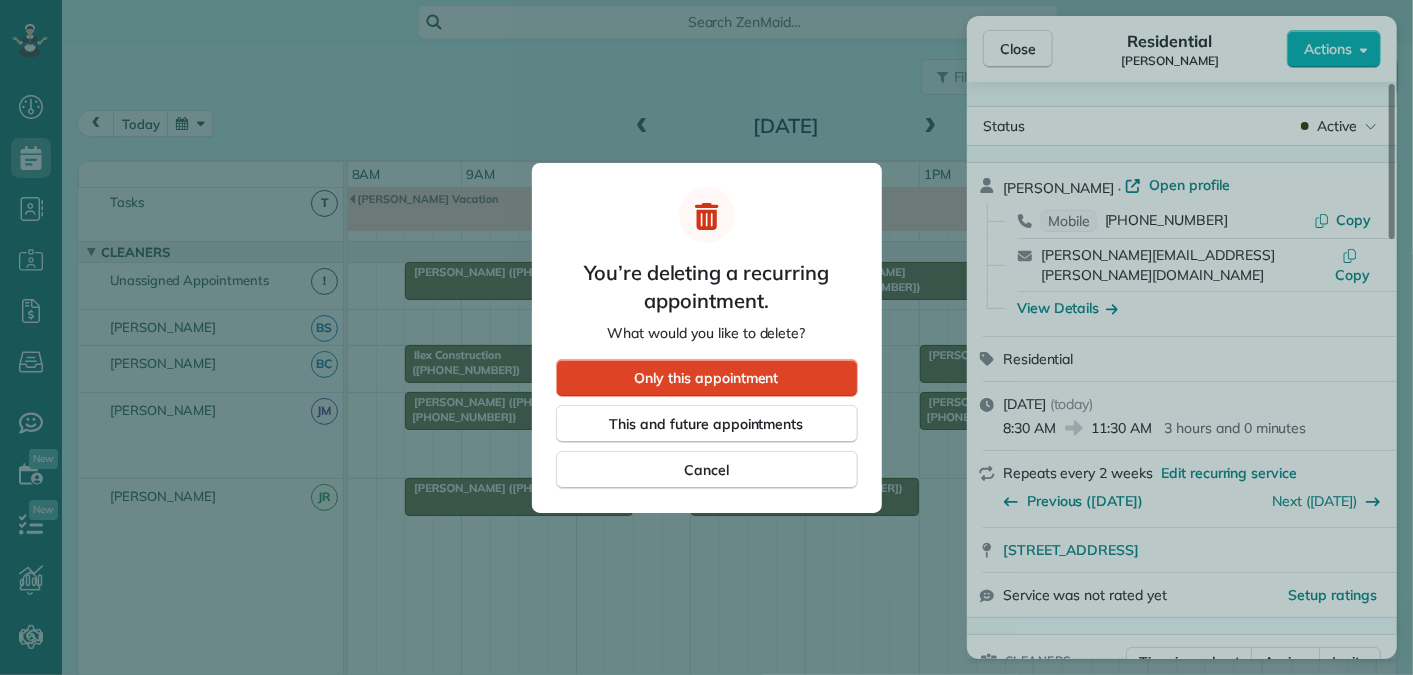 click on "Only this appointment" at bounding box center [707, 378] 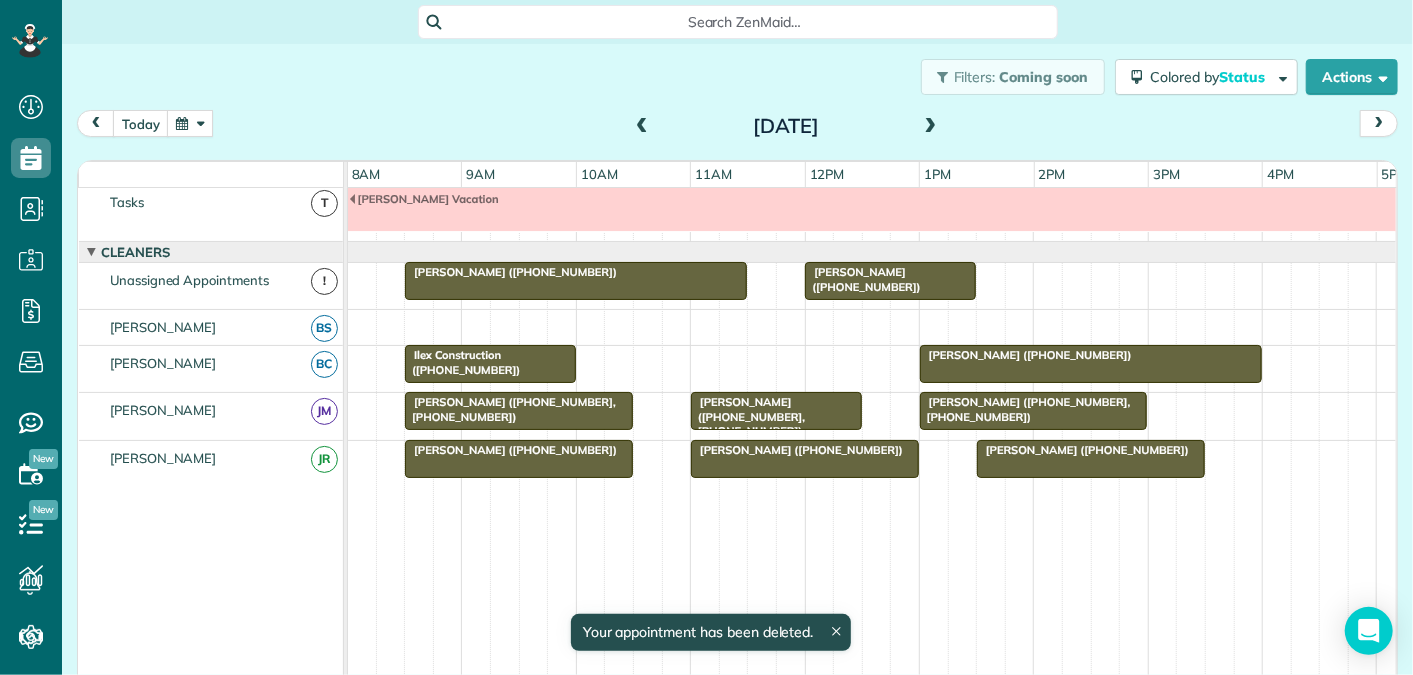 scroll, scrollTop: 0, scrollLeft: 0, axis: both 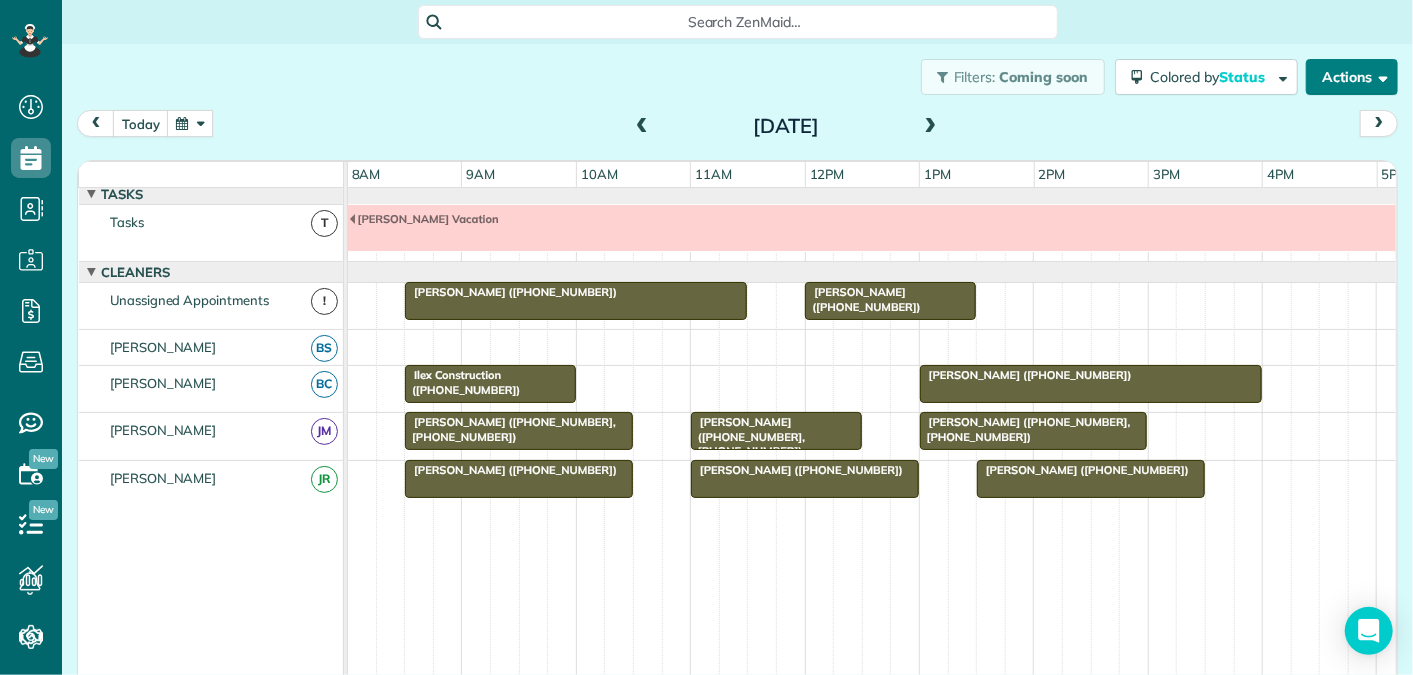 click on "Actions" at bounding box center [1352, 77] 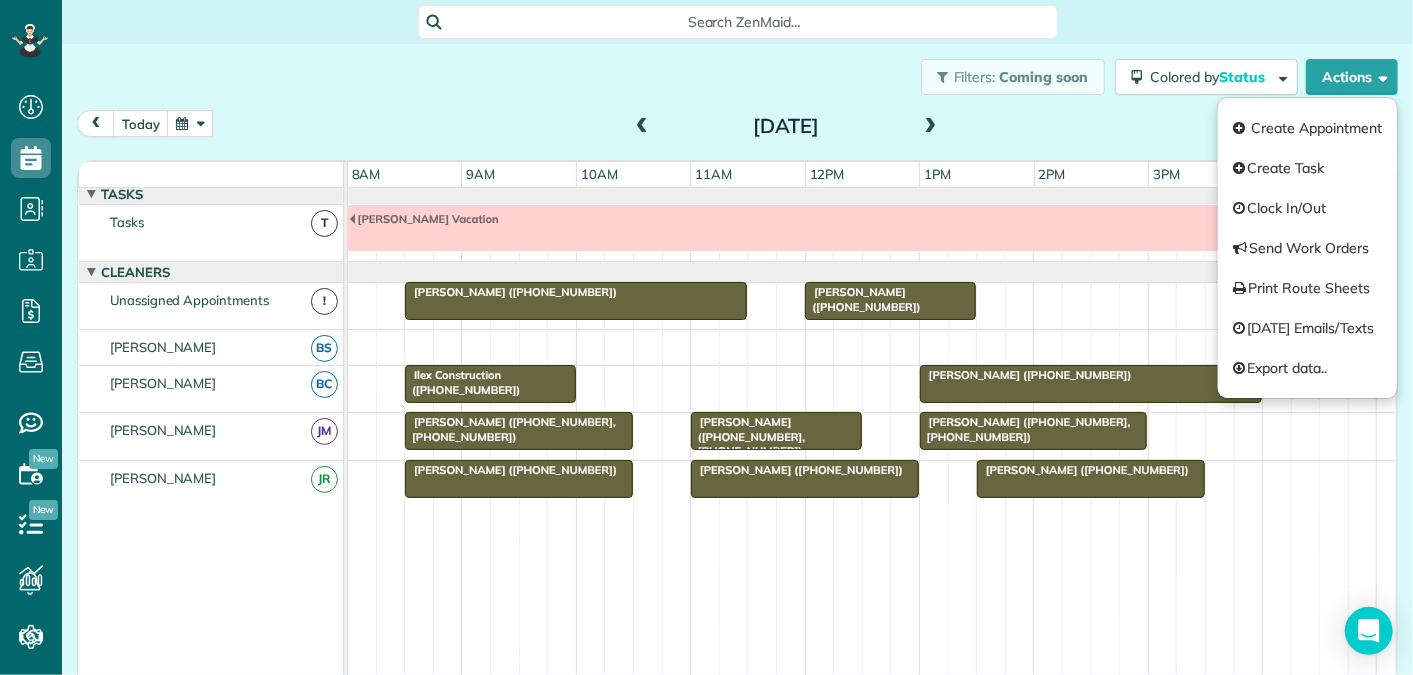 click on "[DATE]   [DATE]" at bounding box center (737, 128) 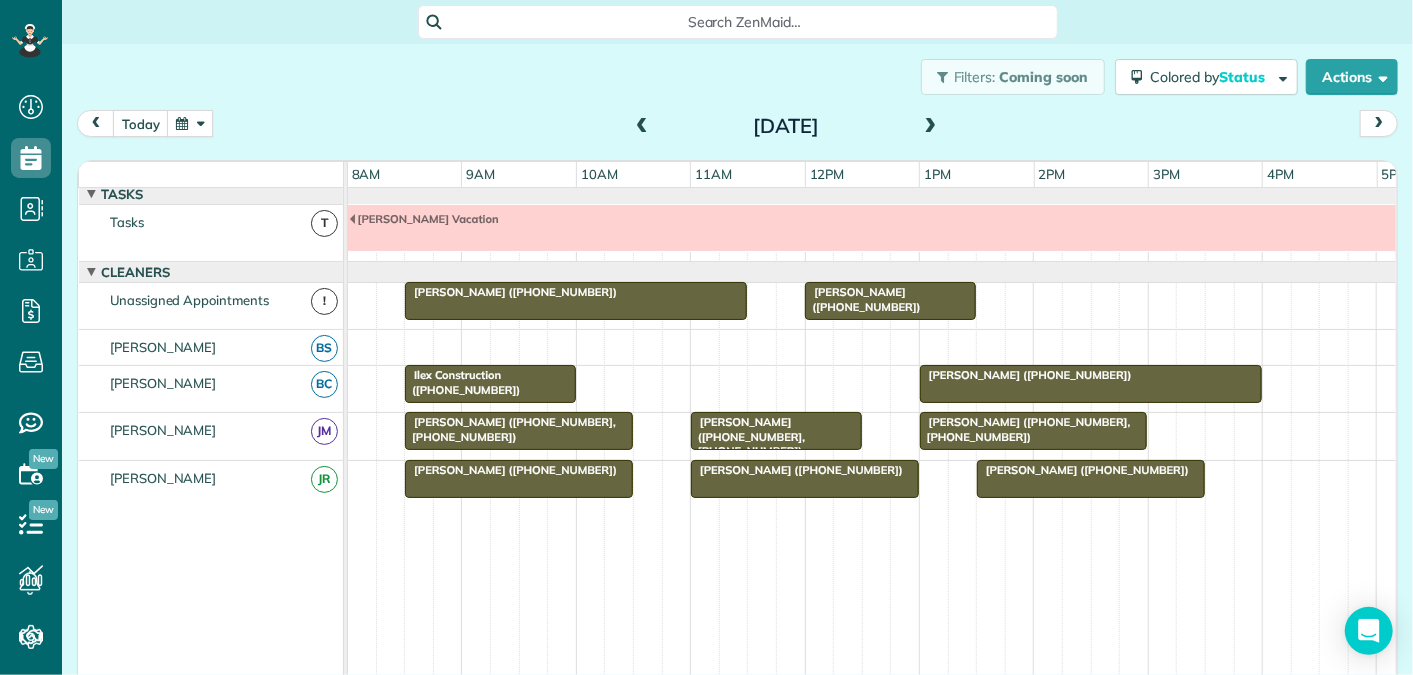 click at bounding box center [642, 127] 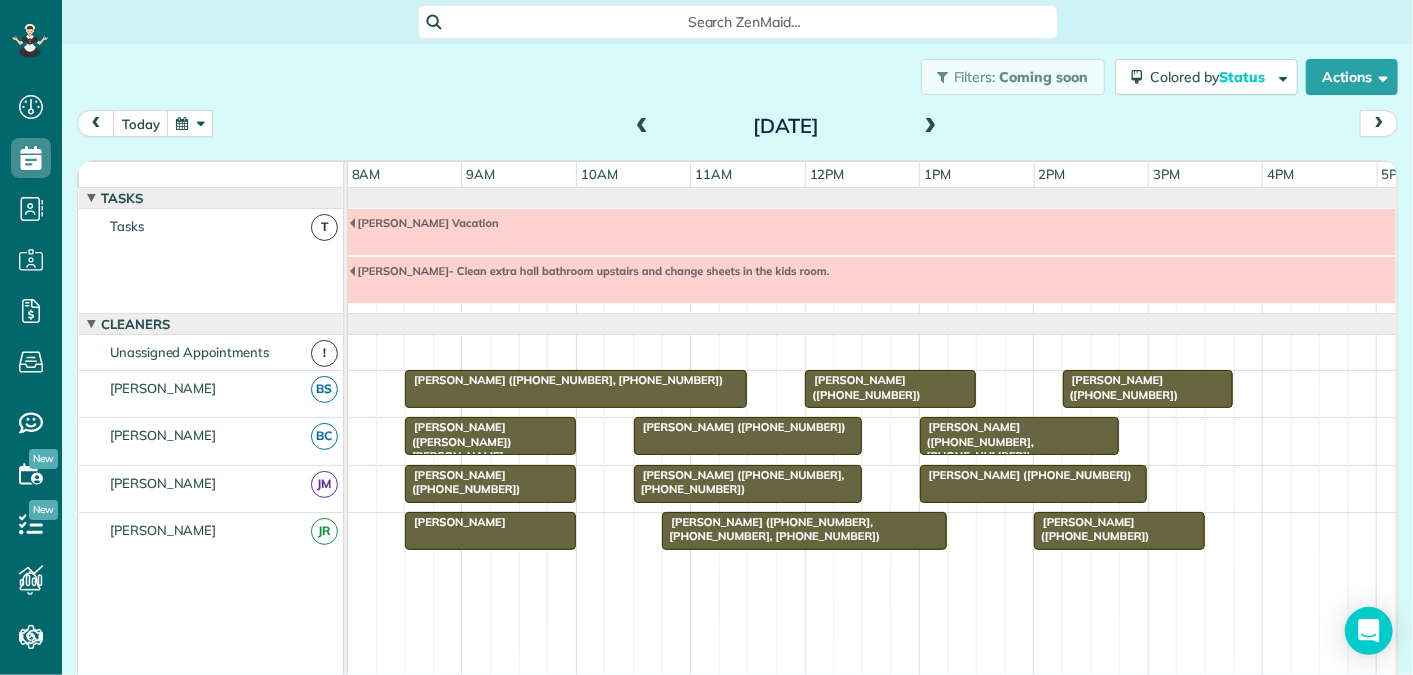 scroll, scrollTop: 68, scrollLeft: 0, axis: vertical 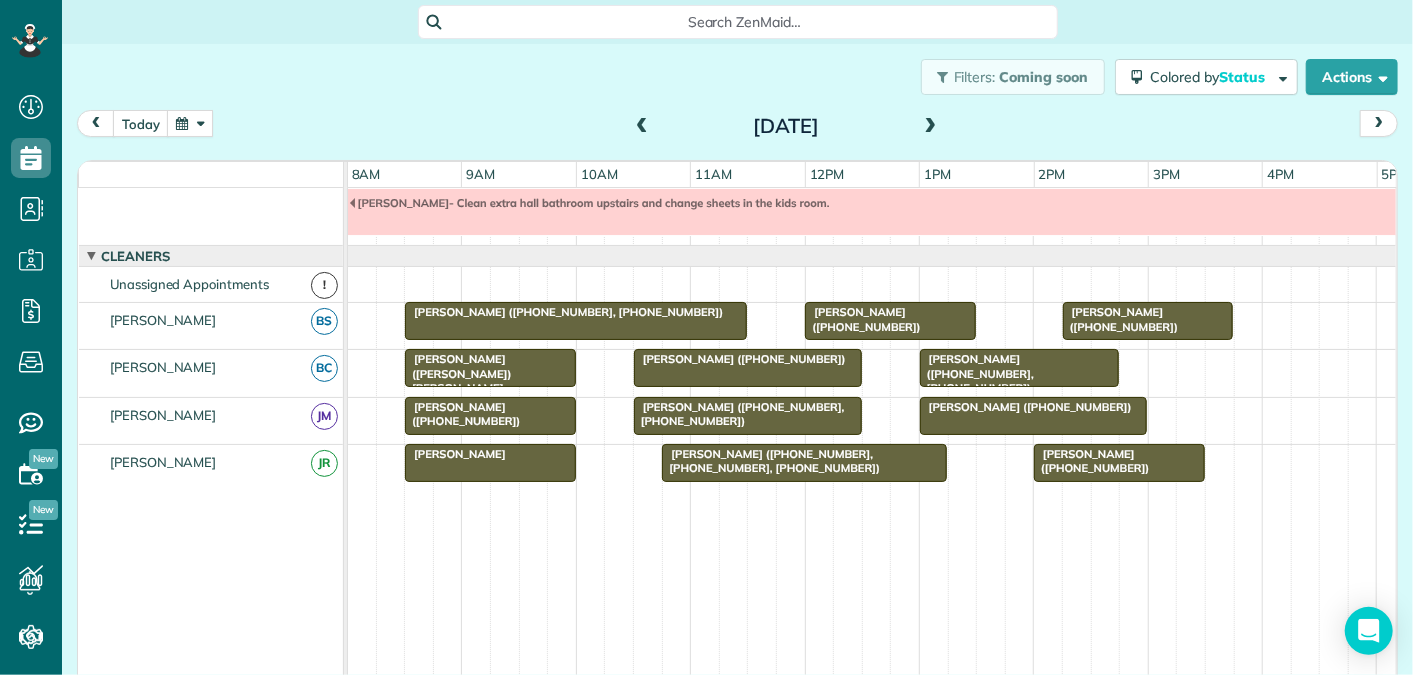click at bounding box center [642, 127] 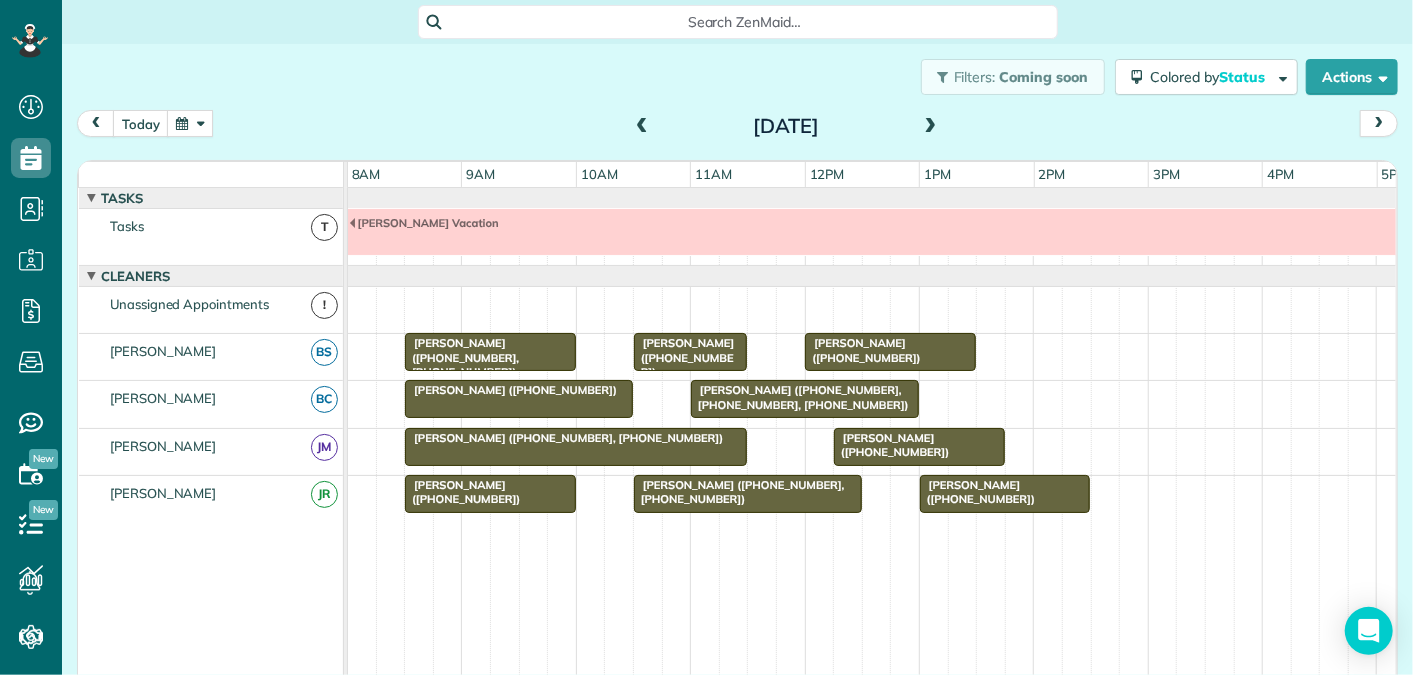 scroll, scrollTop: 21, scrollLeft: 0, axis: vertical 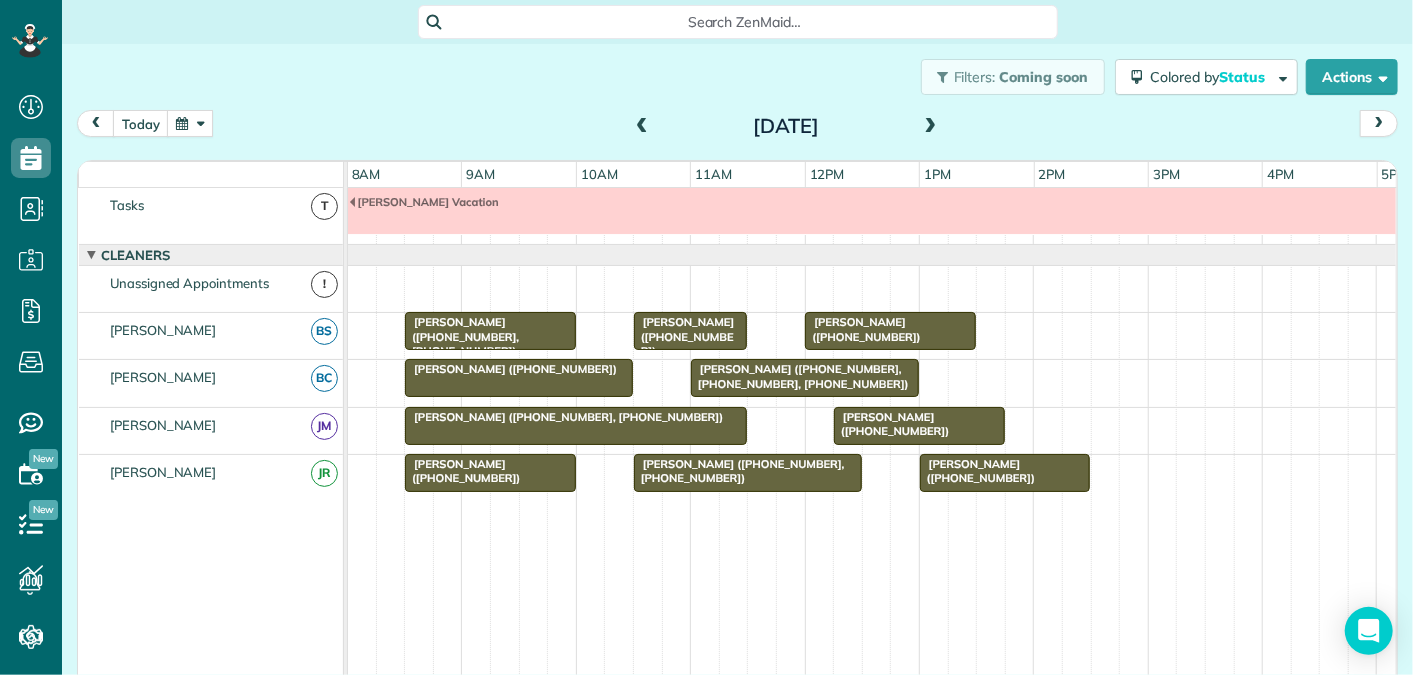 click at bounding box center [642, 127] 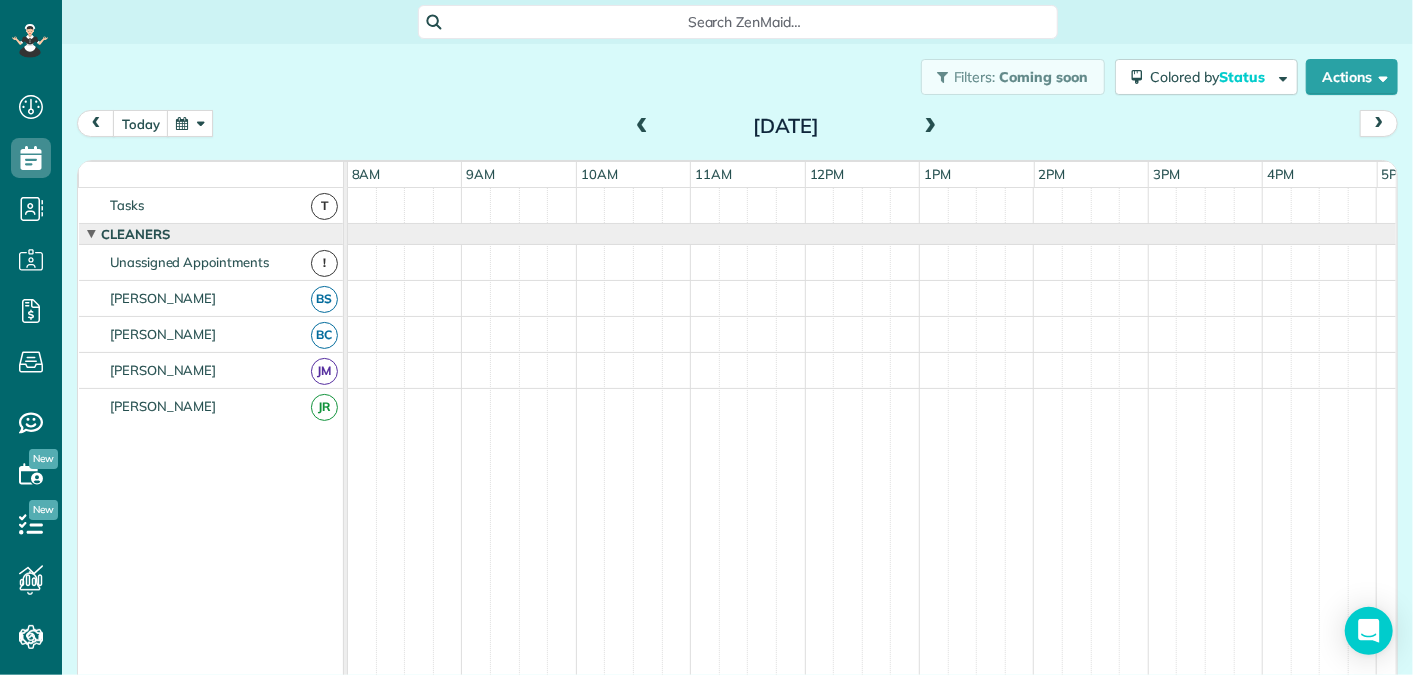 scroll, scrollTop: 0, scrollLeft: 0, axis: both 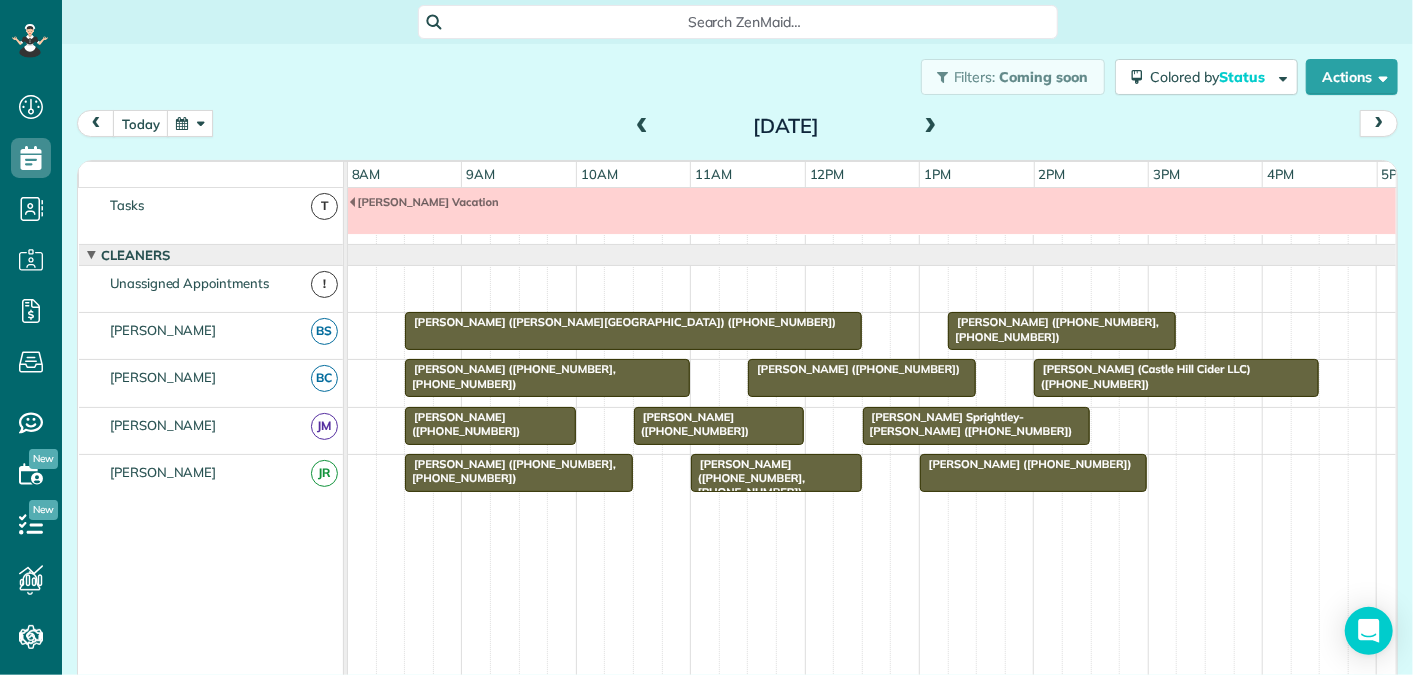 click at bounding box center [642, 127] 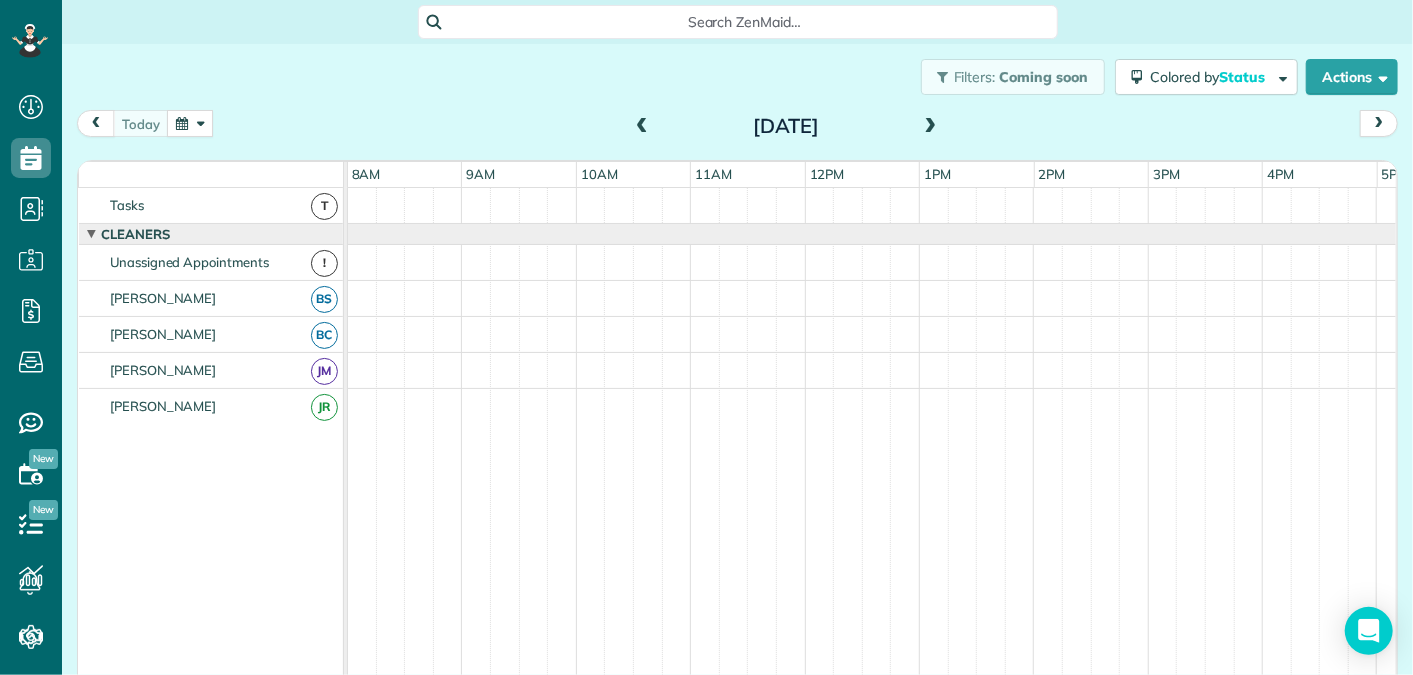 scroll, scrollTop: 0, scrollLeft: 0, axis: both 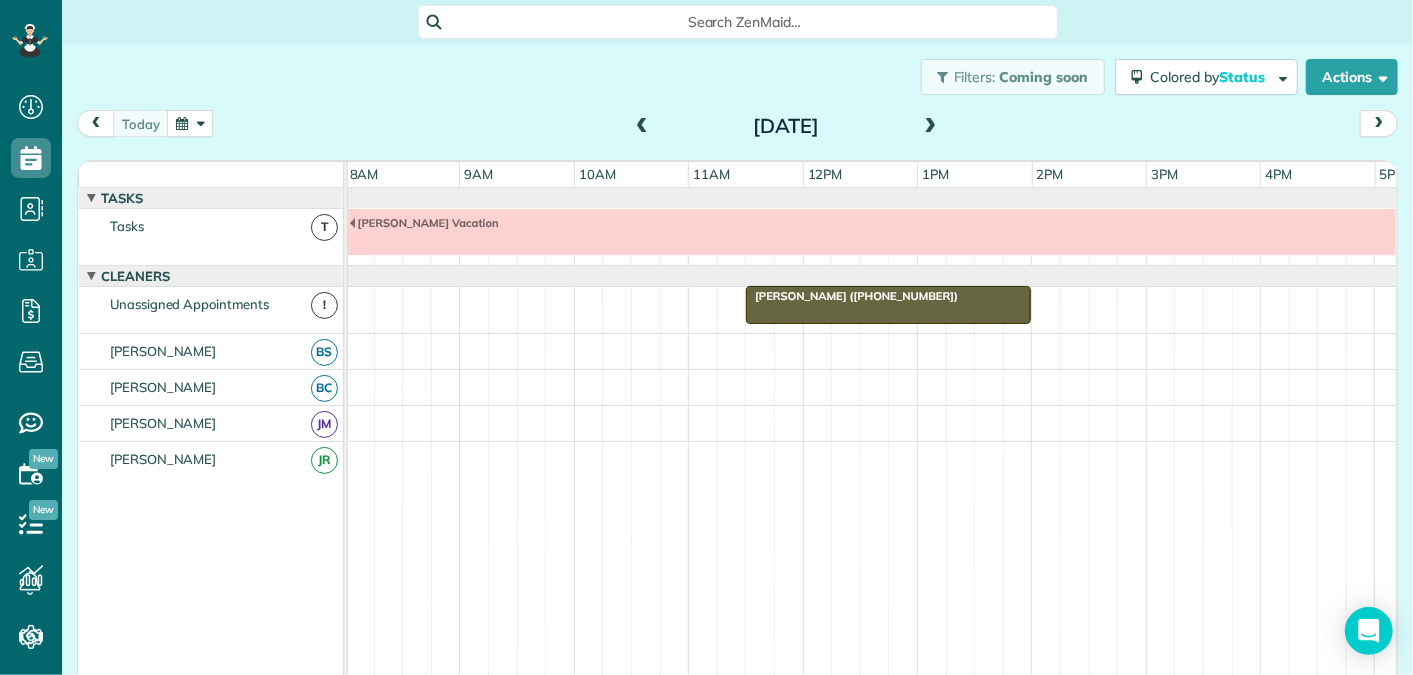 click at bounding box center (931, 127) 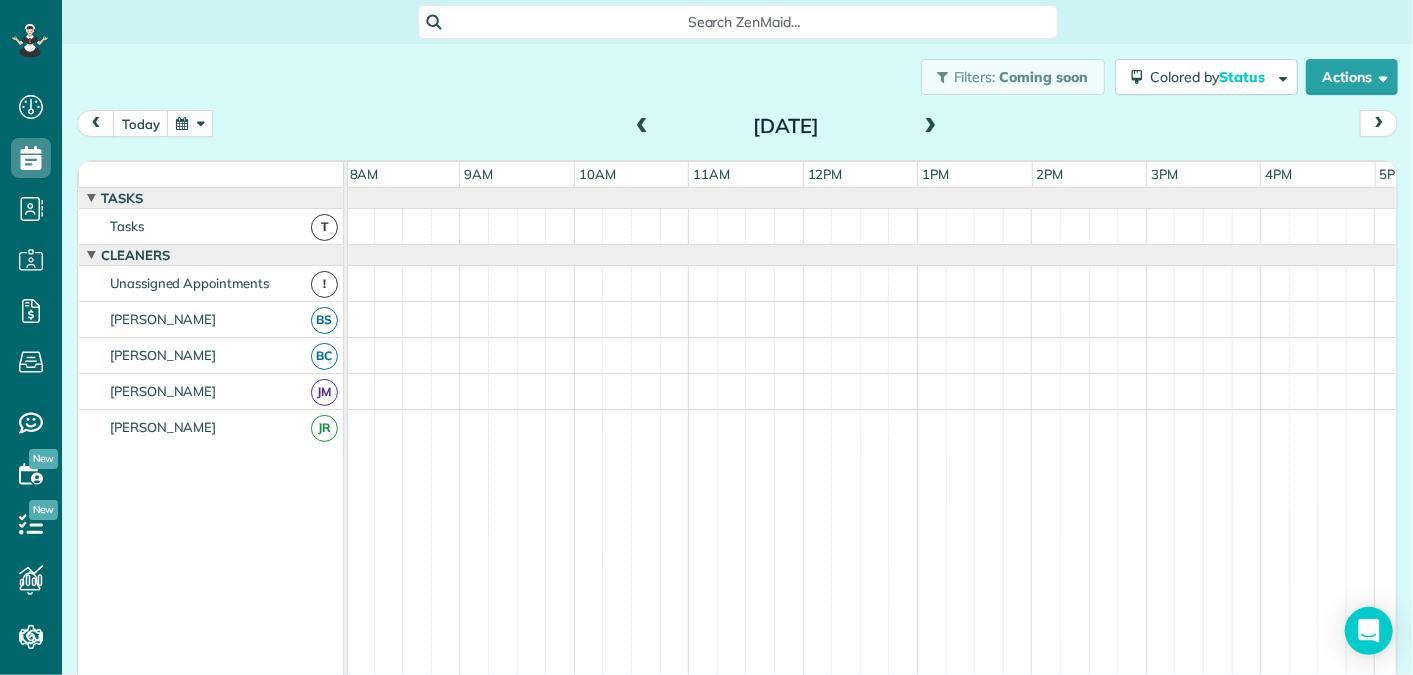 scroll, scrollTop: 0, scrollLeft: 0, axis: both 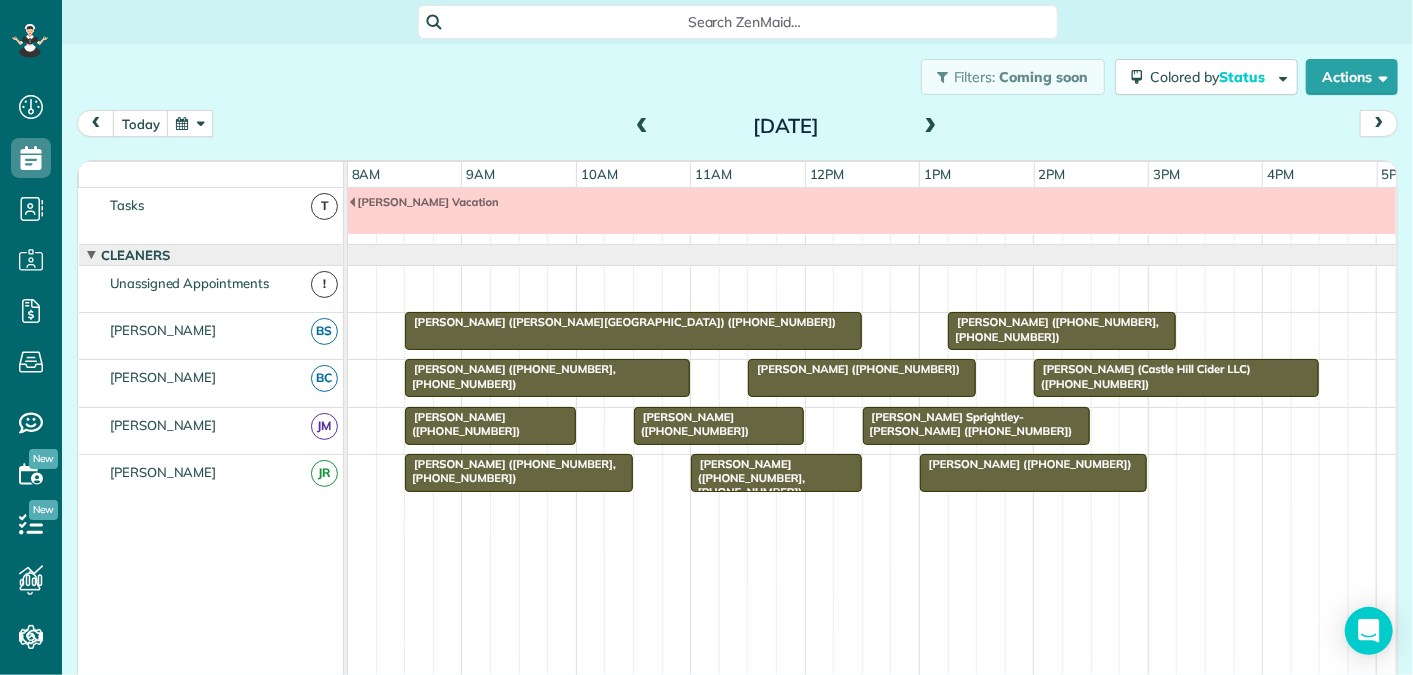 click at bounding box center [931, 127] 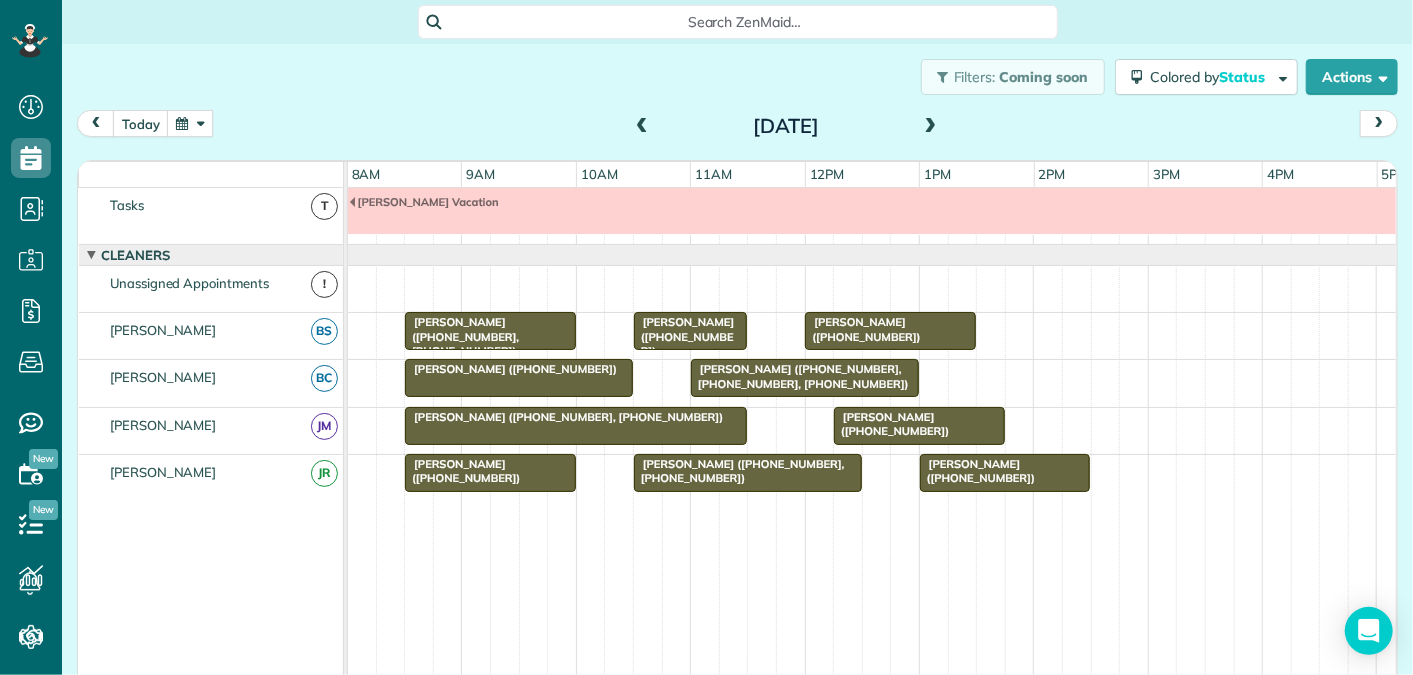 click at bounding box center (931, 127) 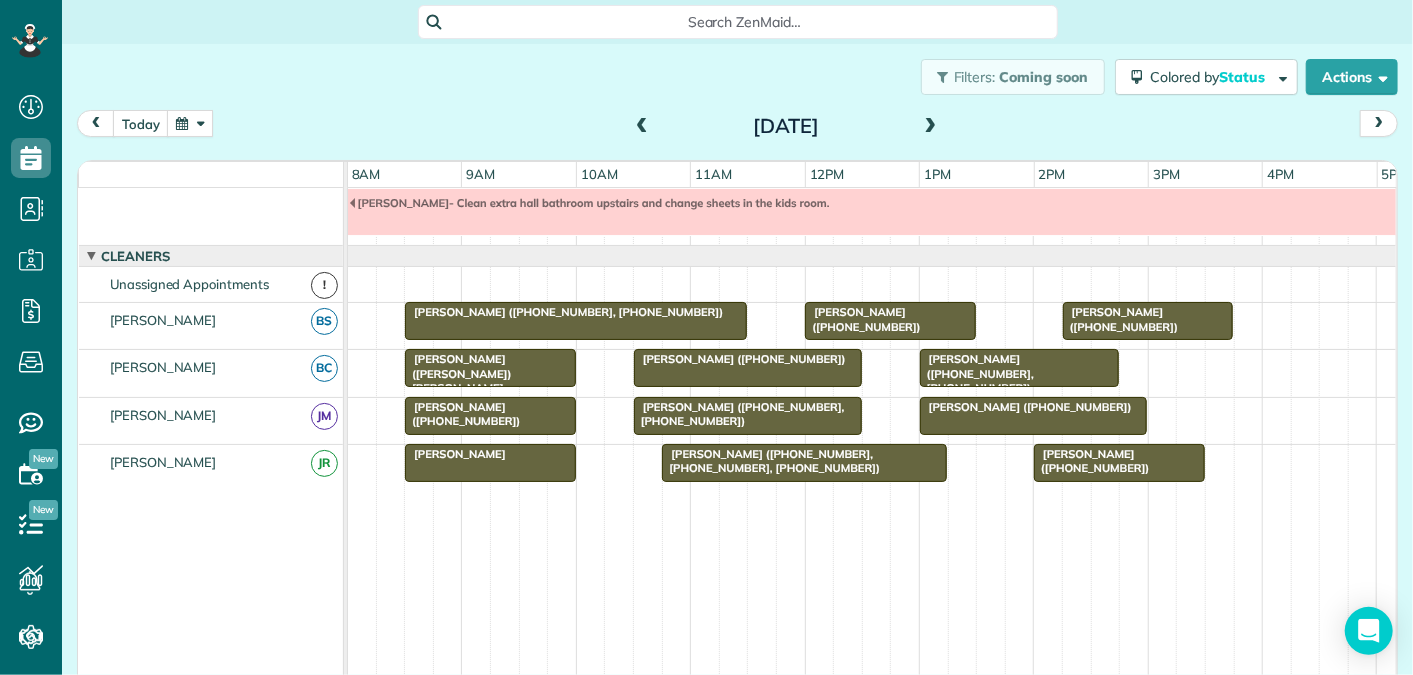 click at bounding box center (931, 127) 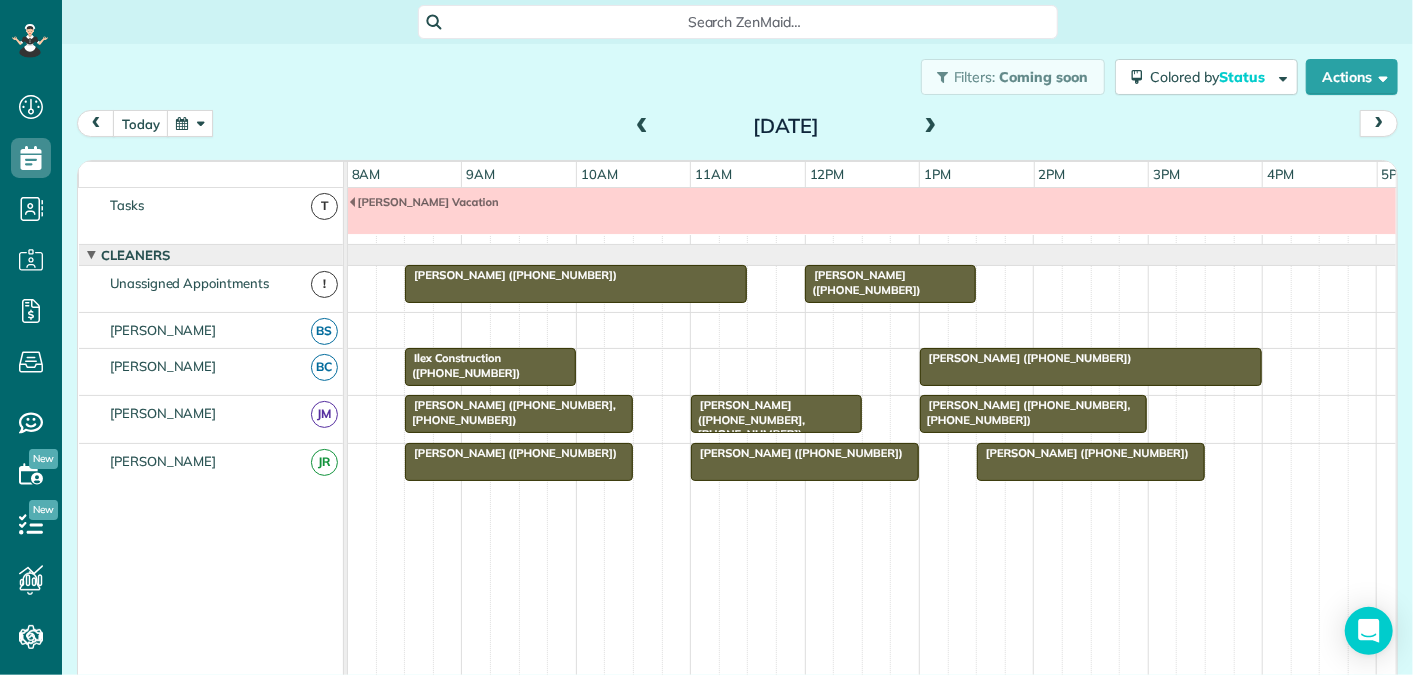 click at bounding box center (931, 127) 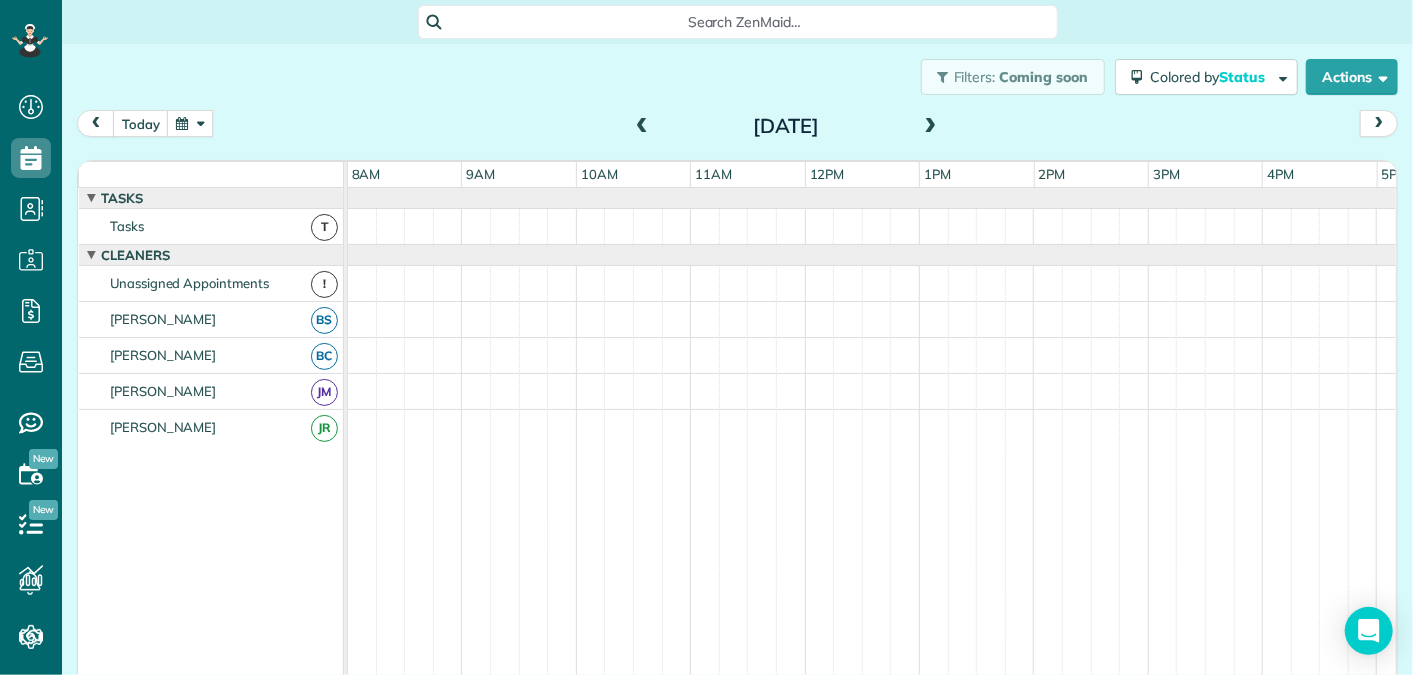 click at bounding box center [642, 127] 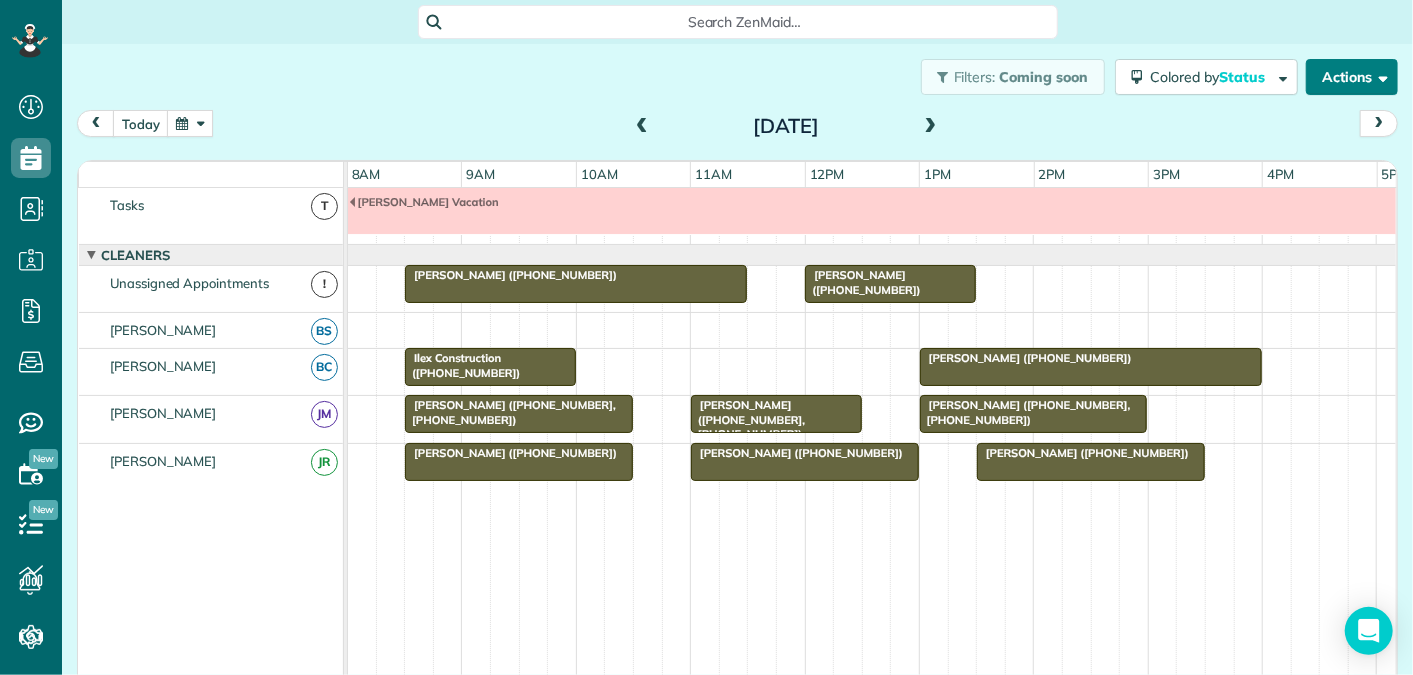 click on "Actions" at bounding box center [1352, 77] 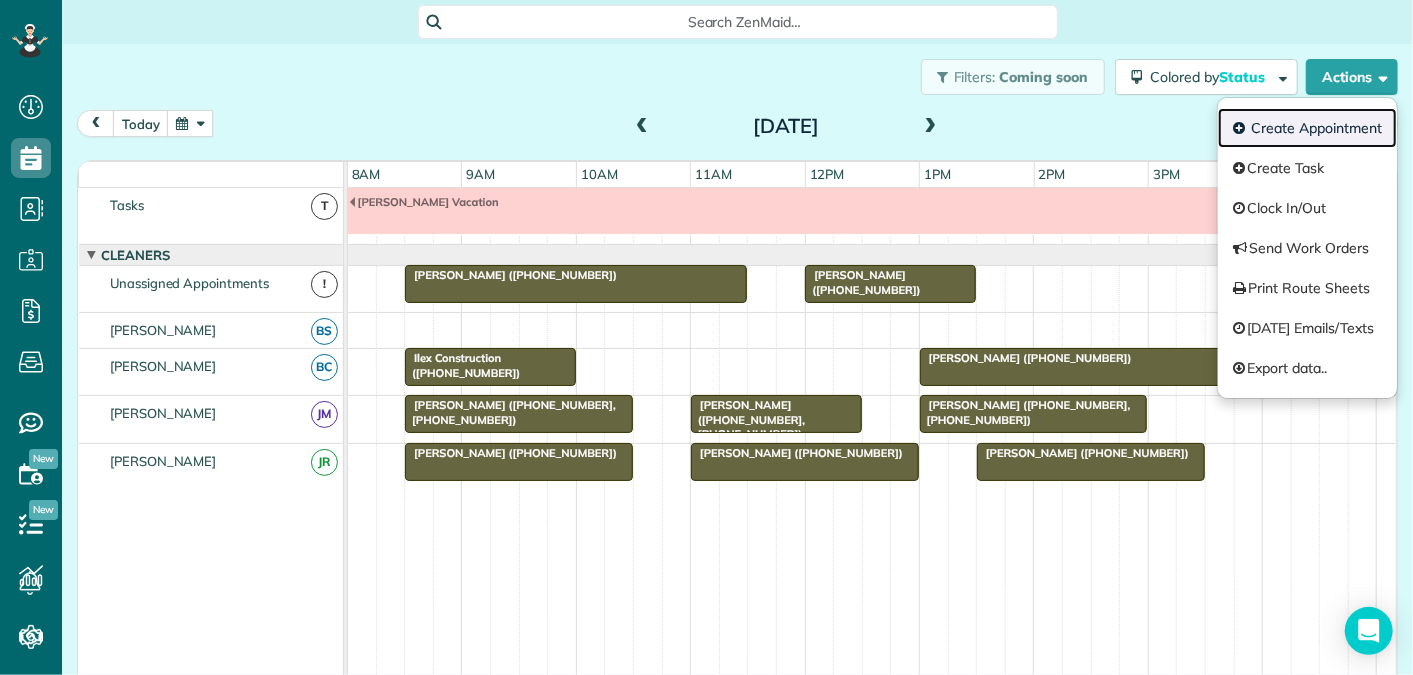 click on "Create Appointment" at bounding box center (1307, 128) 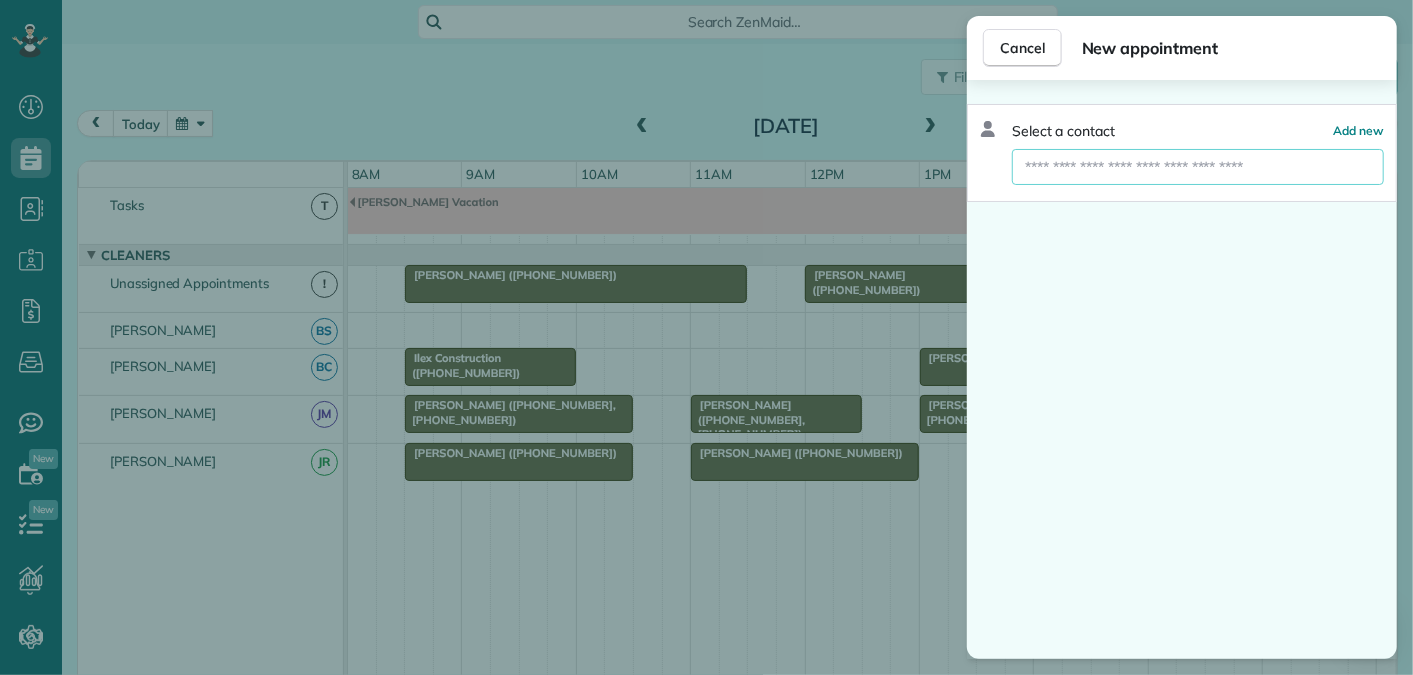 click at bounding box center [1198, 167] 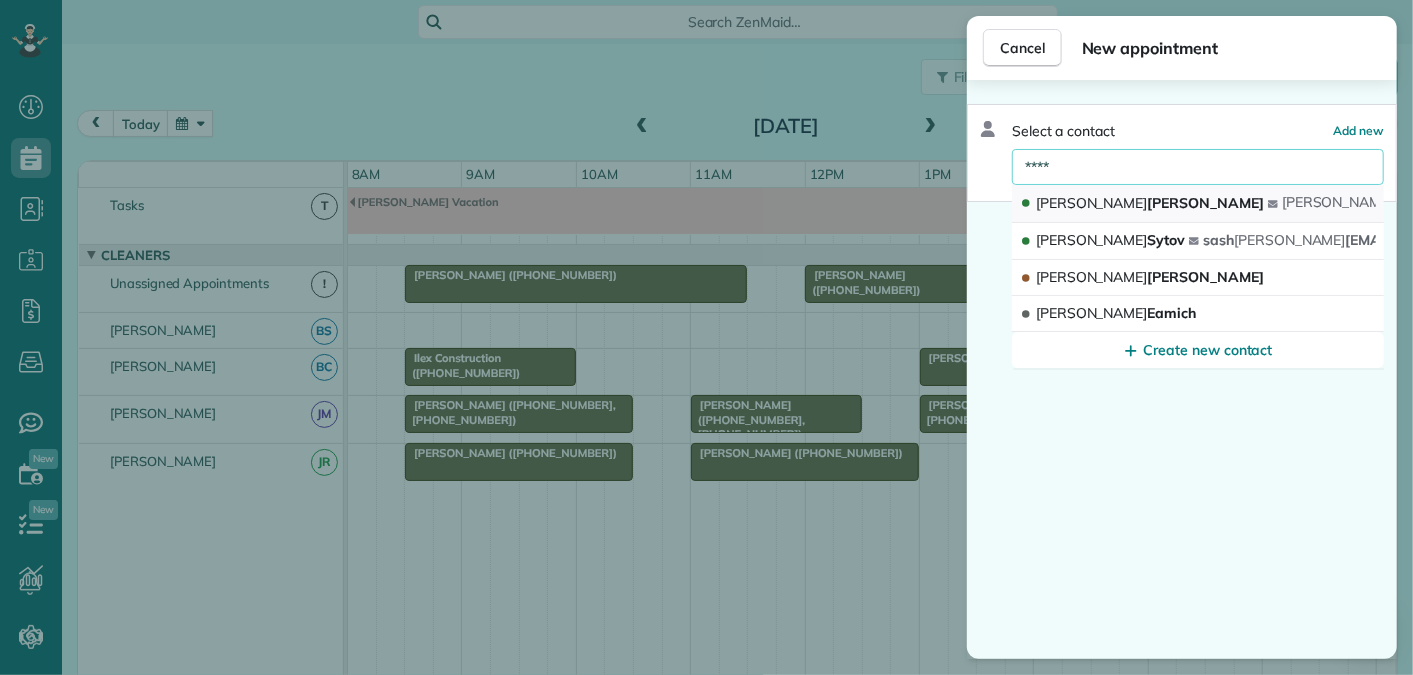 type on "****" 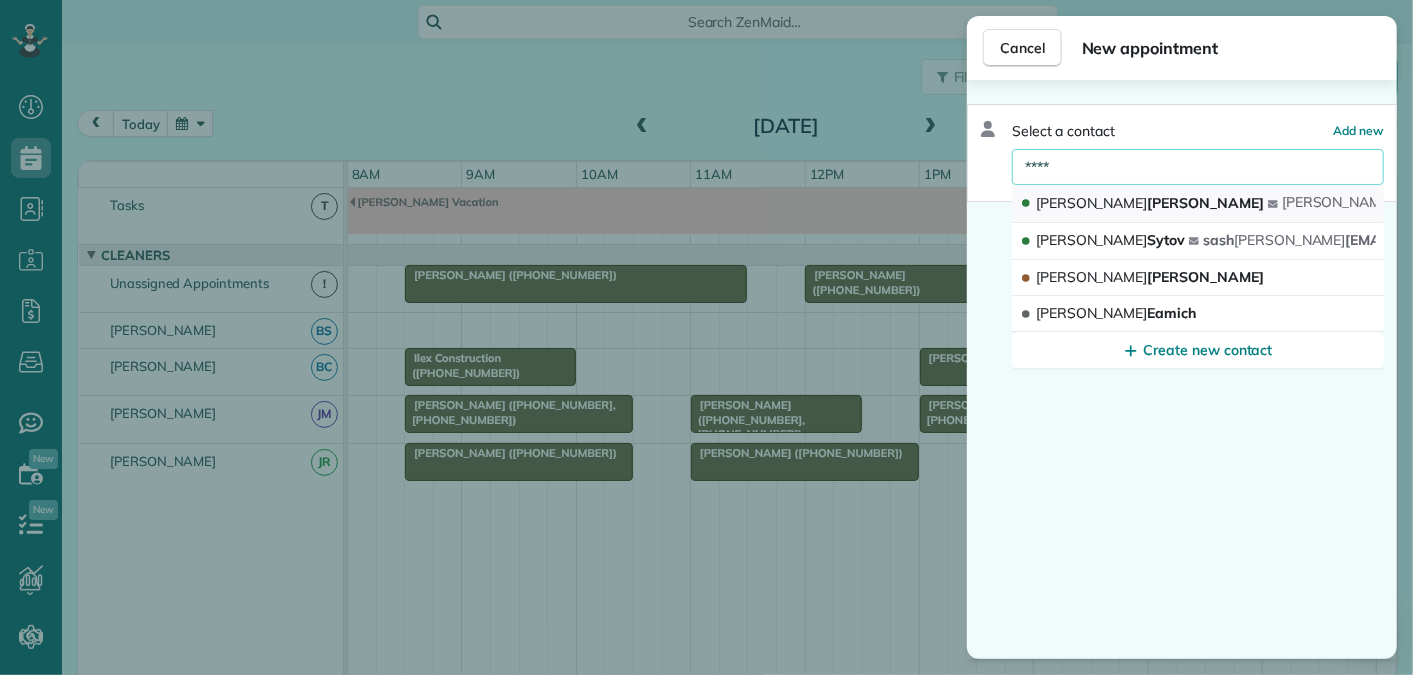 click on "[PERSON_NAME] [PERSON_NAME] .[PERSON_NAME][EMAIL_ADDRESS][DOMAIN_NAME]" at bounding box center (1198, 204) 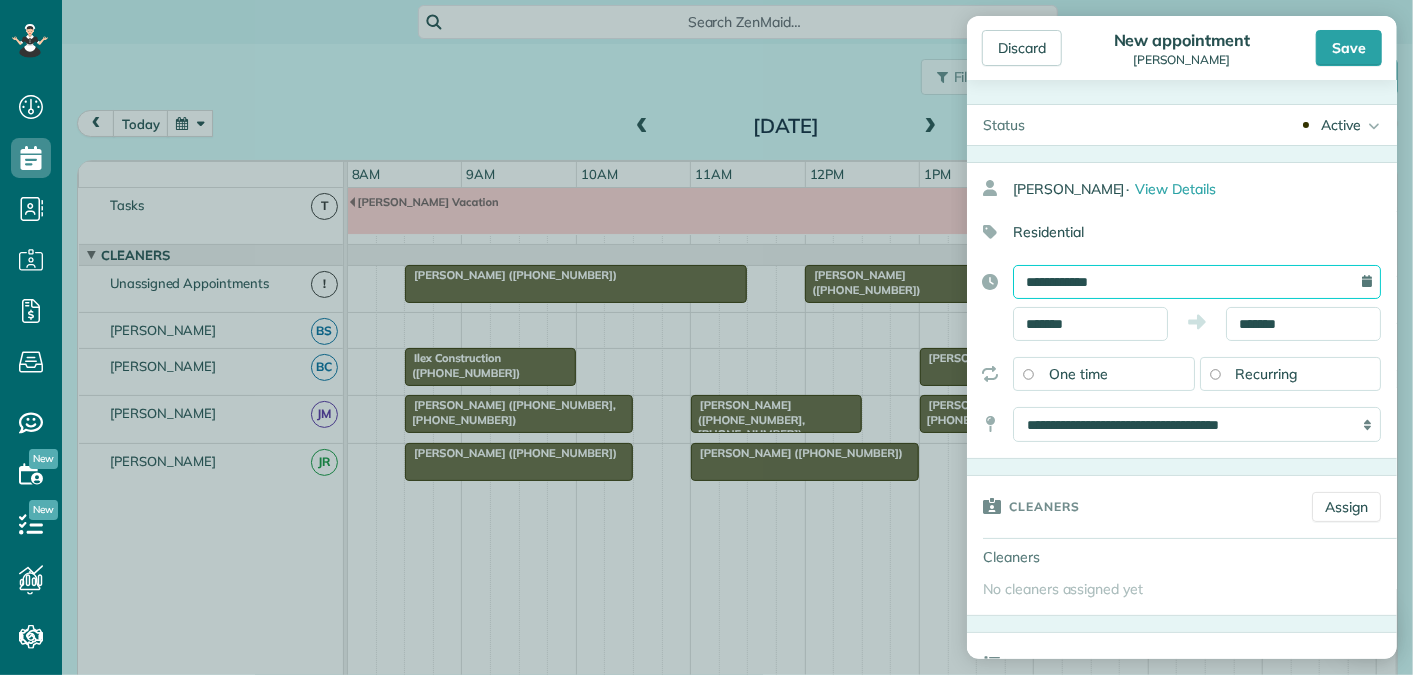 click on "**********" at bounding box center (1197, 282) 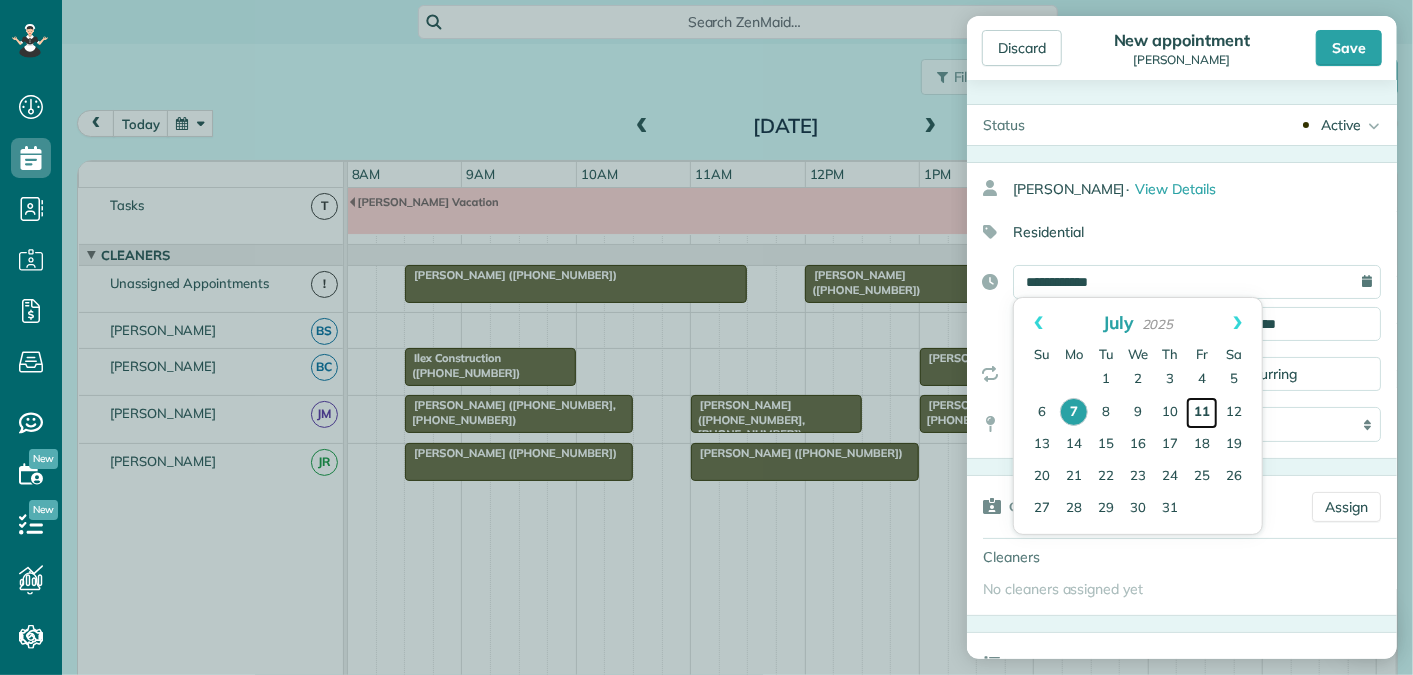 click on "11" at bounding box center (1202, 413) 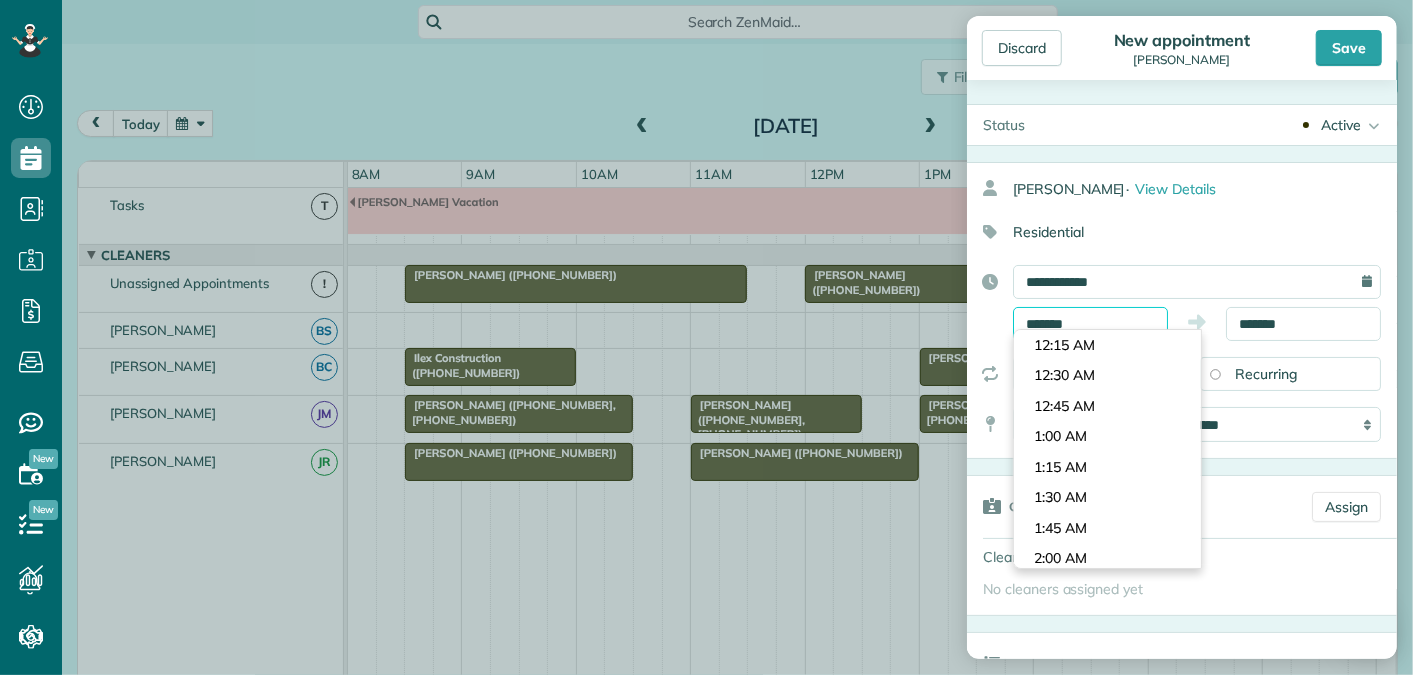 click on "*******" at bounding box center (1090, 324) 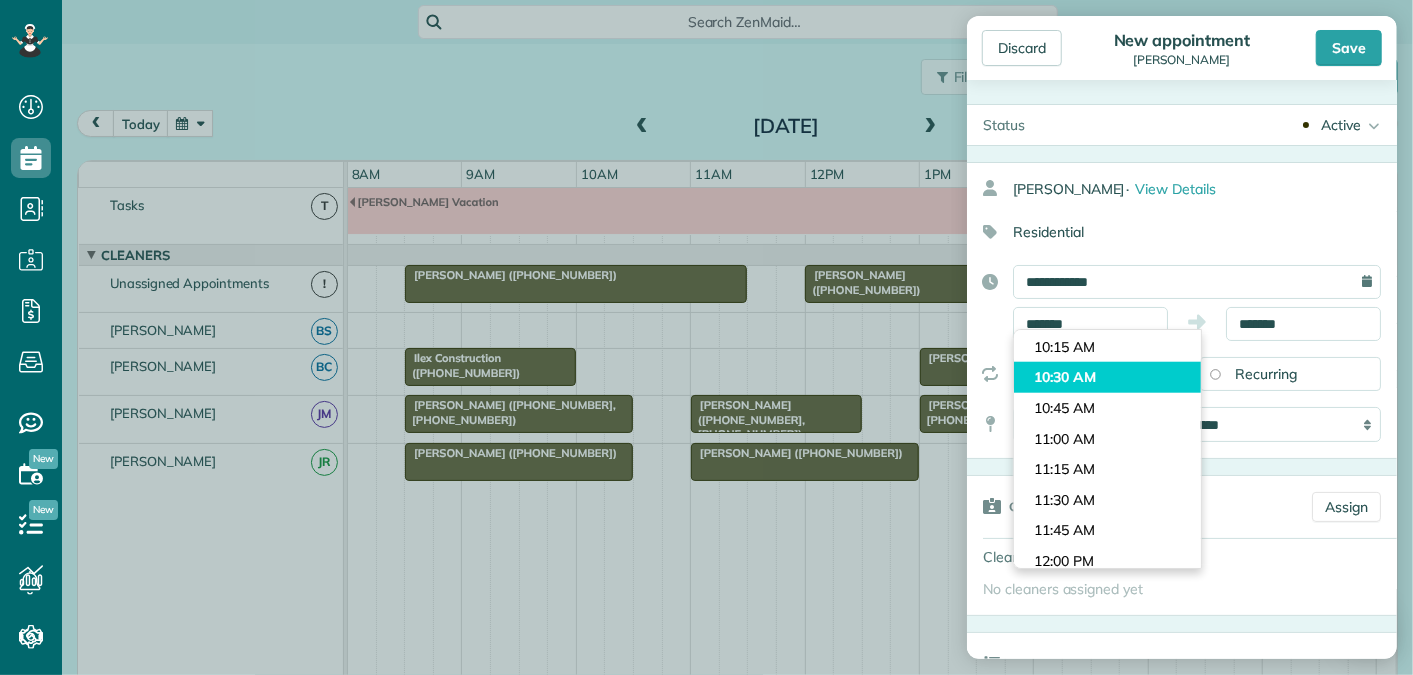 type on "********" 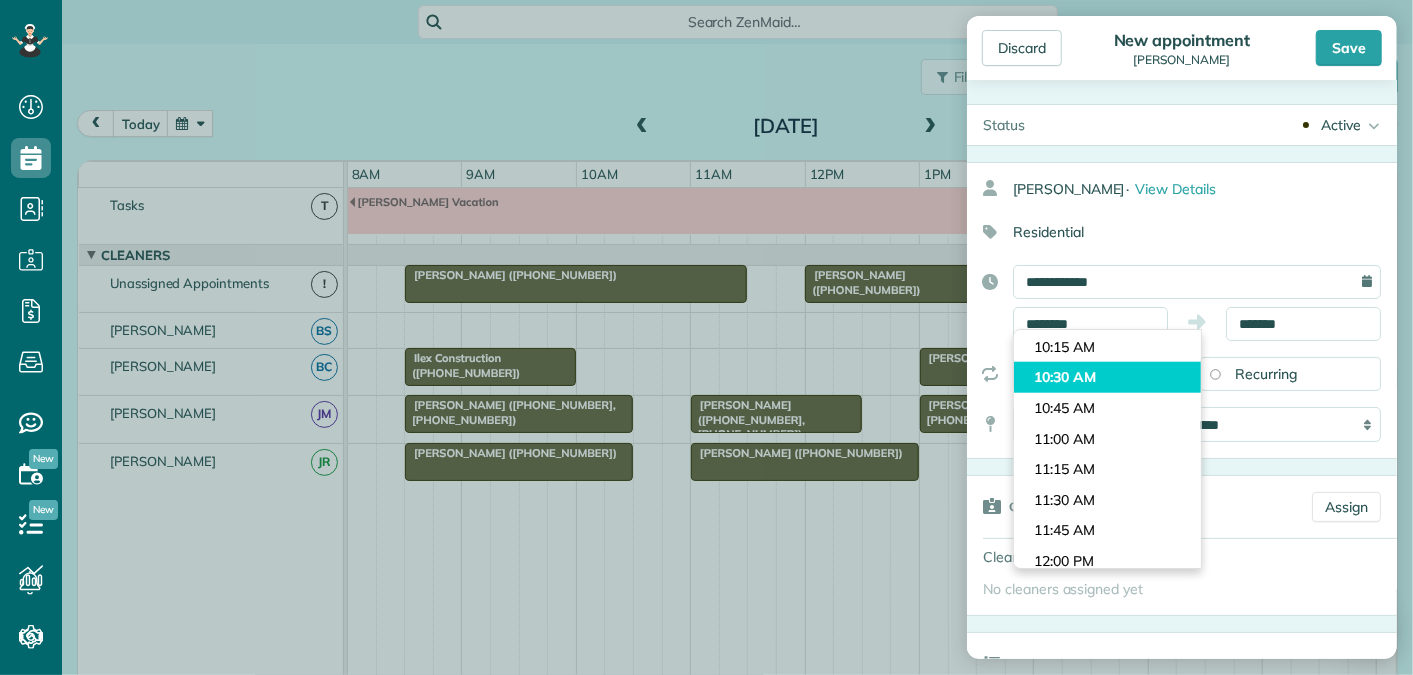 click on "Dashboard
Scheduling
Calendar View
List View
Dispatch View - Weekly scheduling (Beta)" at bounding box center [706, 337] 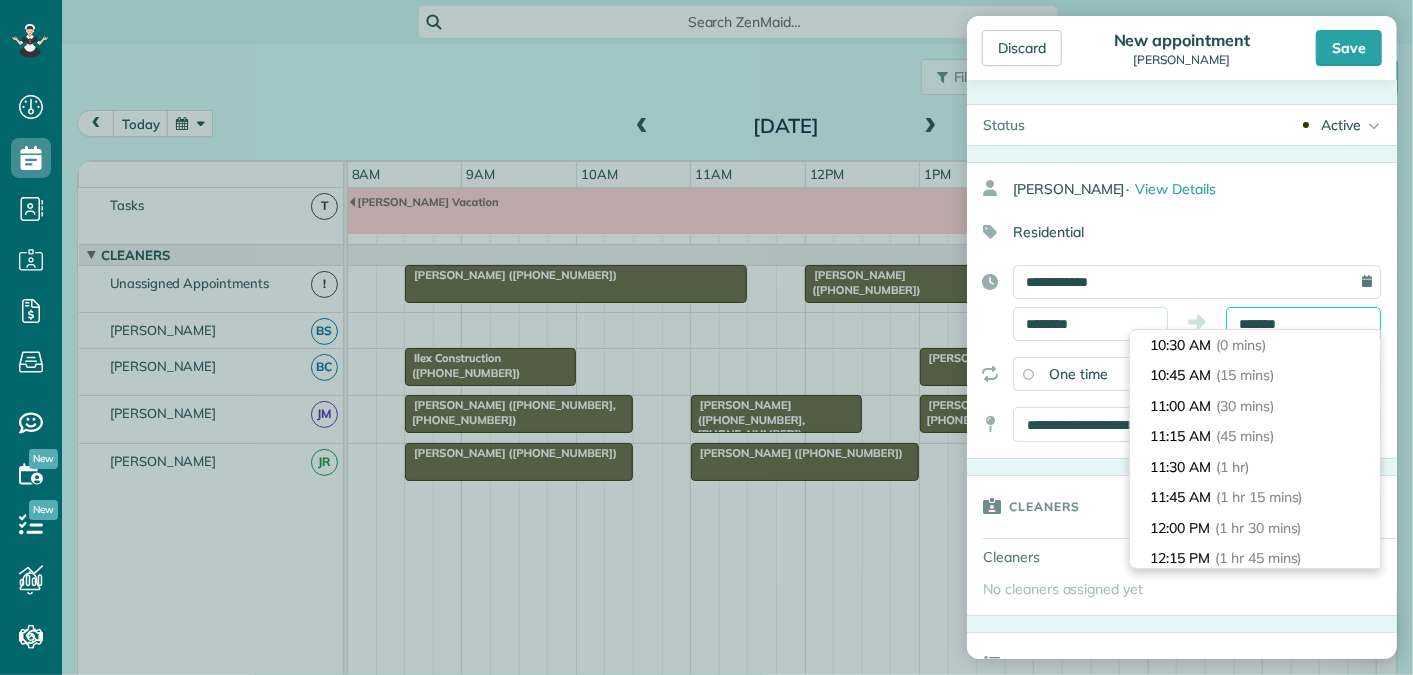 click on "*******" at bounding box center (1303, 324) 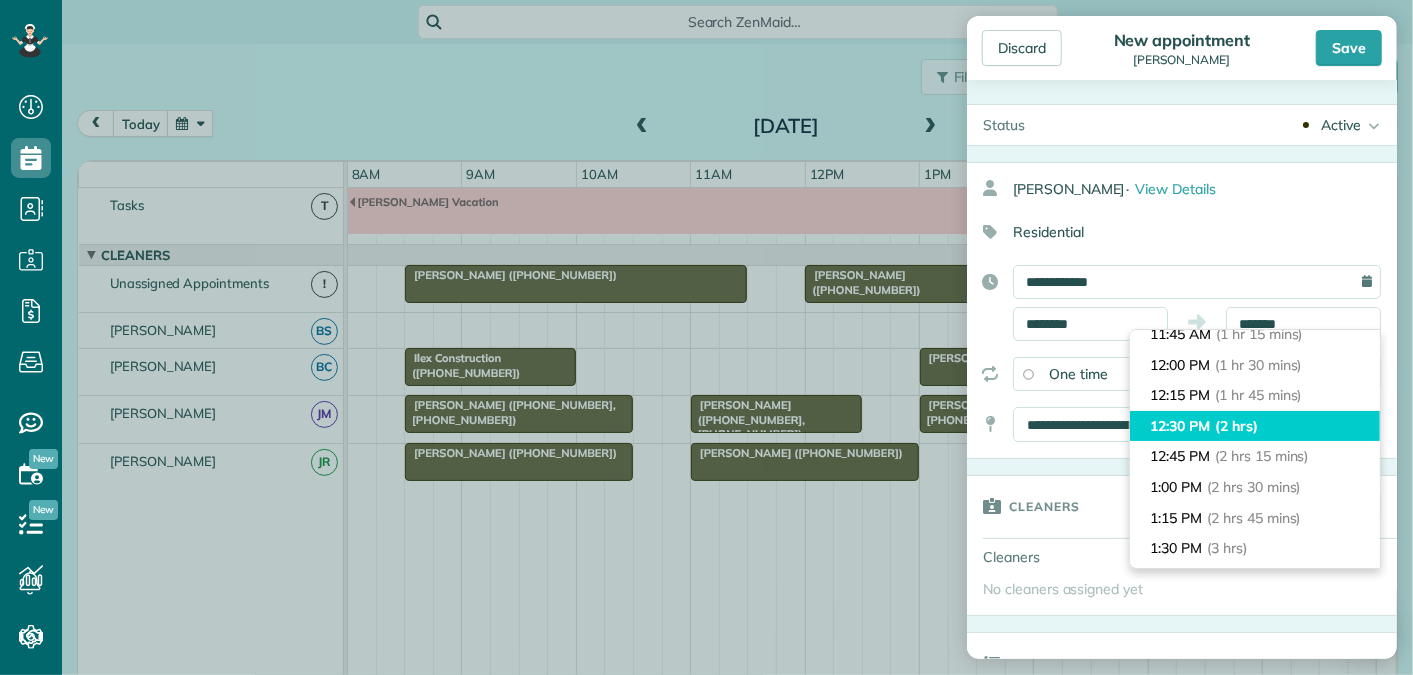 type on "********" 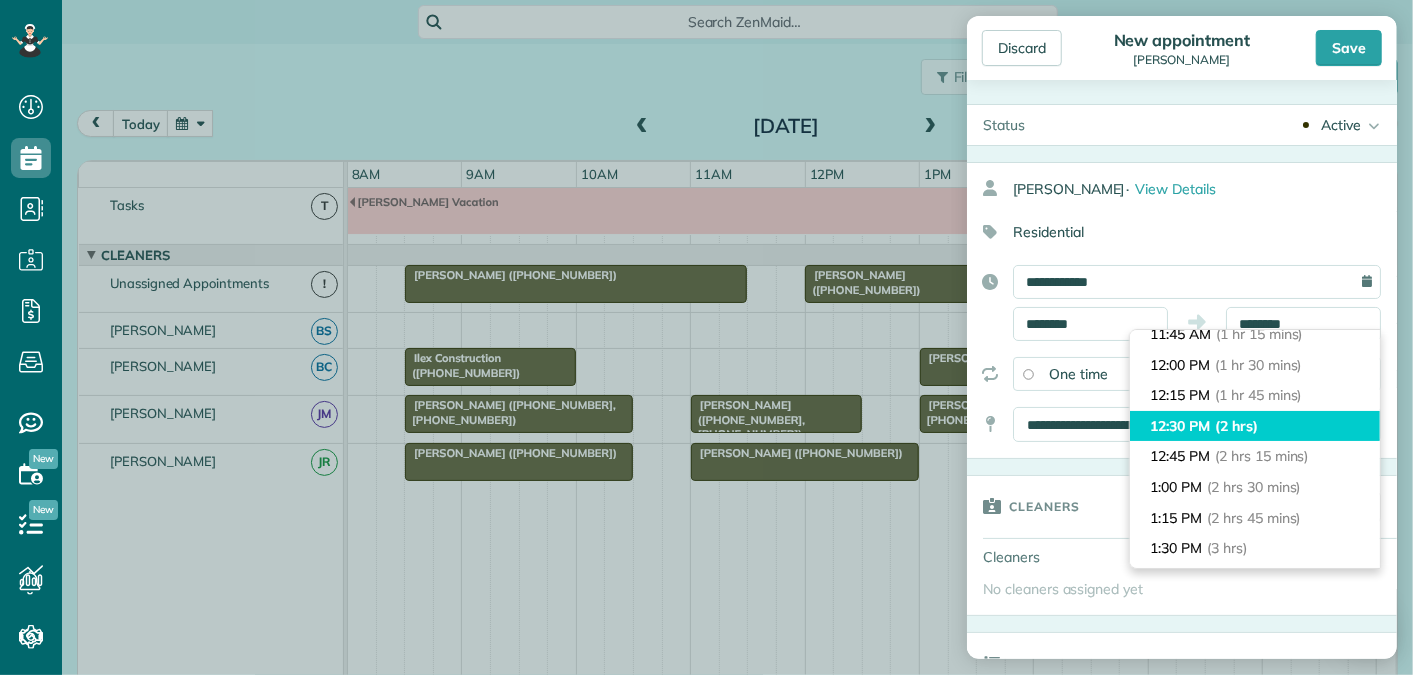 click on "(2 hrs)" at bounding box center (1236, 426) 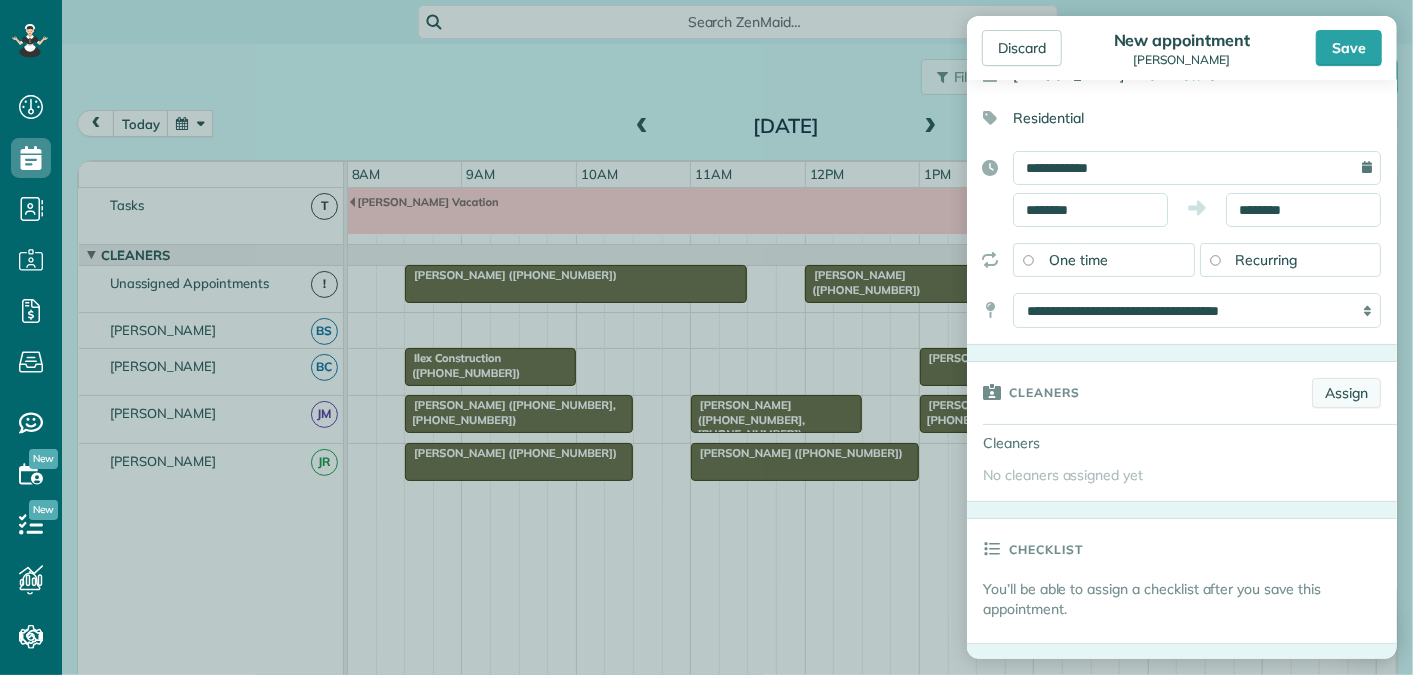 click on "Assign" at bounding box center (1346, 393) 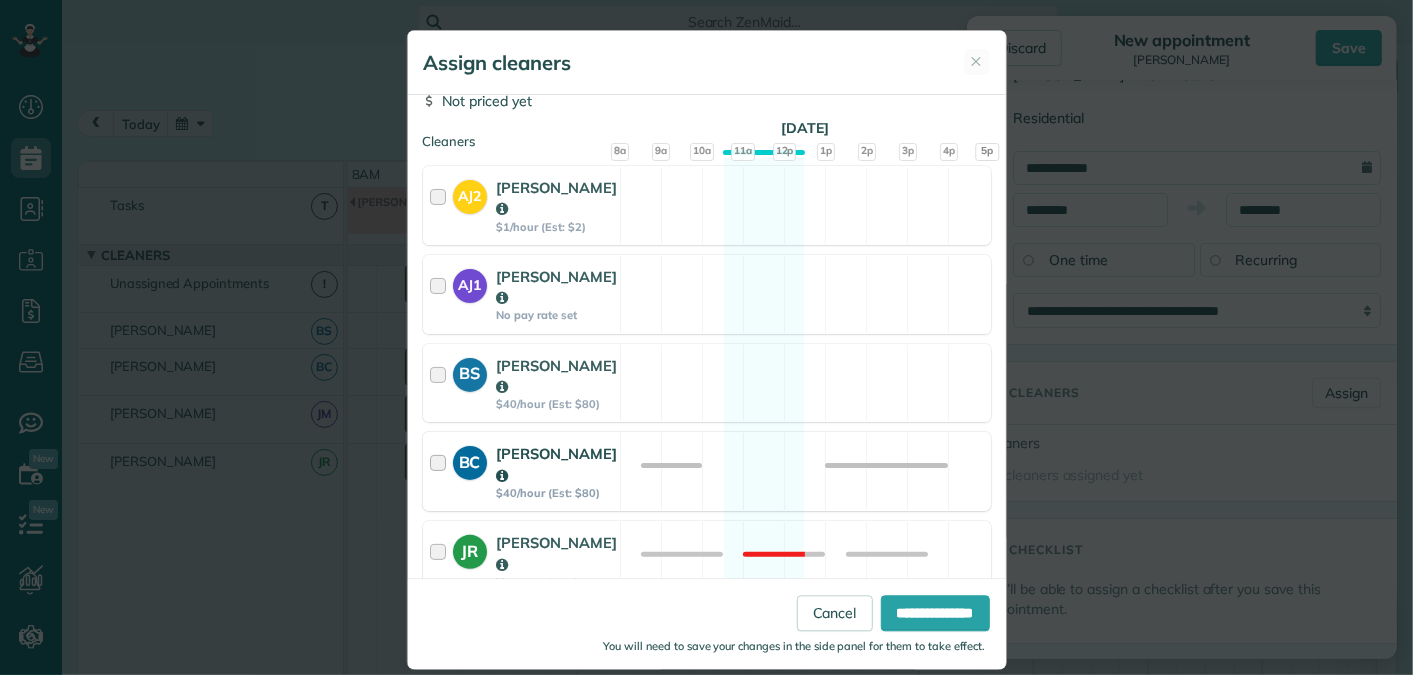 click at bounding box center (441, 471) 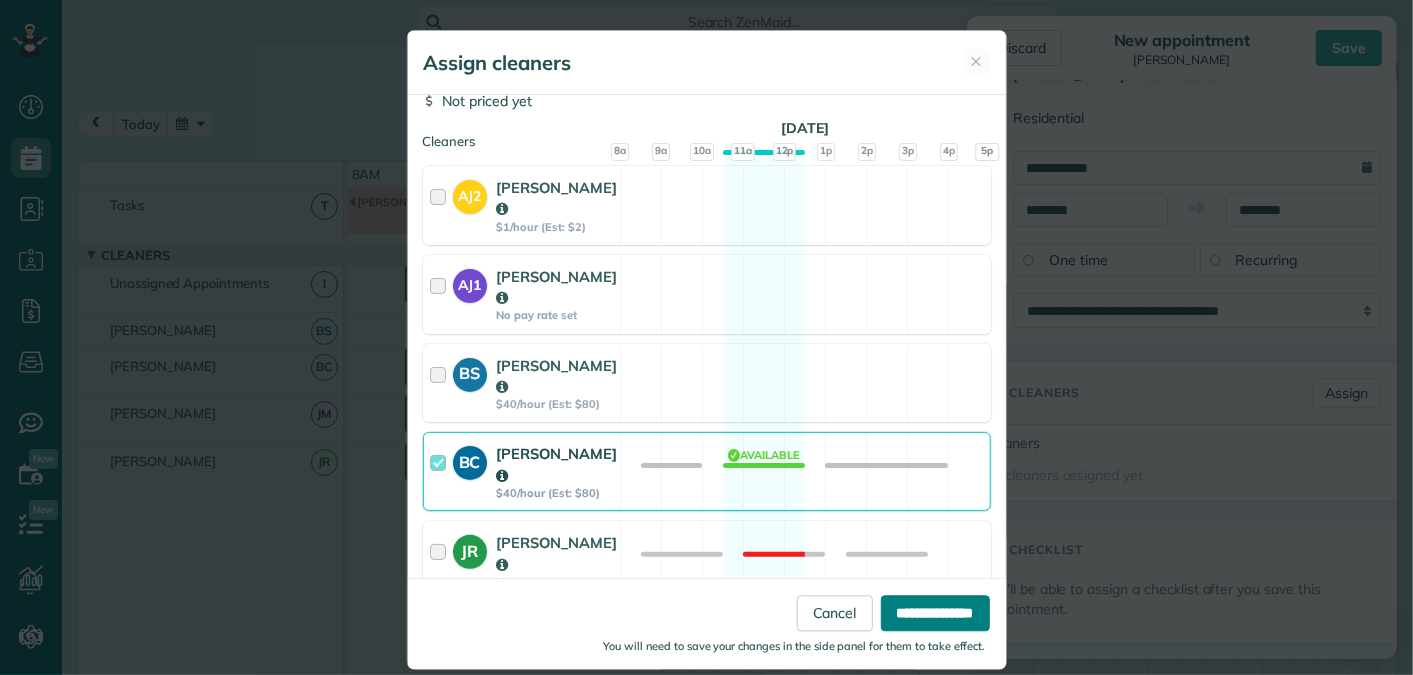 click on "**********" at bounding box center [935, 614] 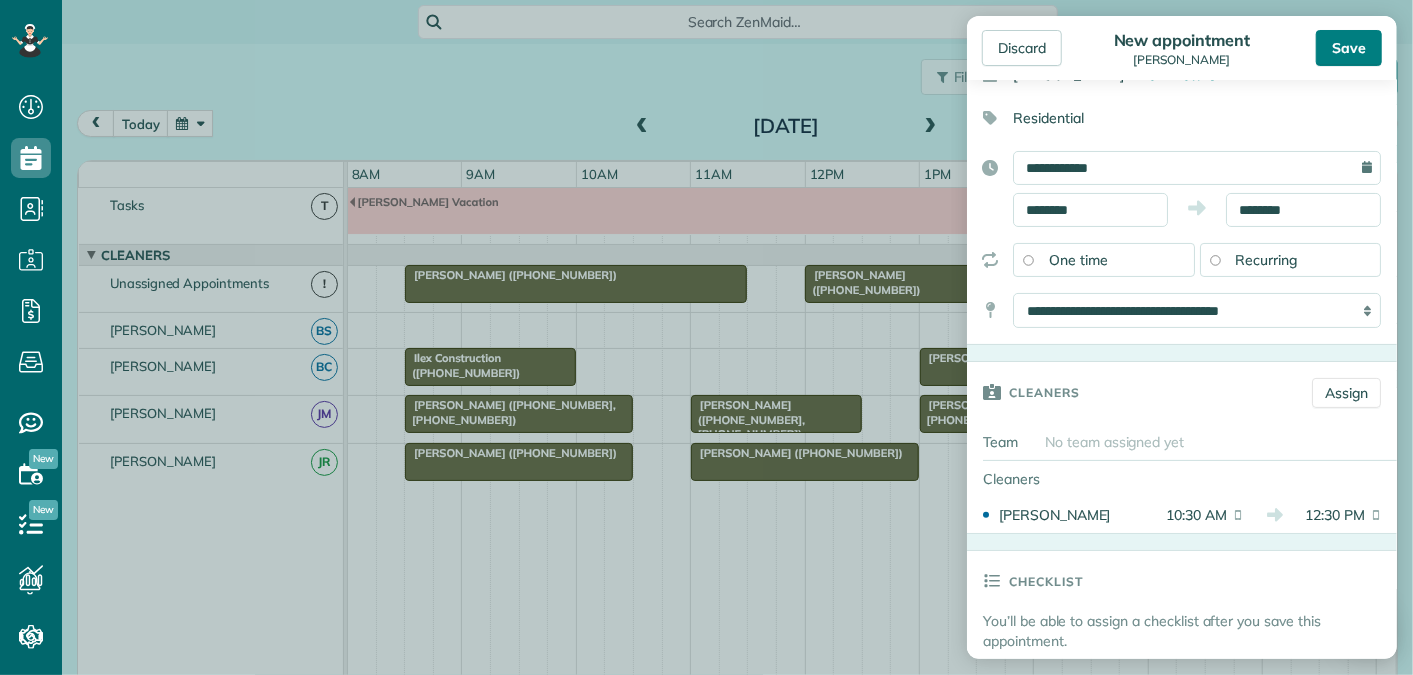 click on "Save" at bounding box center (1349, 48) 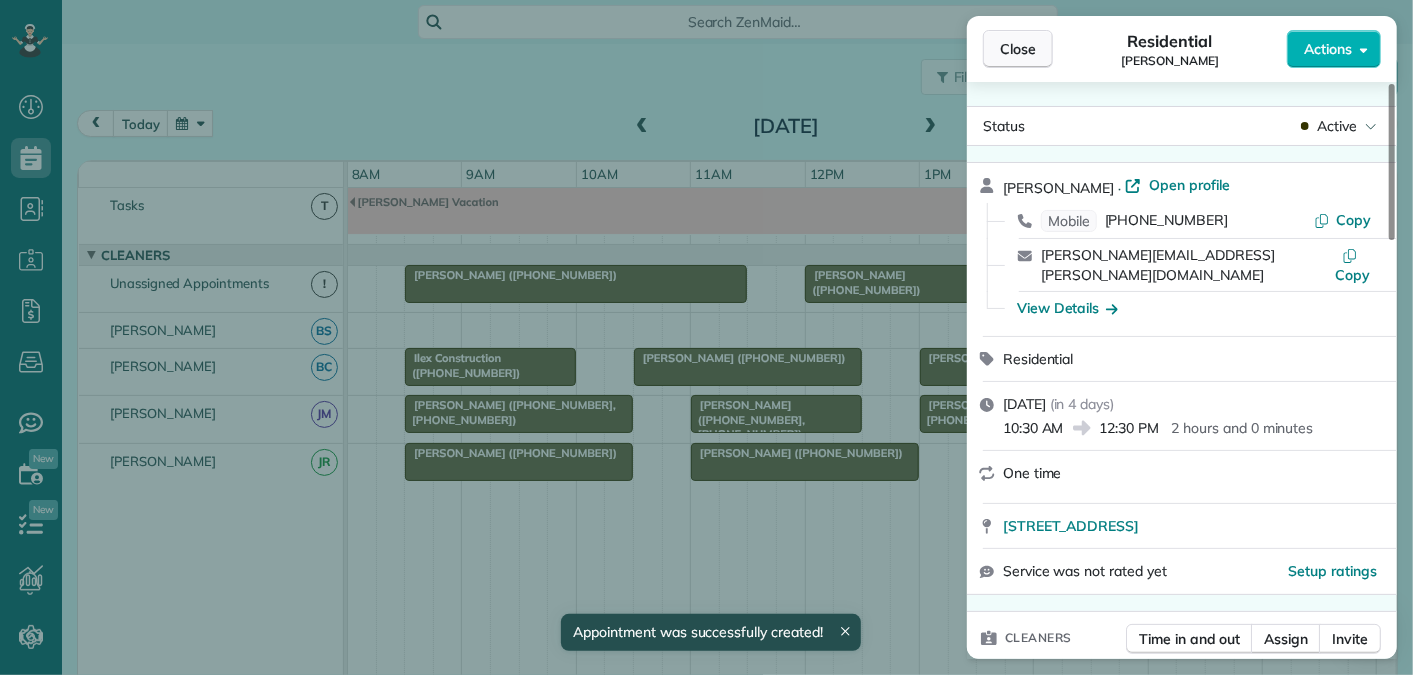 click on "Close" at bounding box center [1018, 49] 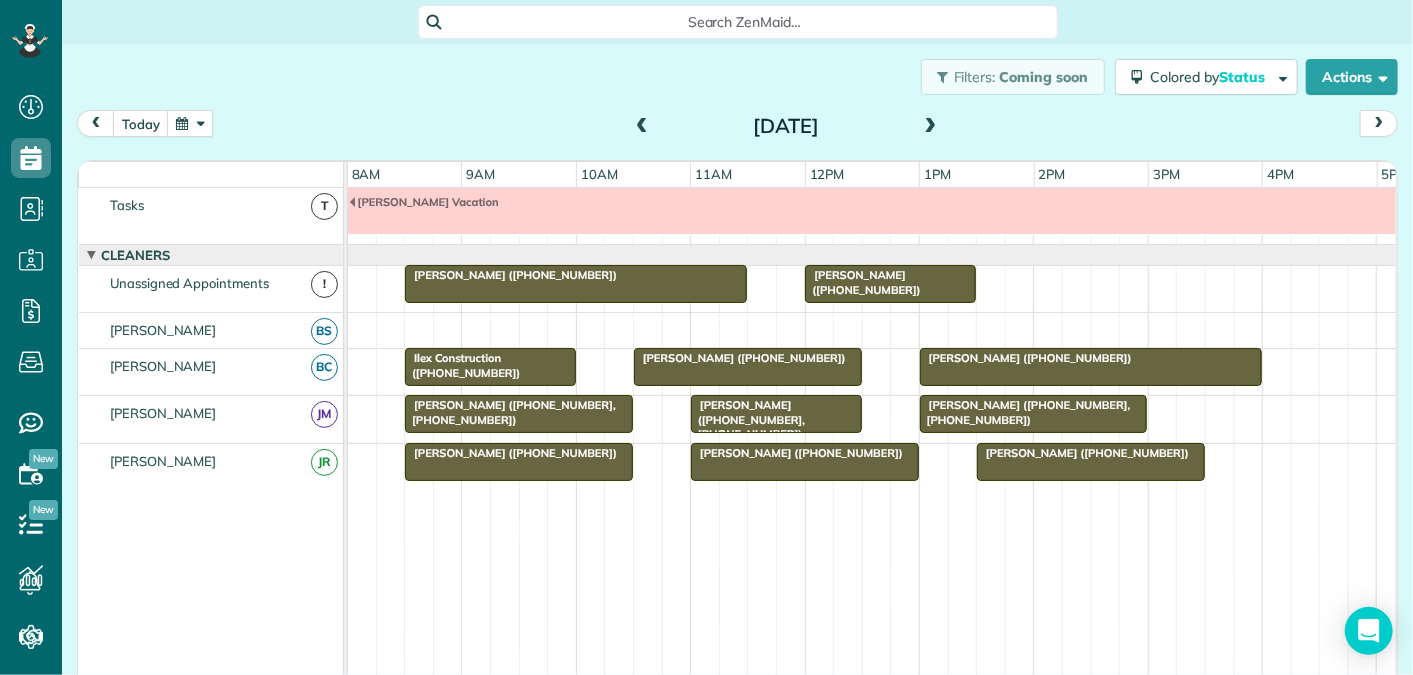 click at bounding box center (190, 123) 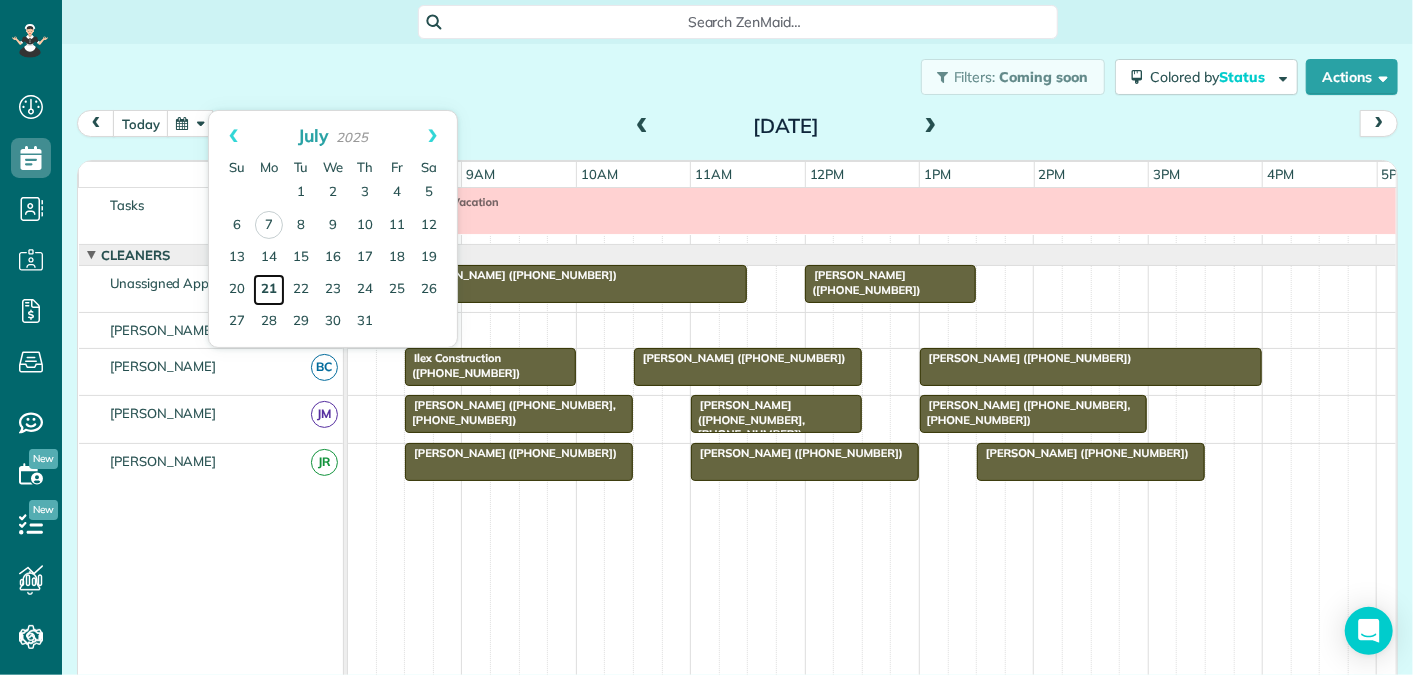 click on "21" at bounding box center [269, 290] 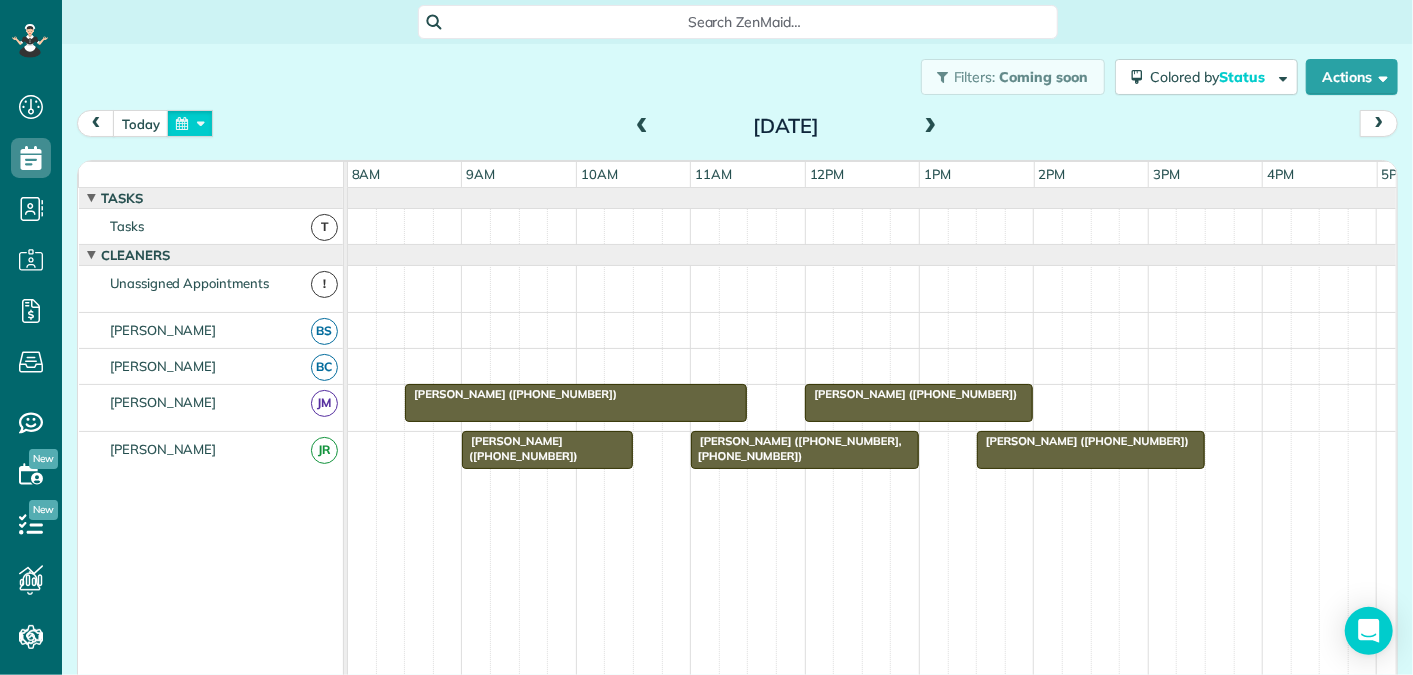 click at bounding box center (190, 123) 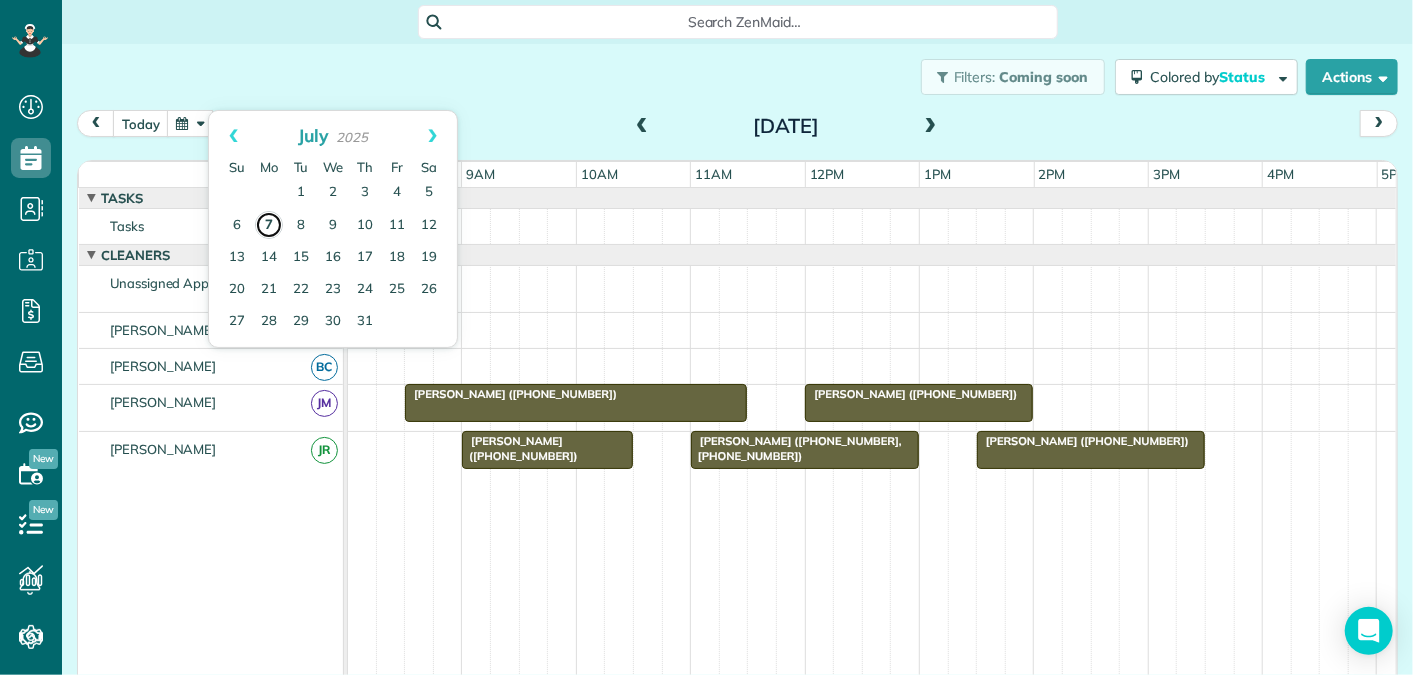 click on "7" at bounding box center [269, 225] 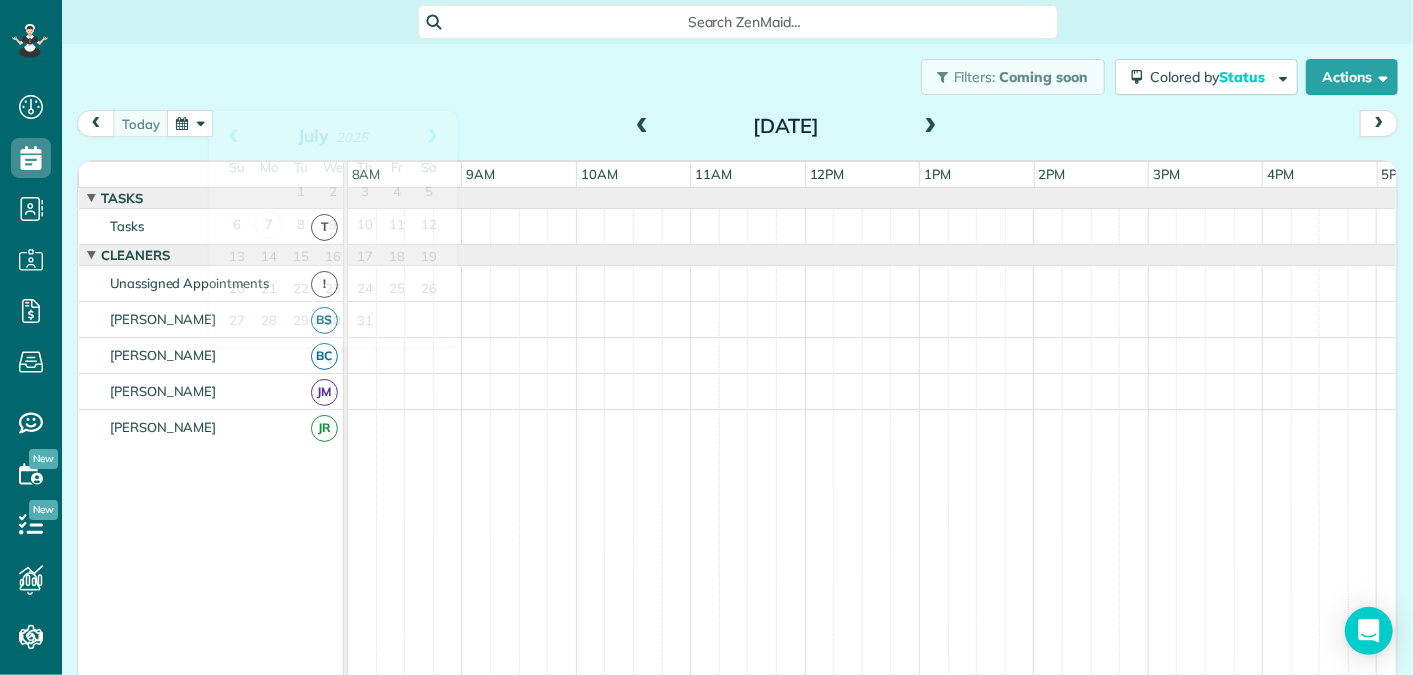 scroll, scrollTop: 21, scrollLeft: 0, axis: vertical 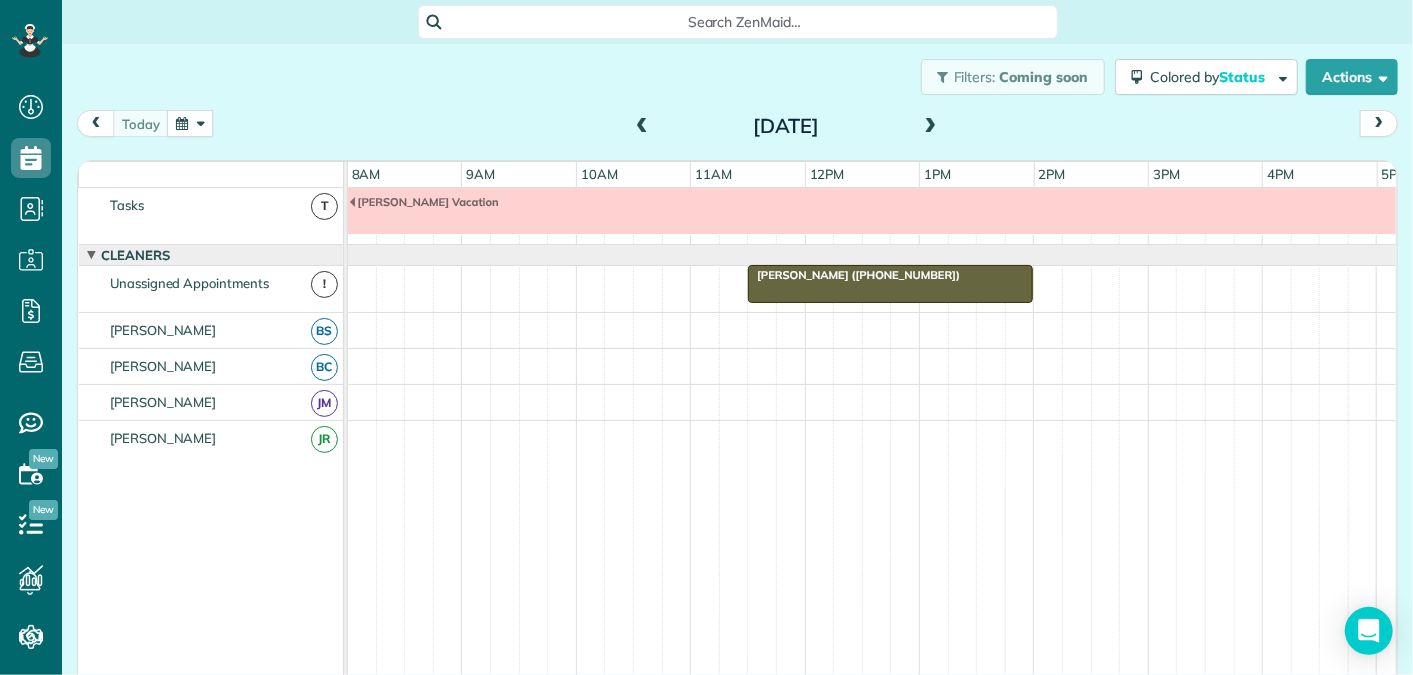 click at bounding box center [931, 127] 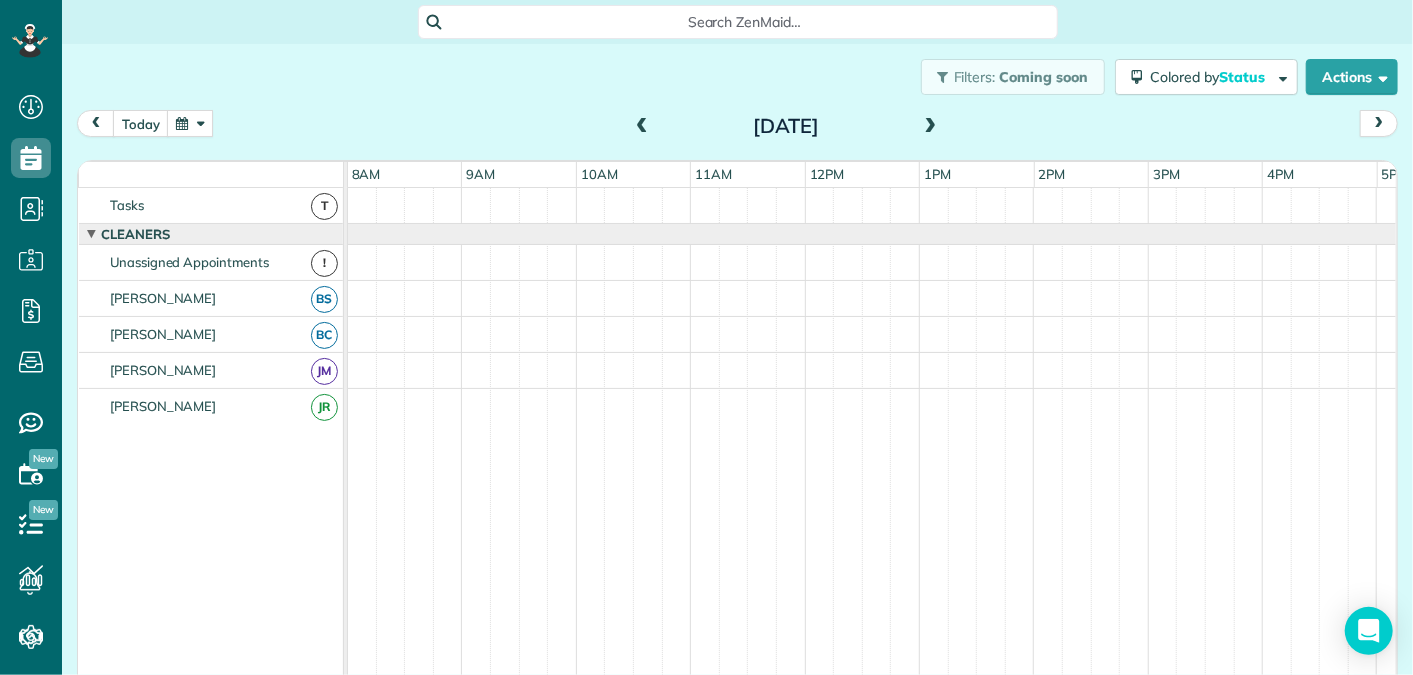 scroll, scrollTop: 0, scrollLeft: 0, axis: both 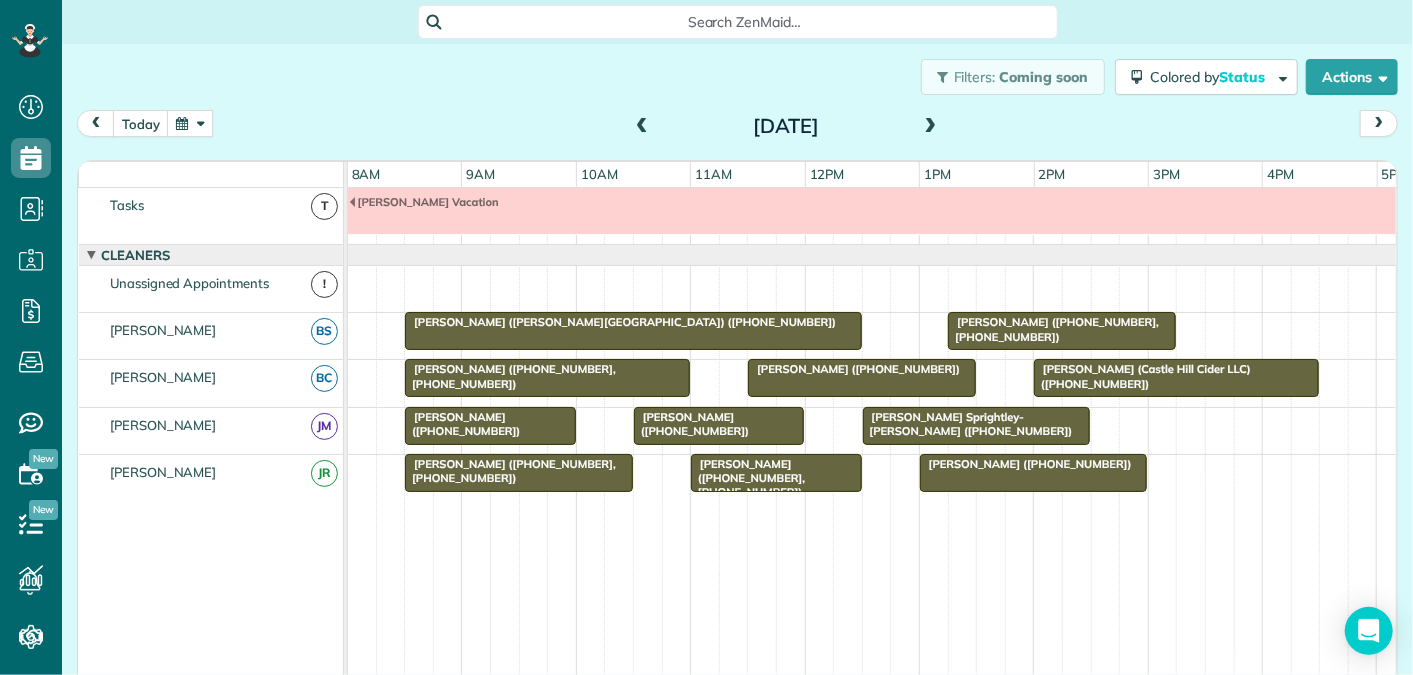 click at bounding box center (931, 127) 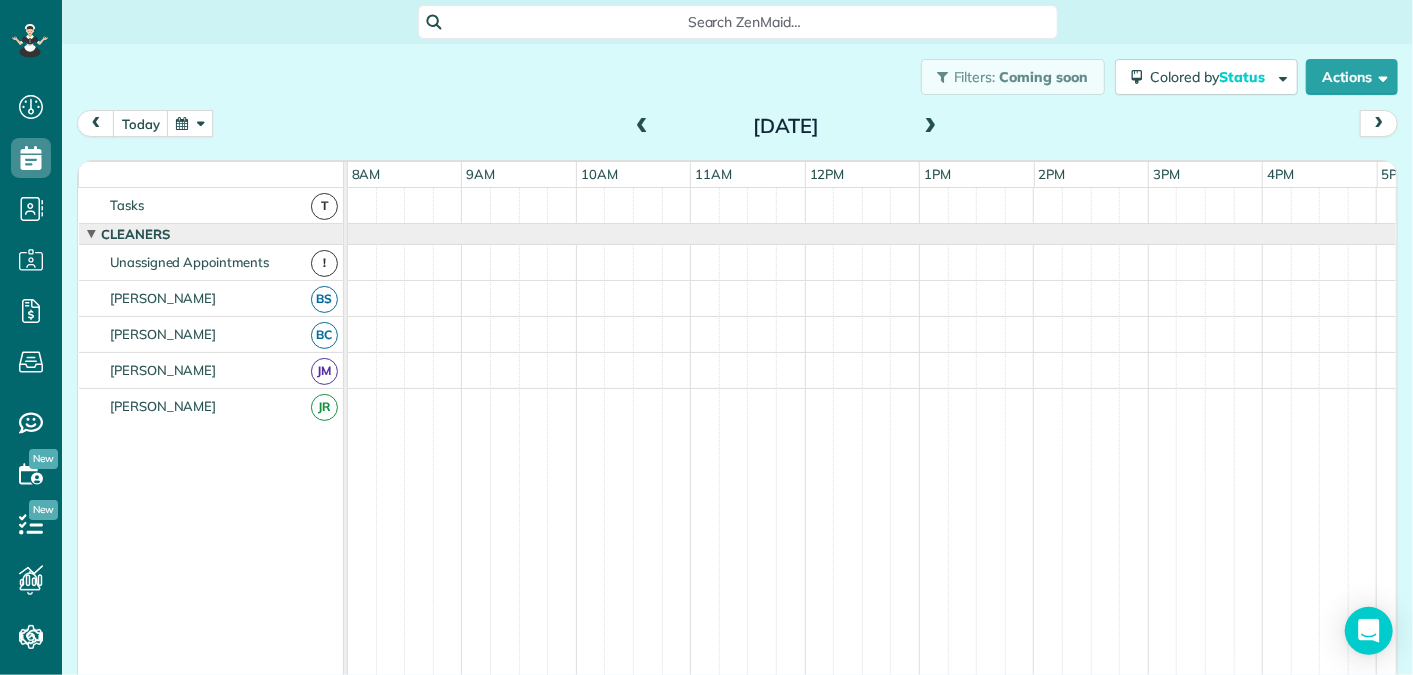 scroll, scrollTop: 0, scrollLeft: 0, axis: both 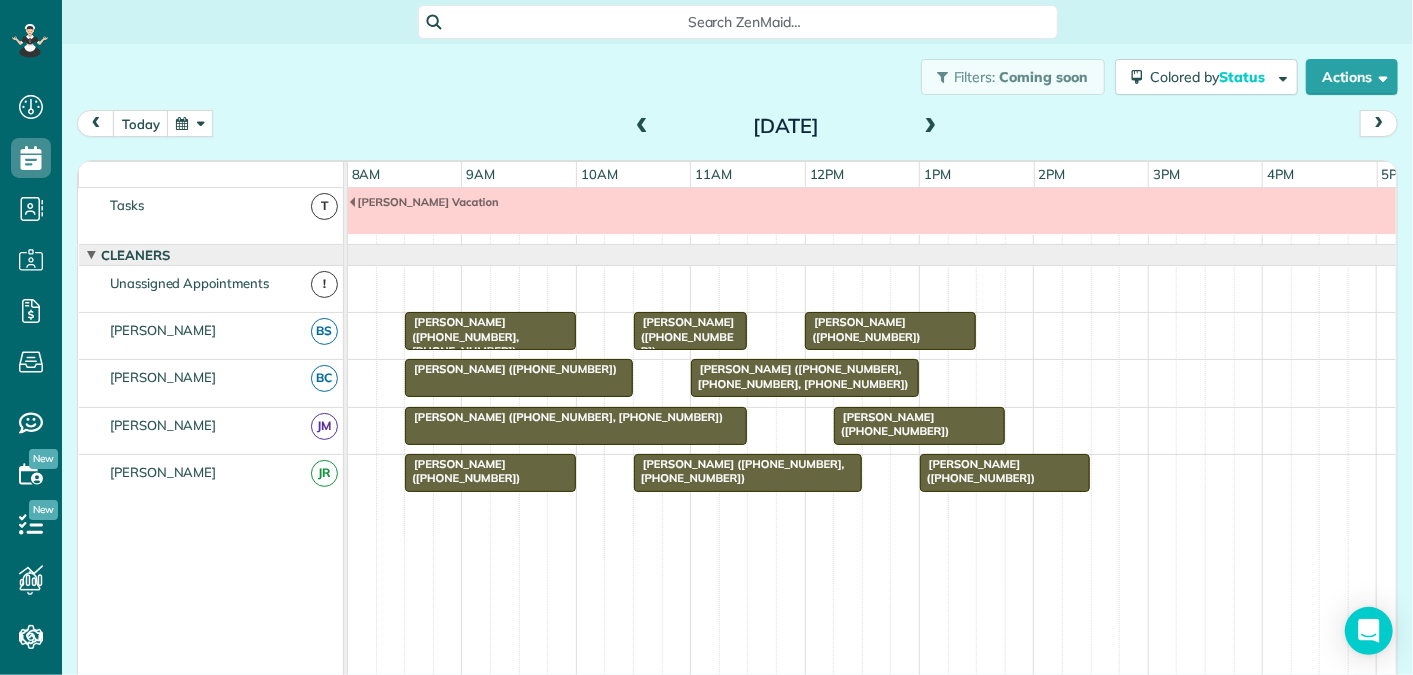 click at bounding box center (931, 127) 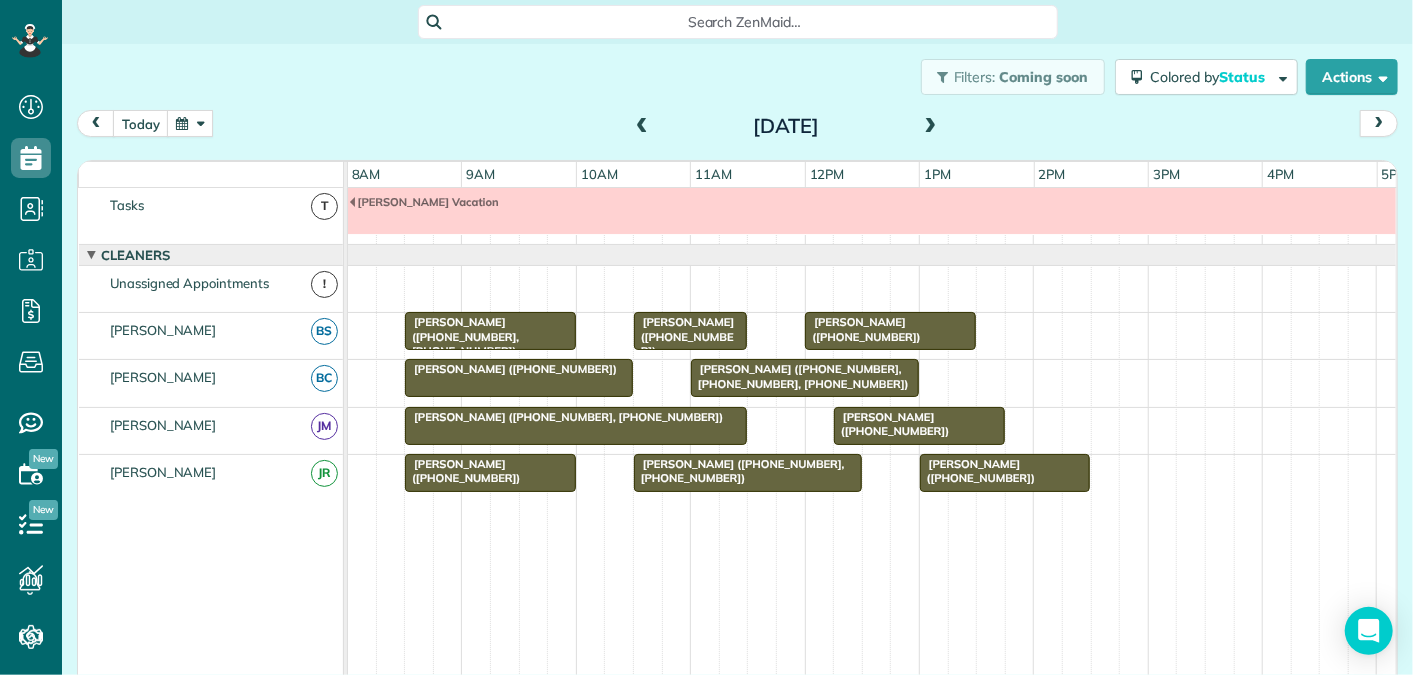 scroll, scrollTop: 0, scrollLeft: 0, axis: both 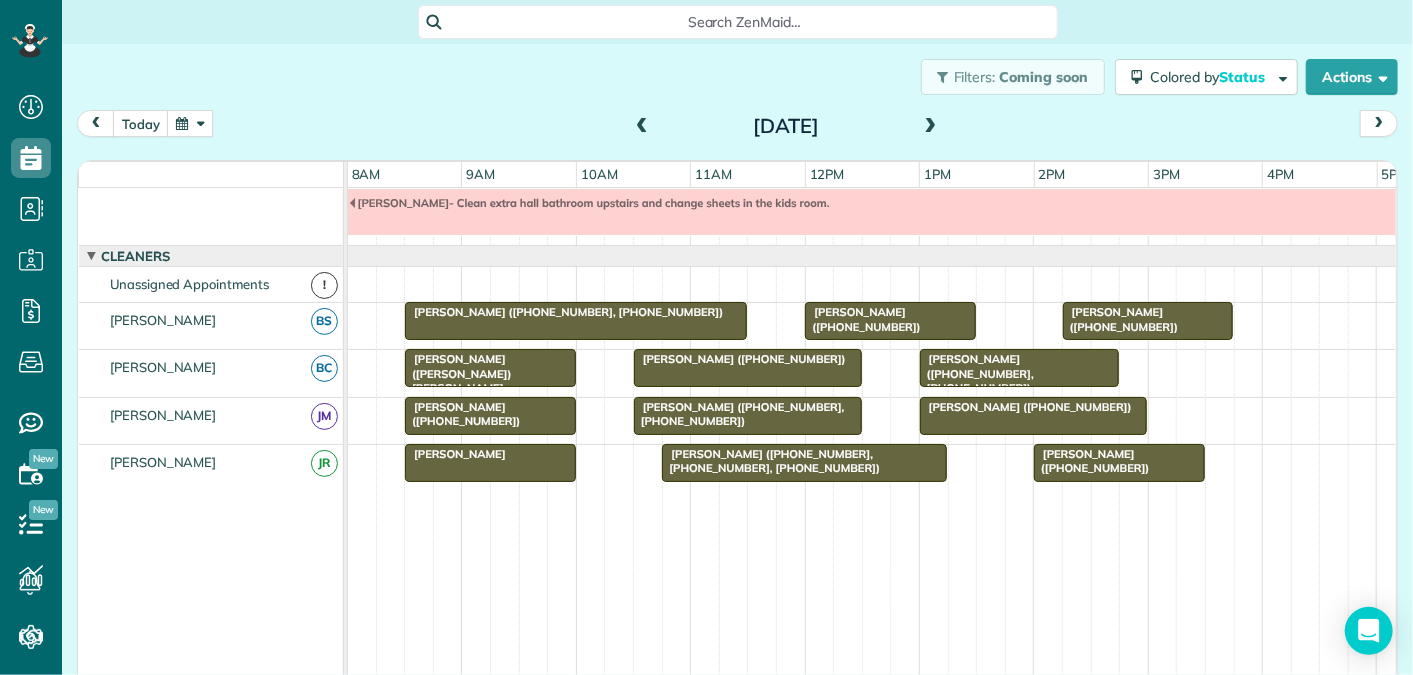 click at bounding box center (931, 127) 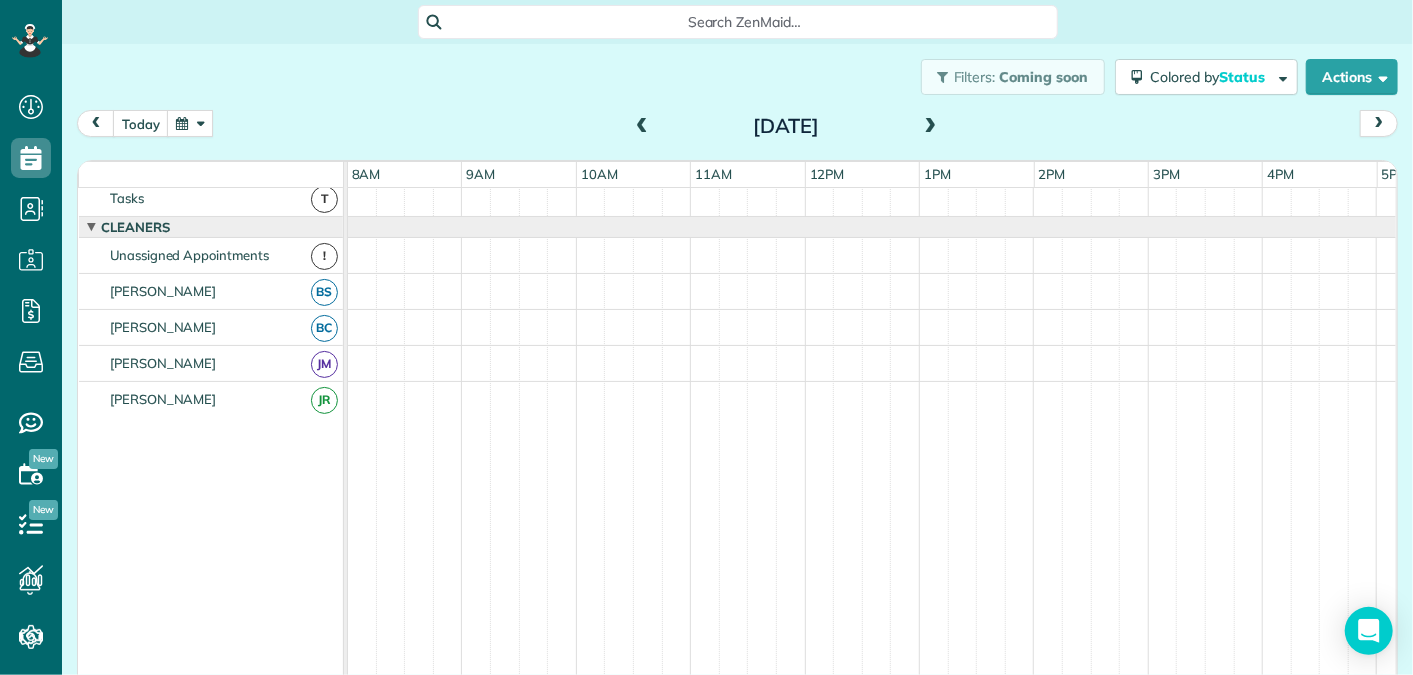 scroll, scrollTop: 0, scrollLeft: 0, axis: both 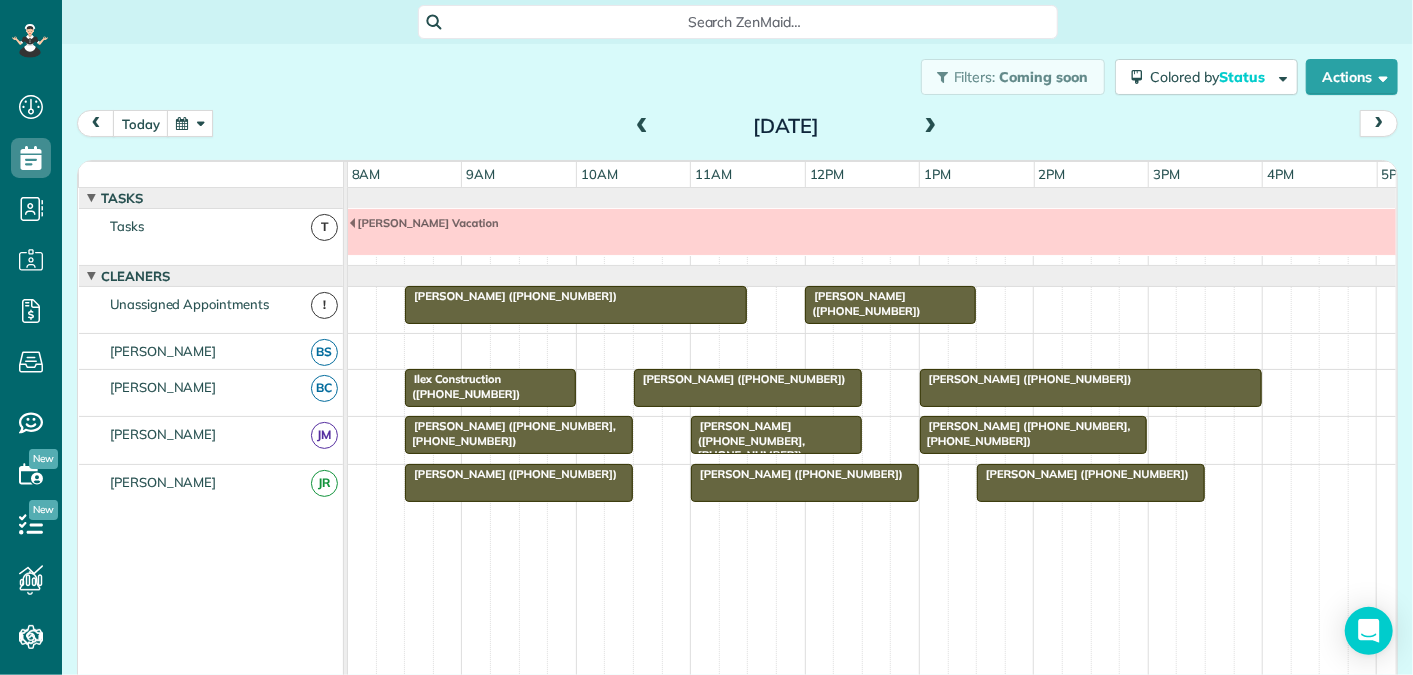 click at bounding box center (642, 127) 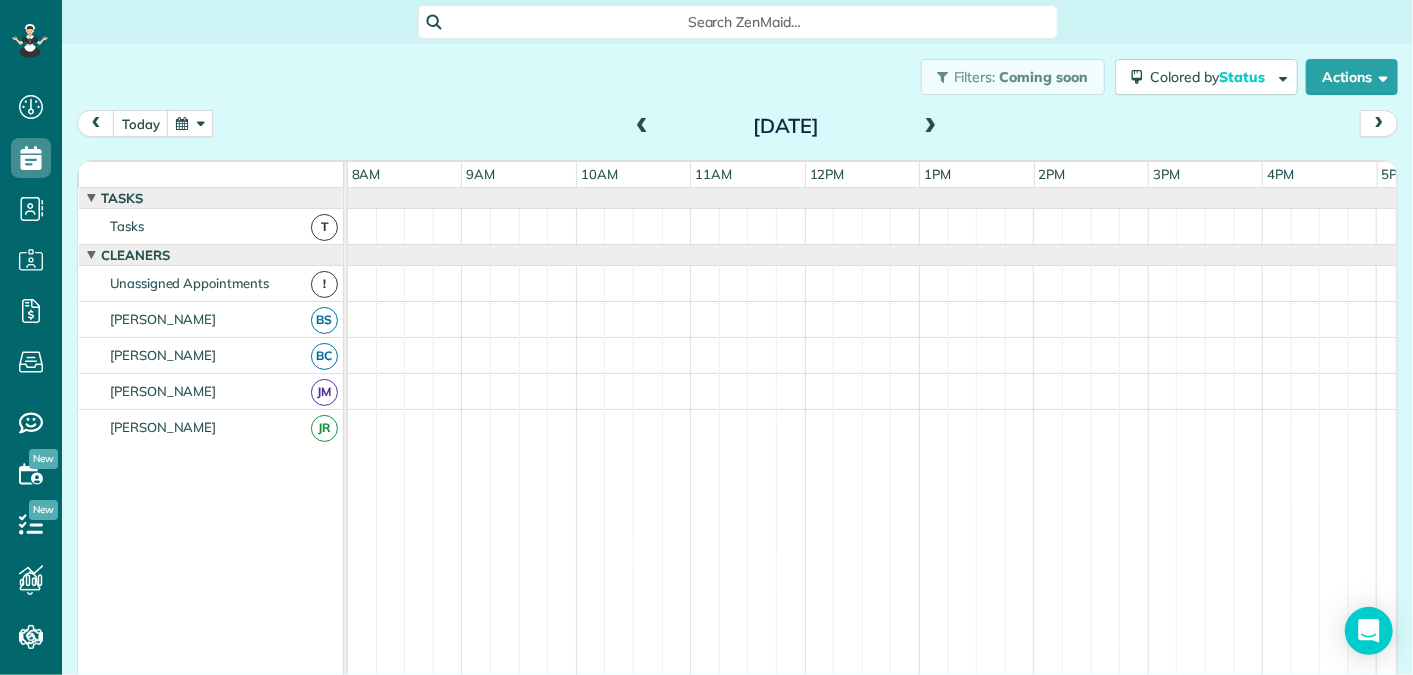 scroll, scrollTop: 68, scrollLeft: 0, axis: vertical 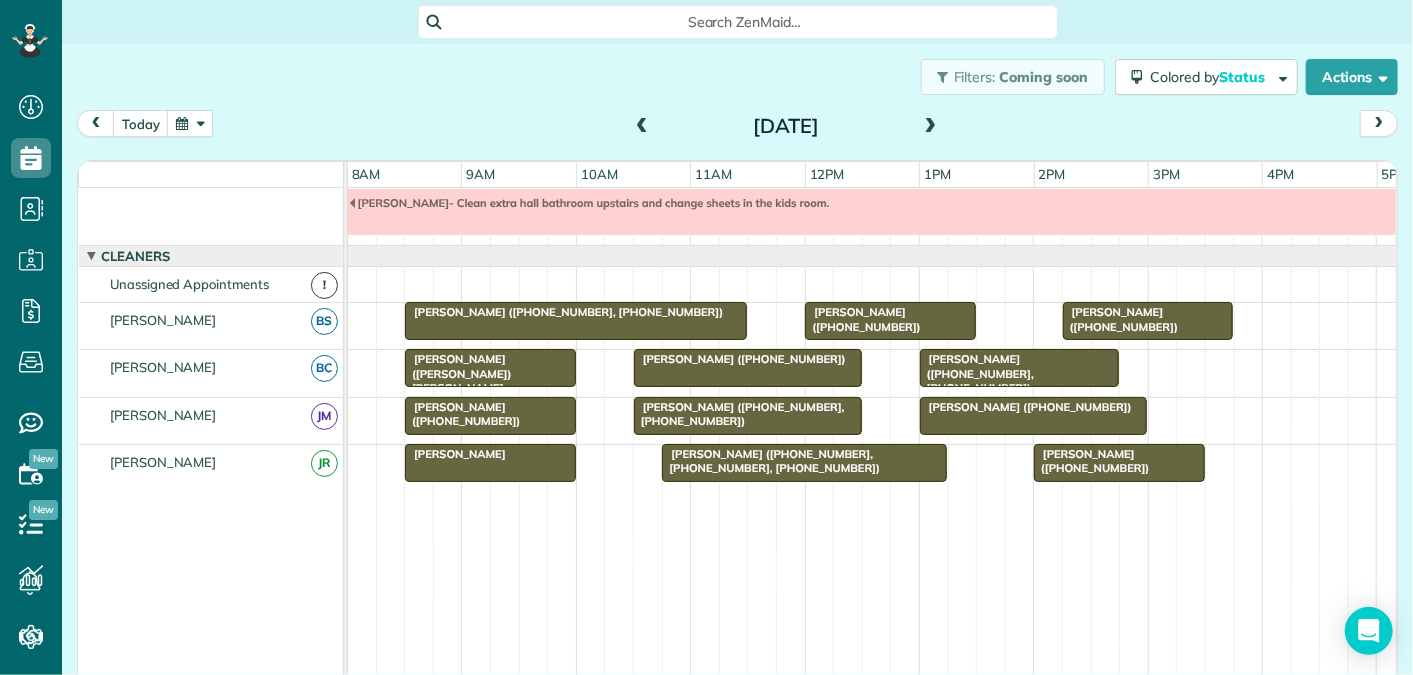 click on "[PERSON_NAME]" at bounding box center [455, 454] 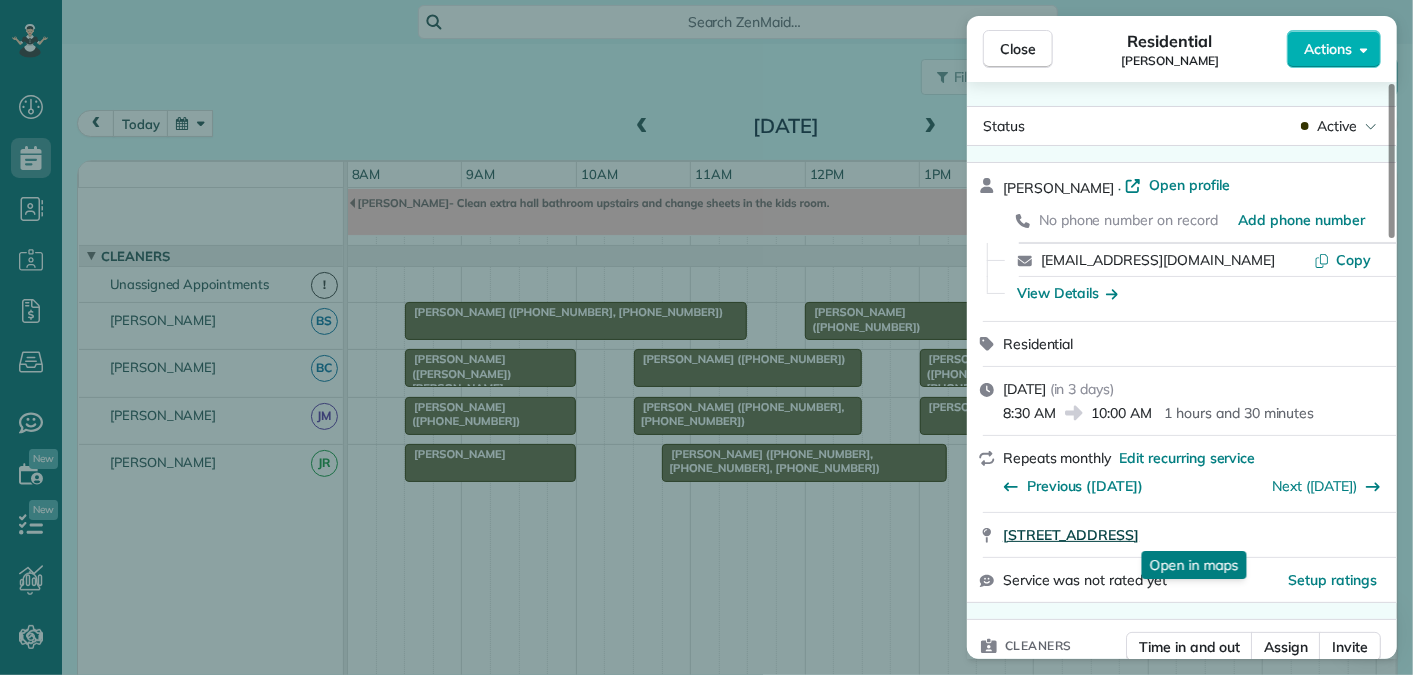 click on "[STREET_ADDRESS]" at bounding box center (1071, 535) 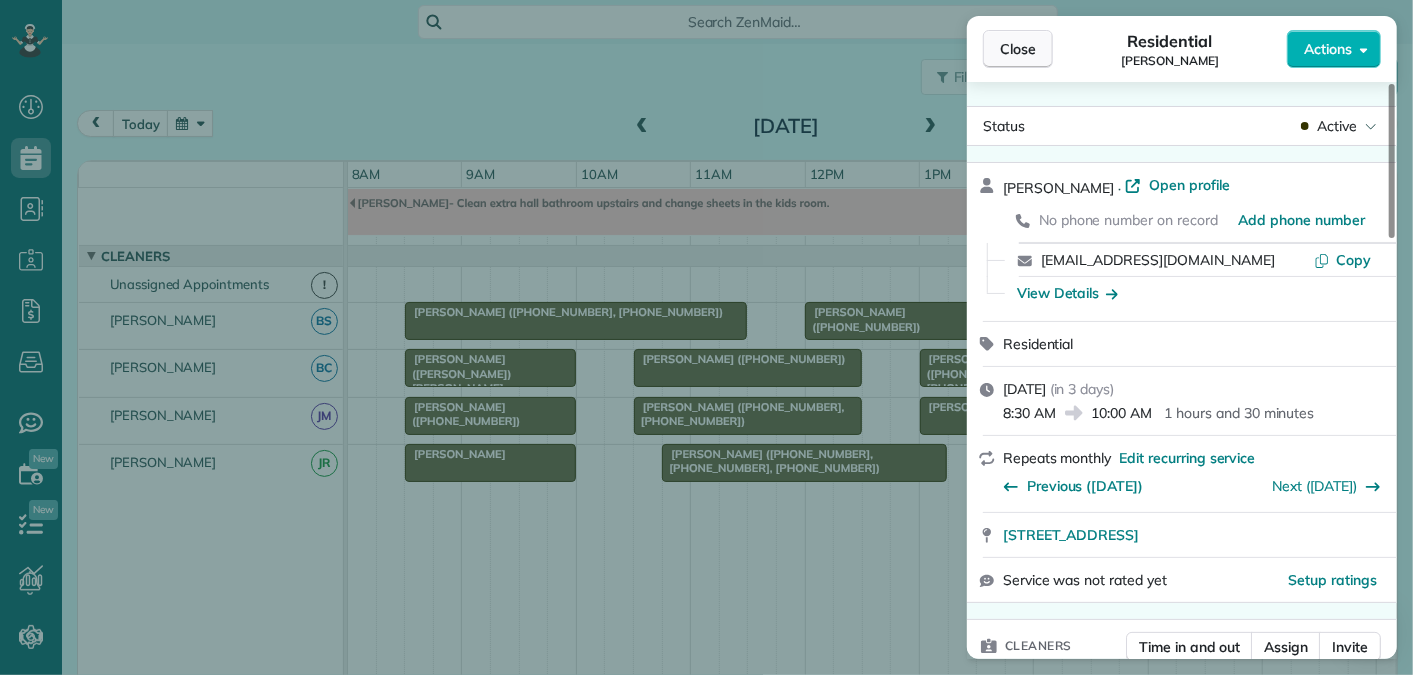 click on "Close" at bounding box center (1018, 49) 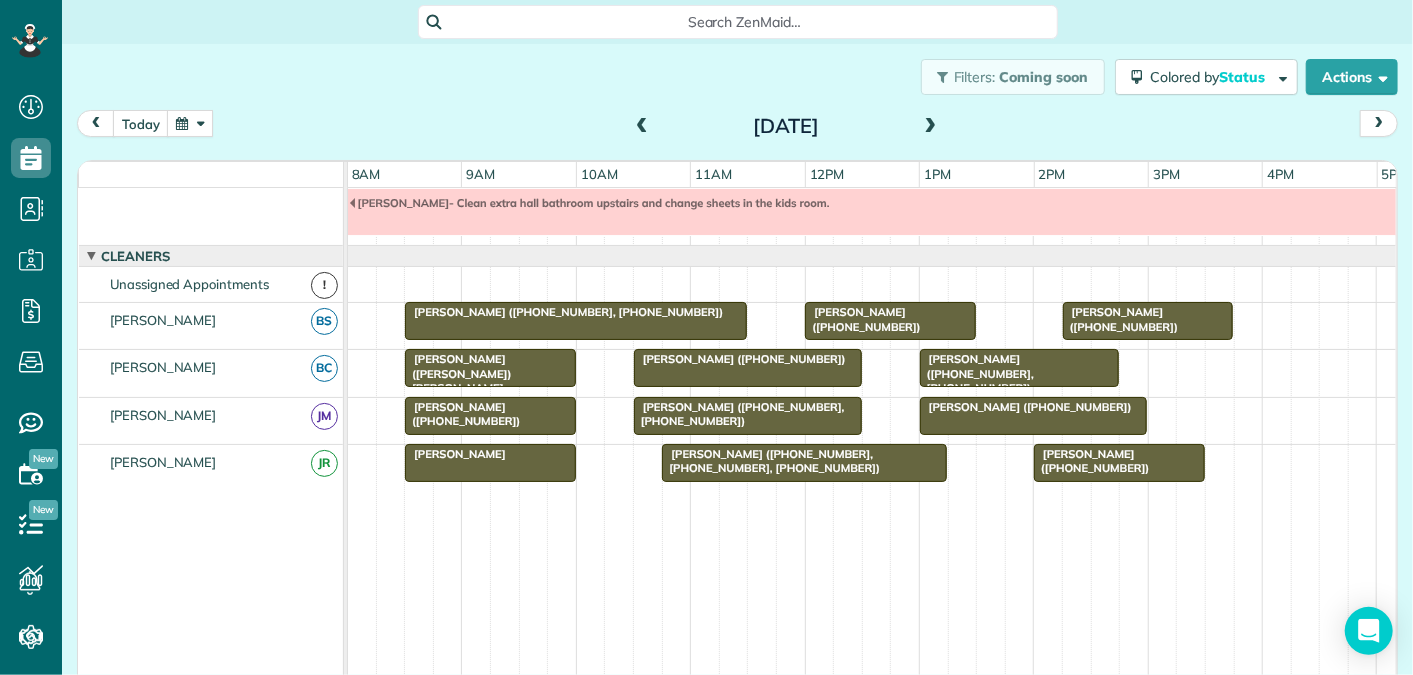 click at bounding box center [931, 127] 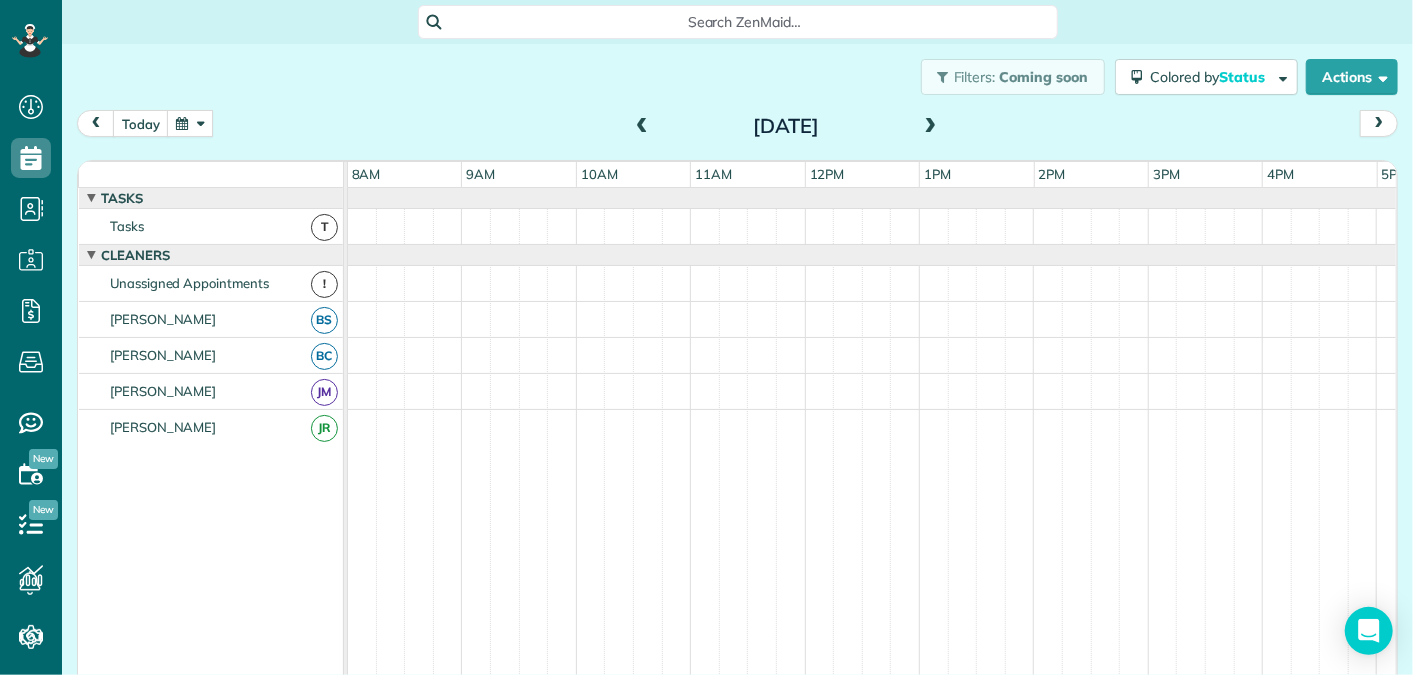 scroll, scrollTop: 21, scrollLeft: 0, axis: vertical 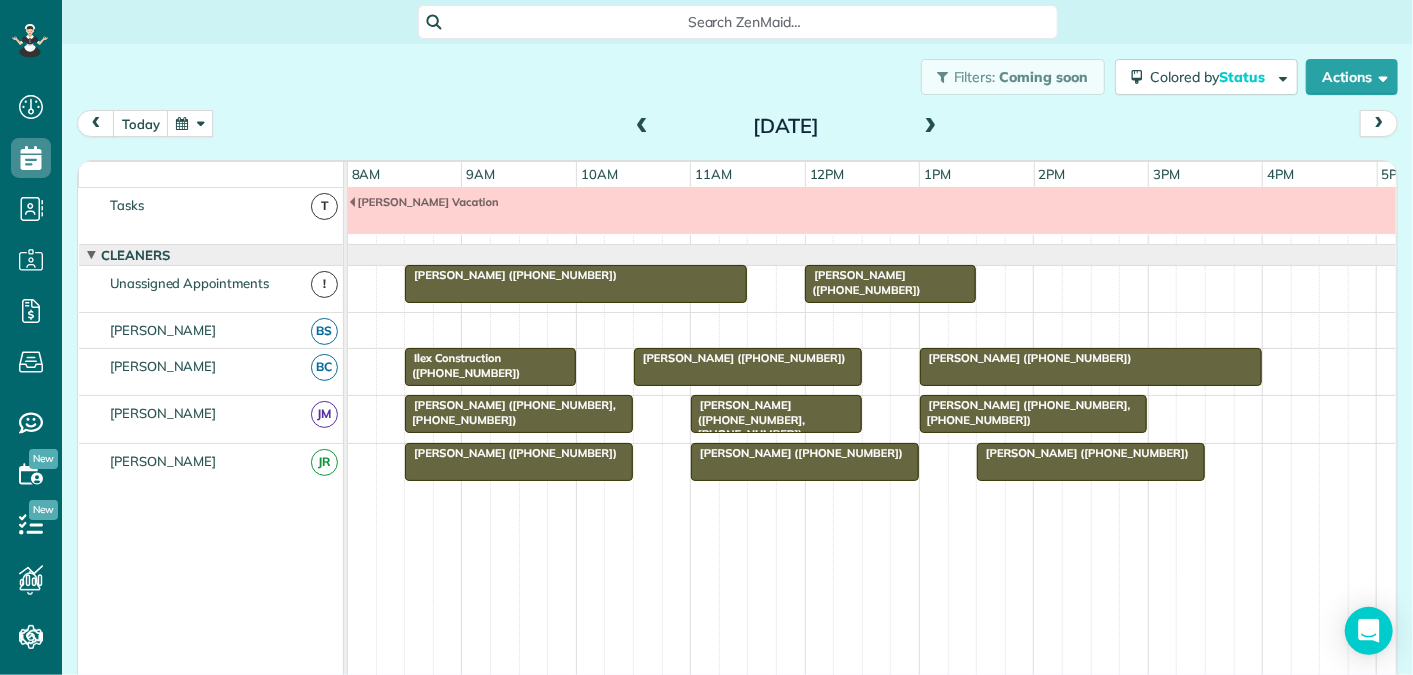 click at bounding box center (642, 127) 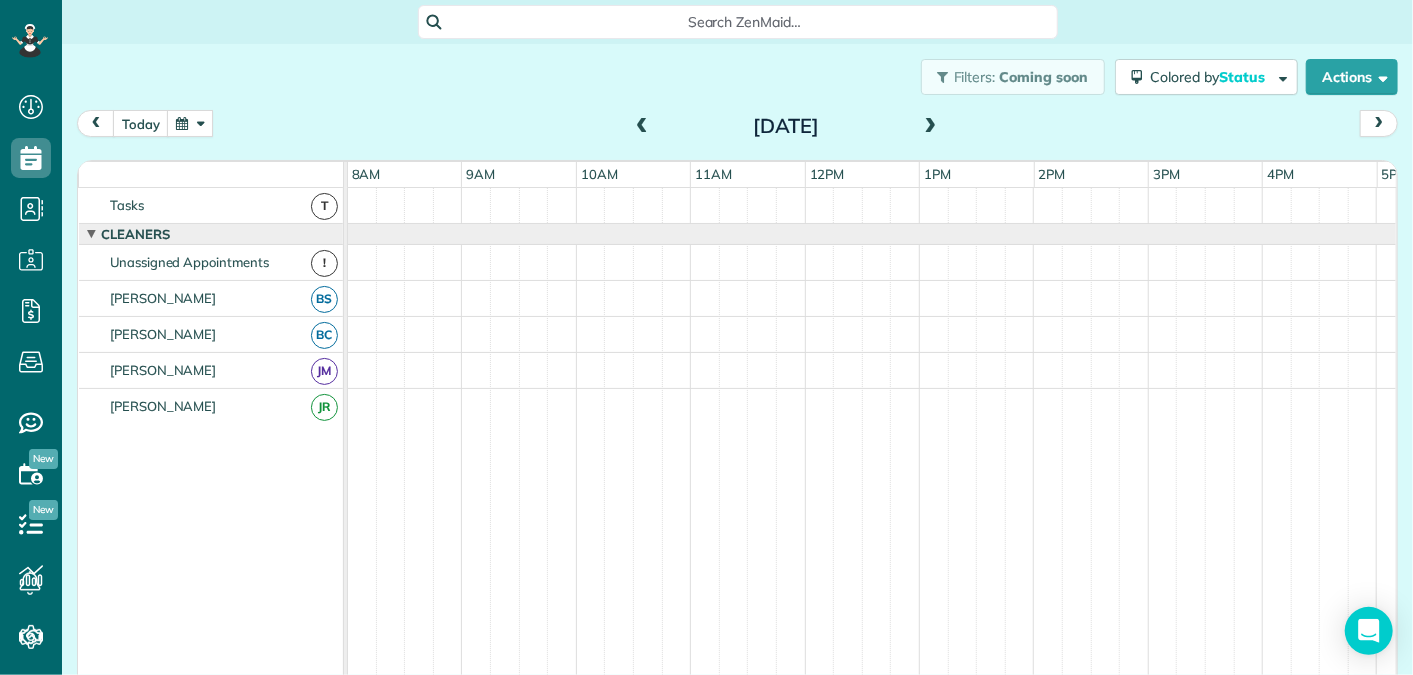 scroll, scrollTop: 0, scrollLeft: 0, axis: both 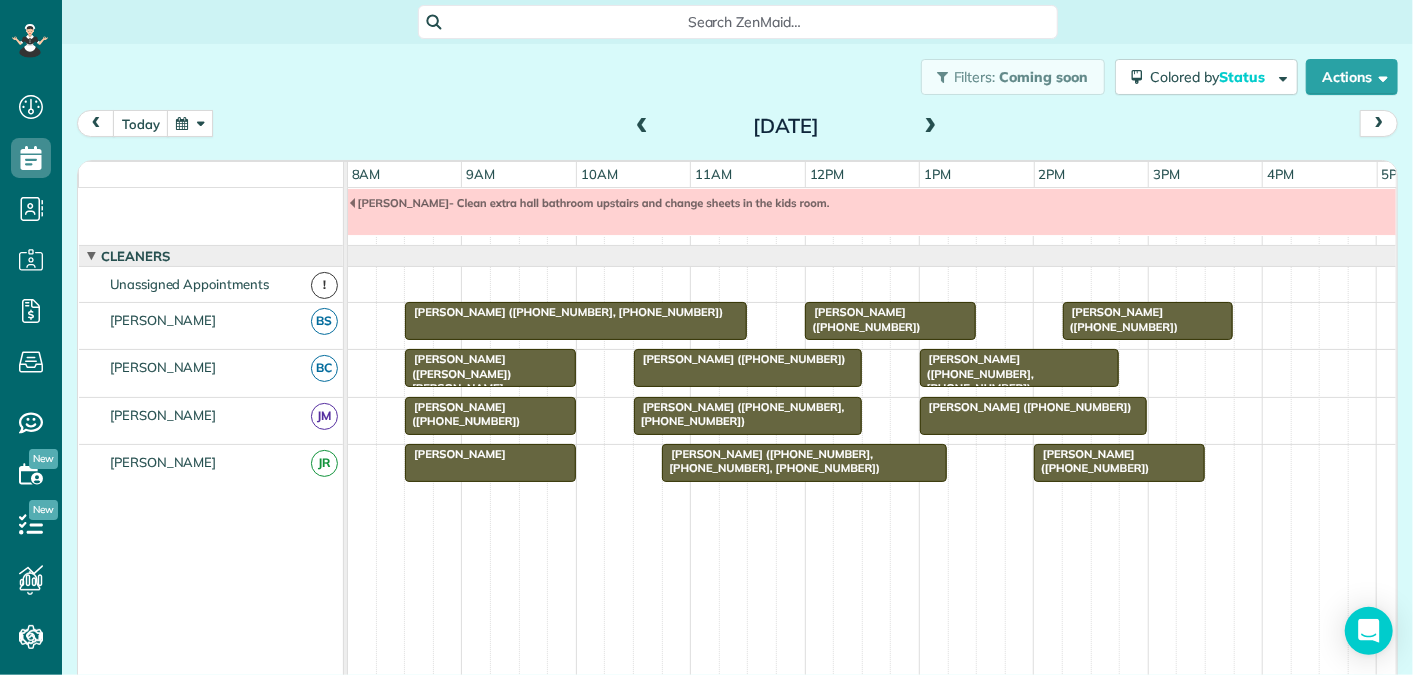 click at bounding box center [931, 127] 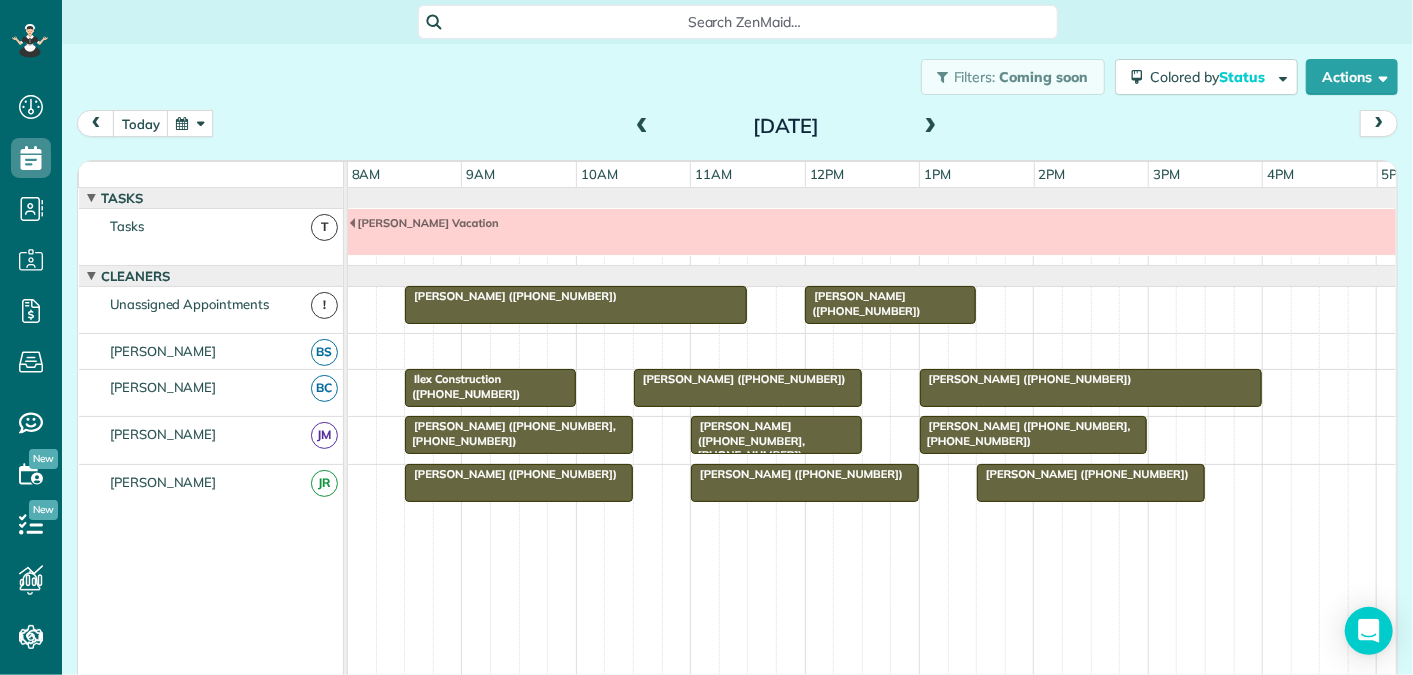 scroll, scrollTop: 21, scrollLeft: 0, axis: vertical 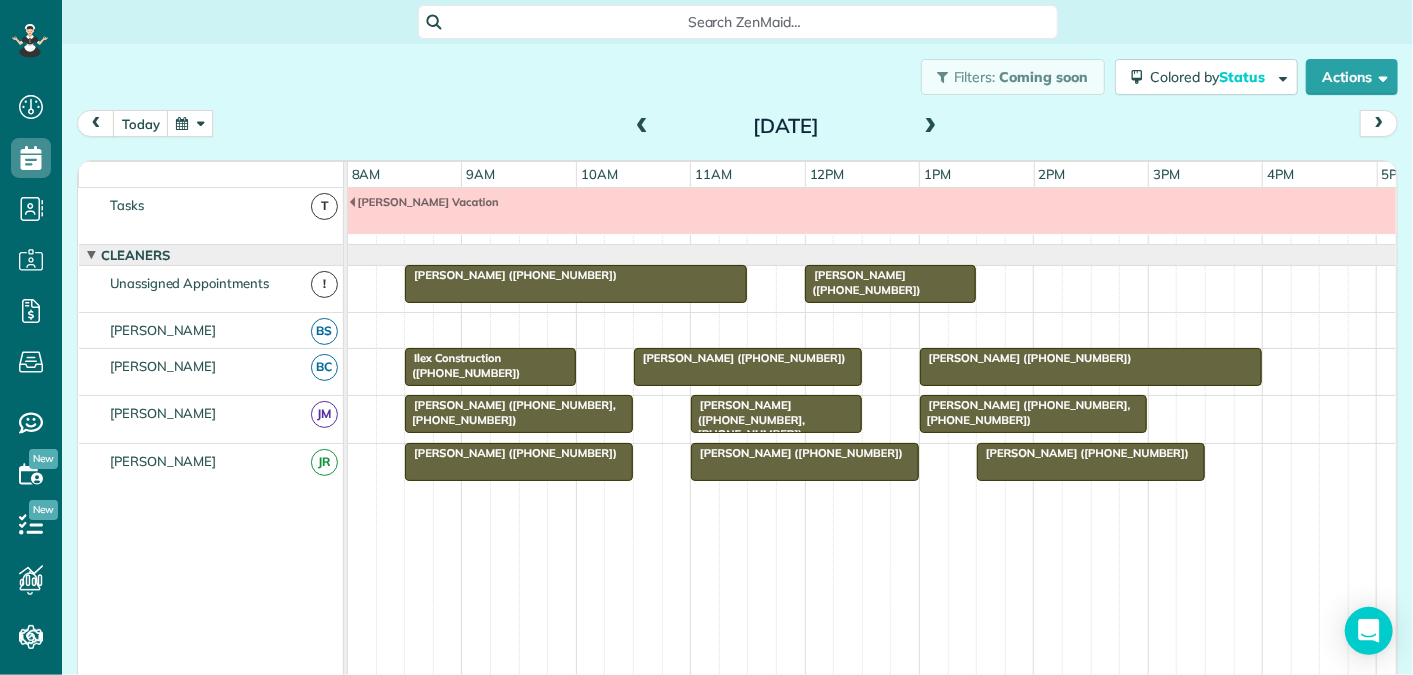 click at bounding box center [642, 127] 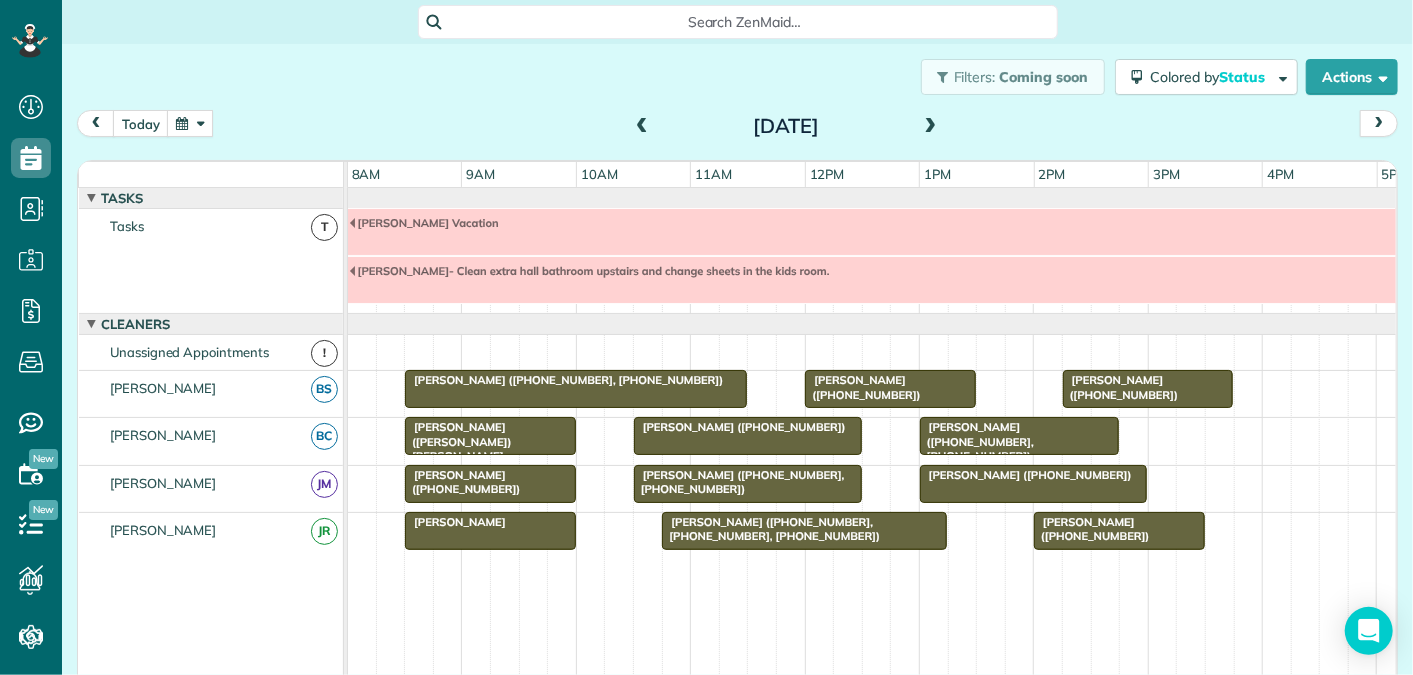 scroll, scrollTop: 68, scrollLeft: 0, axis: vertical 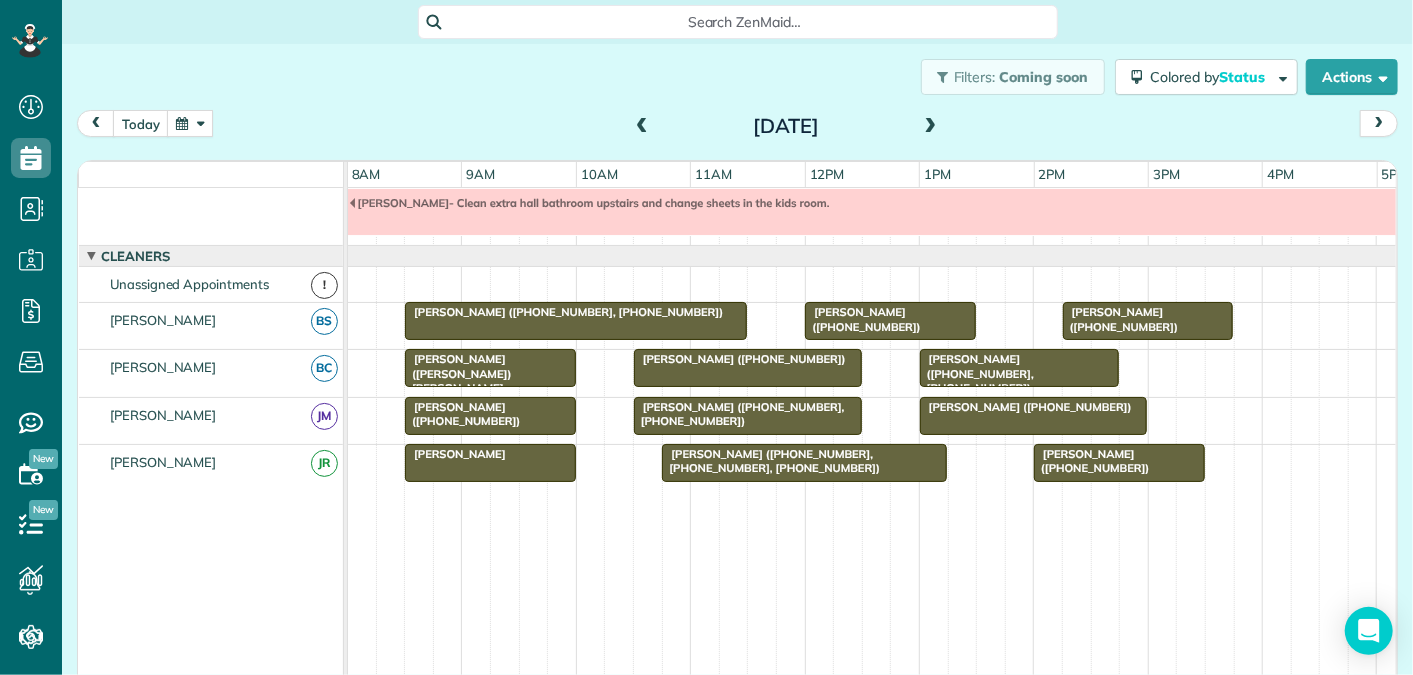 click at bounding box center [642, 127] 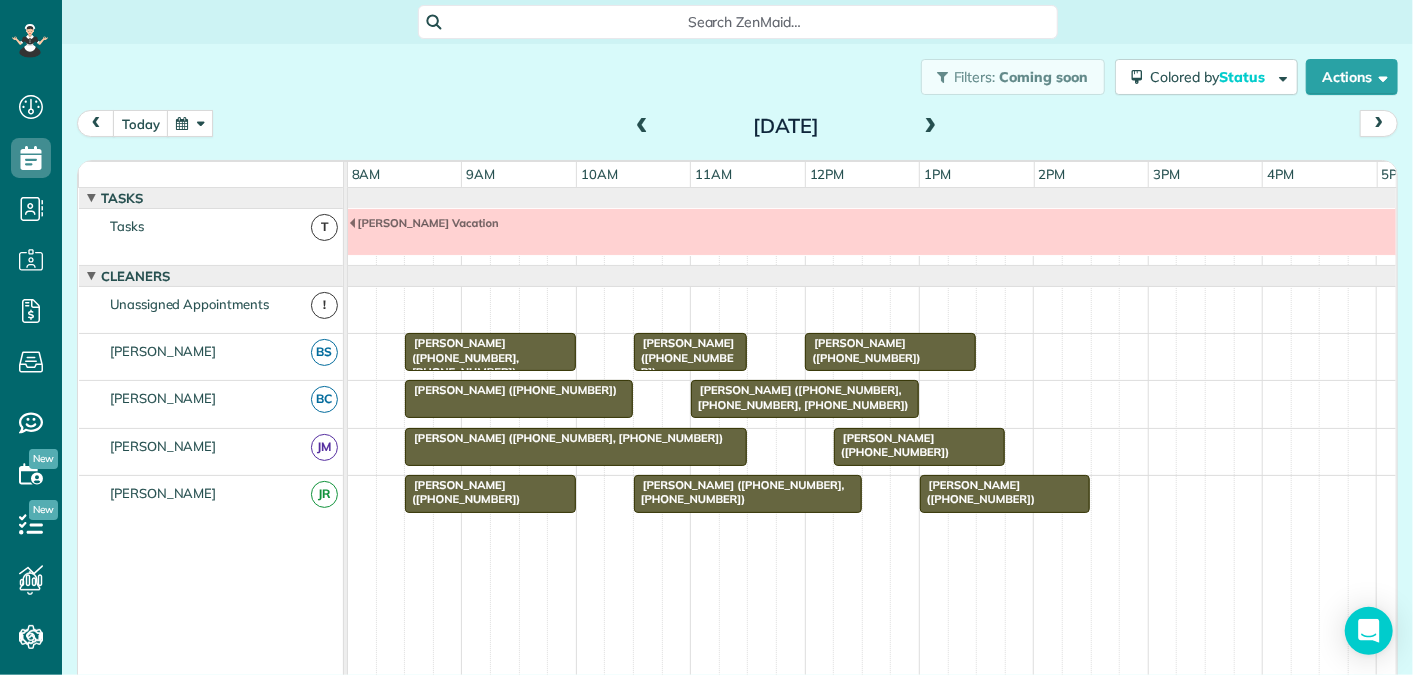 scroll, scrollTop: 21, scrollLeft: 0, axis: vertical 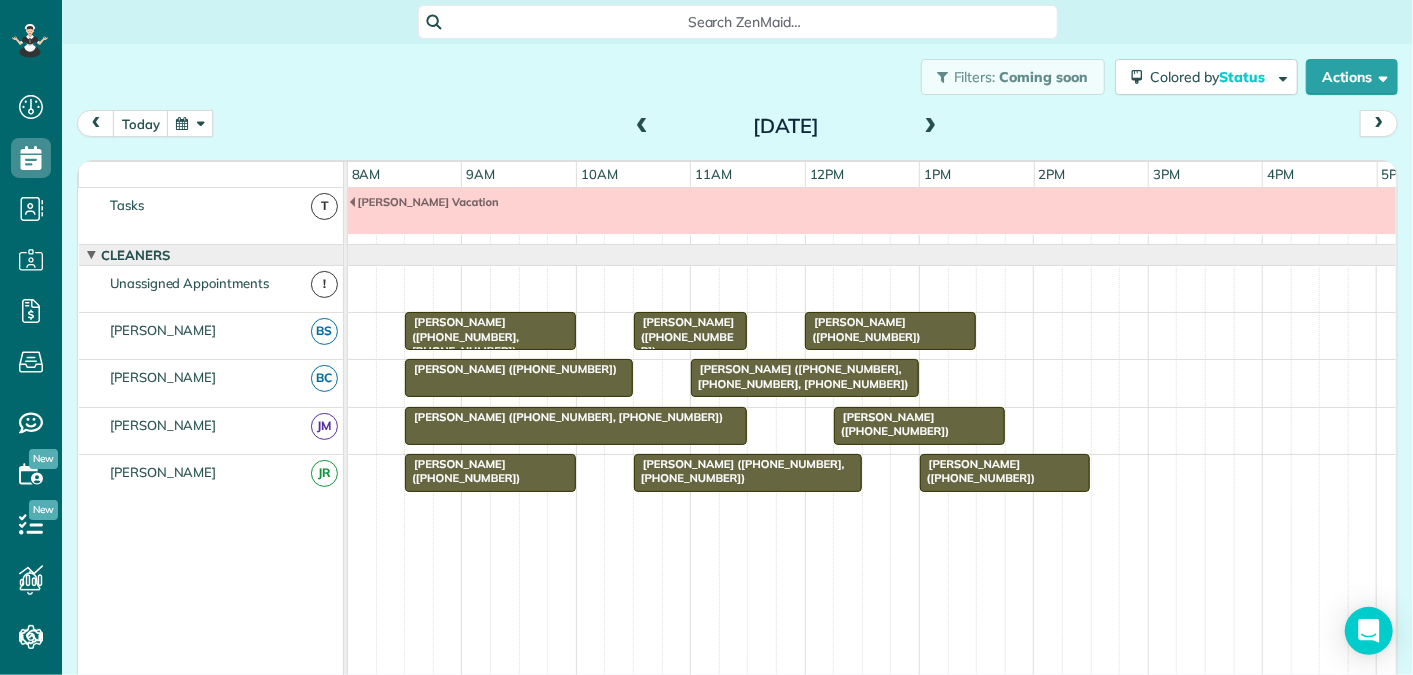 click at bounding box center (931, 127) 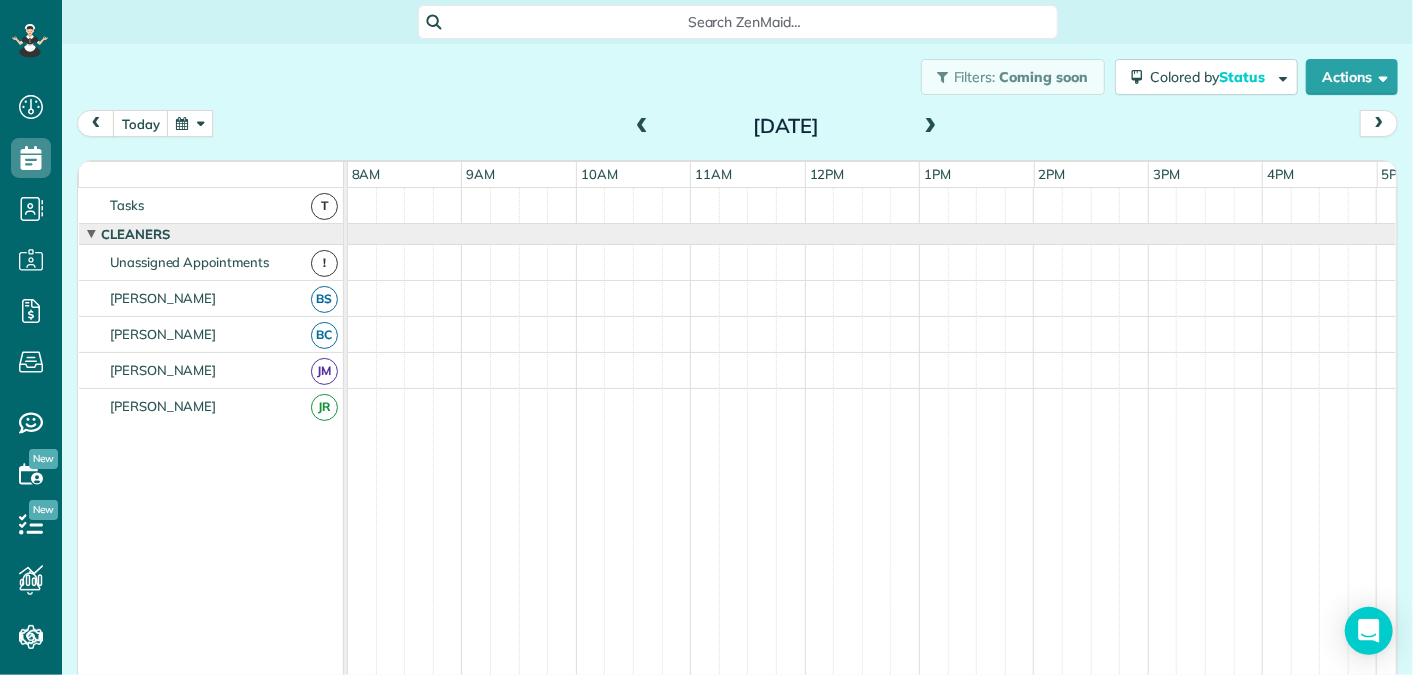 scroll, scrollTop: 0, scrollLeft: 0, axis: both 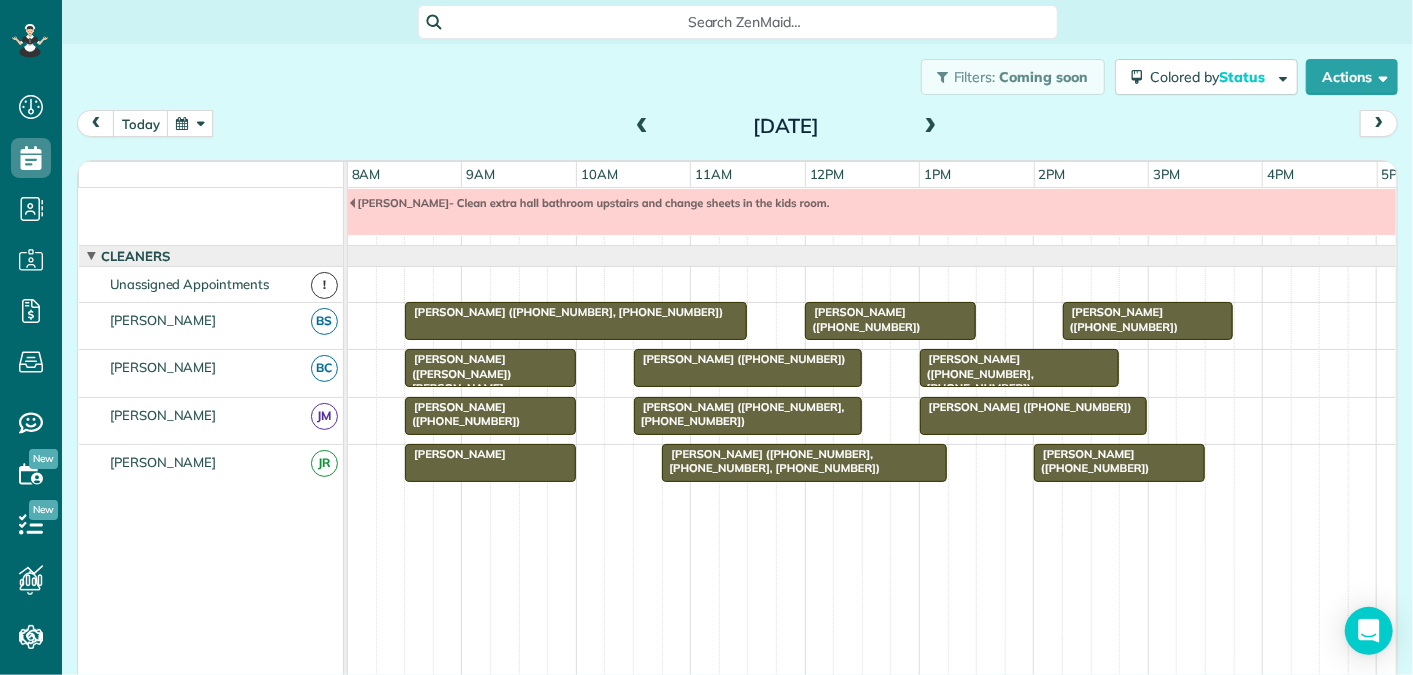 click at bounding box center (931, 127) 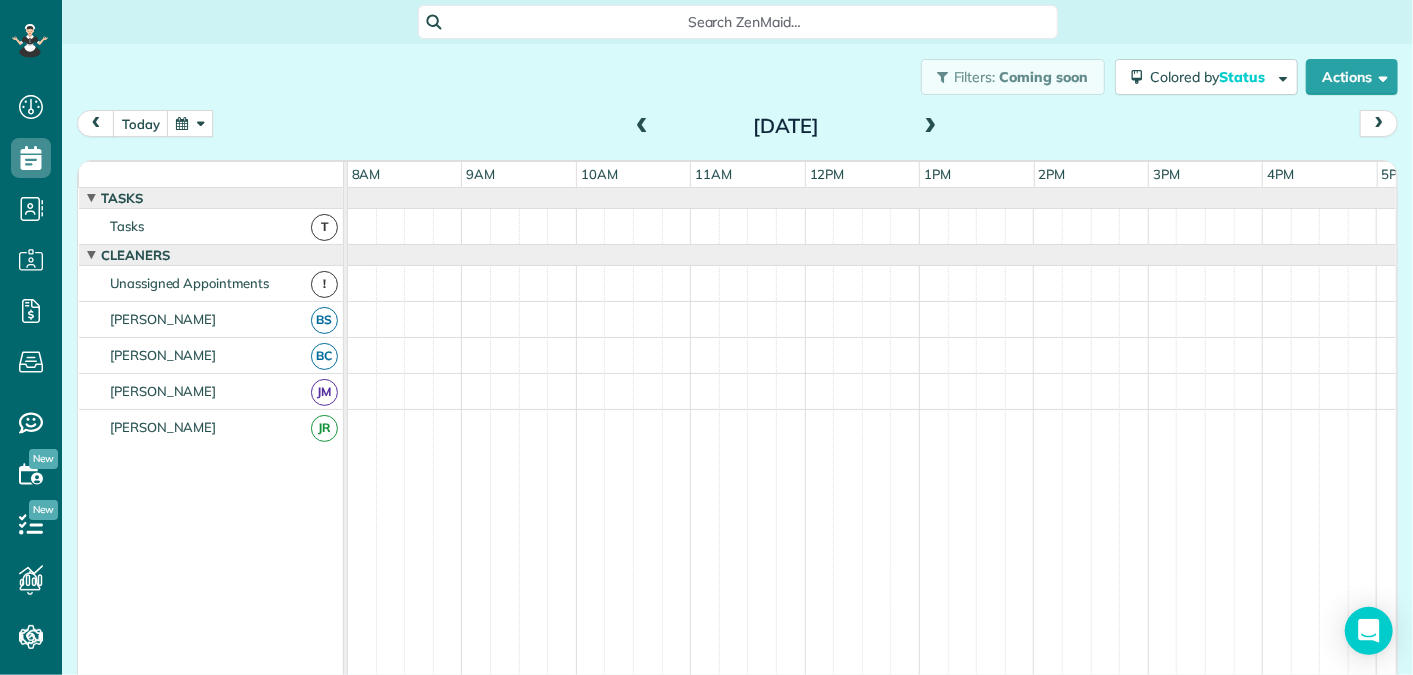scroll, scrollTop: 21, scrollLeft: 0, axis: vertical 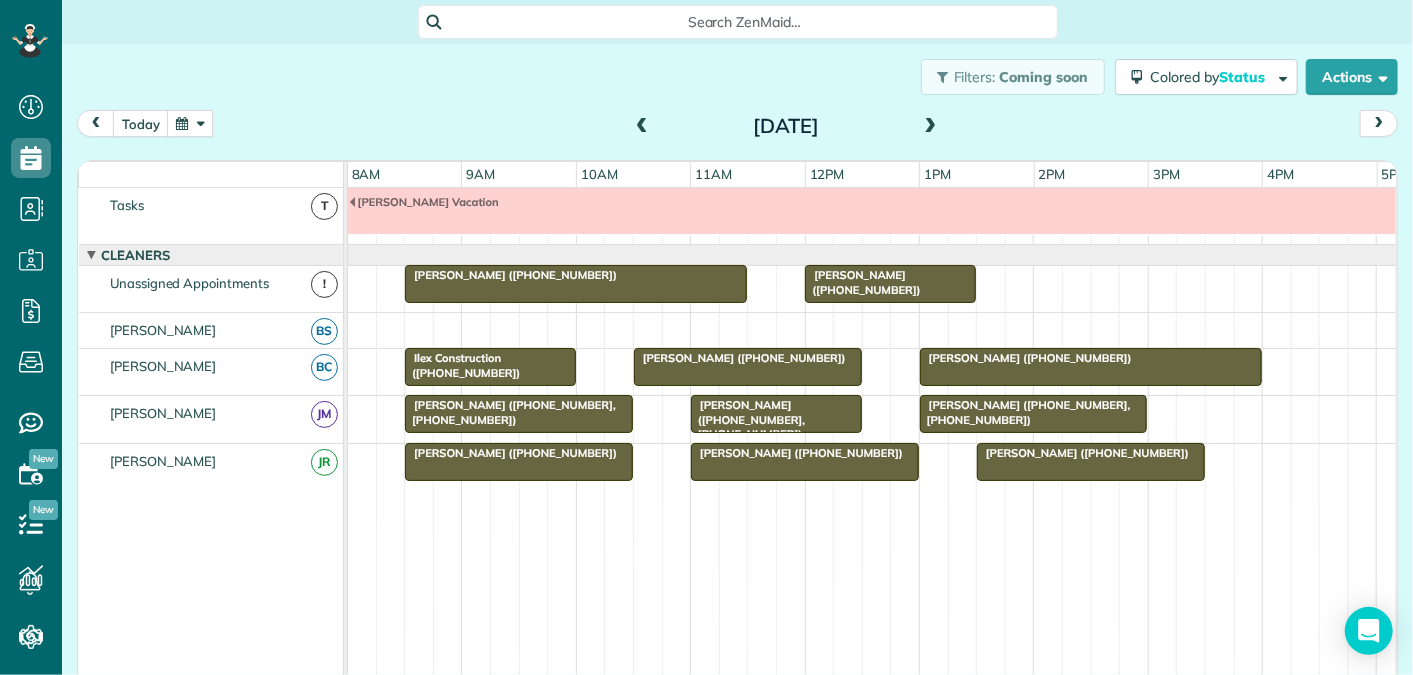 click at bounding box center (642, 127) 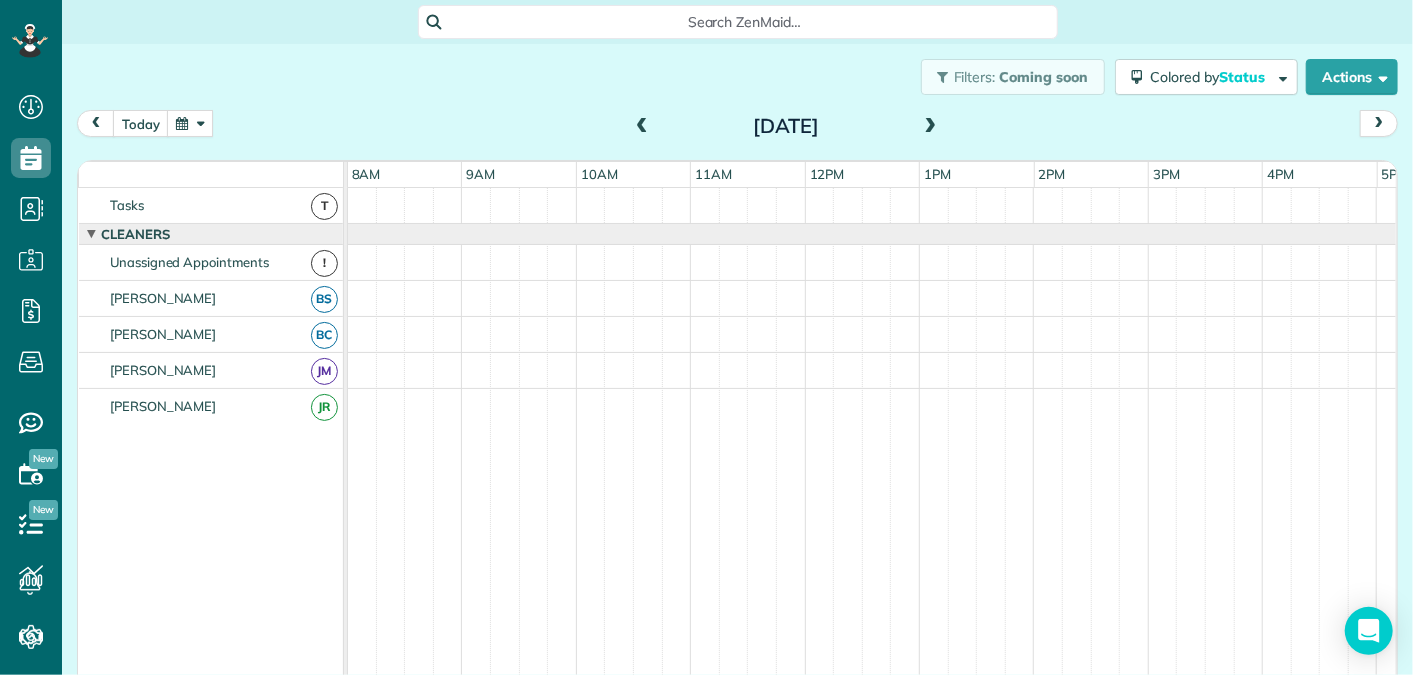 scroll, scrollTop: 0, scrollLeft: 0, axis: both 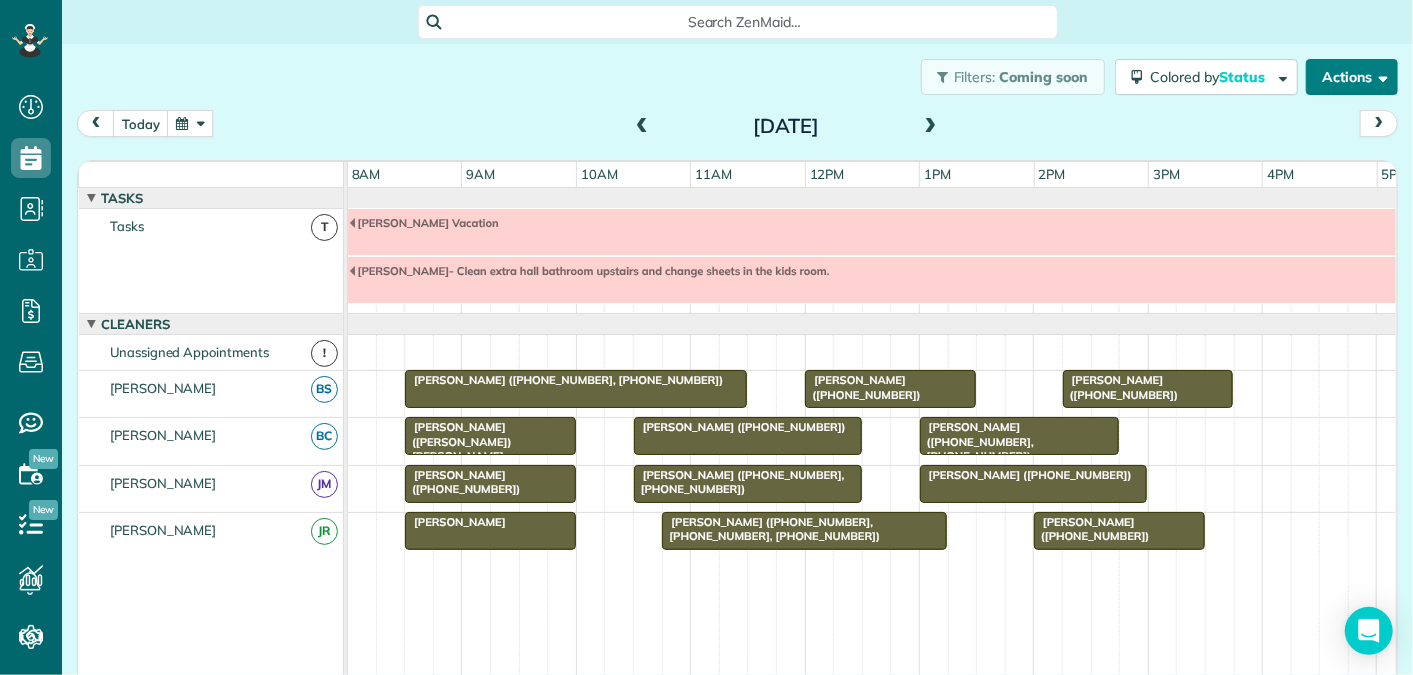 click on "Actions" at bounding box center (1352, 77) 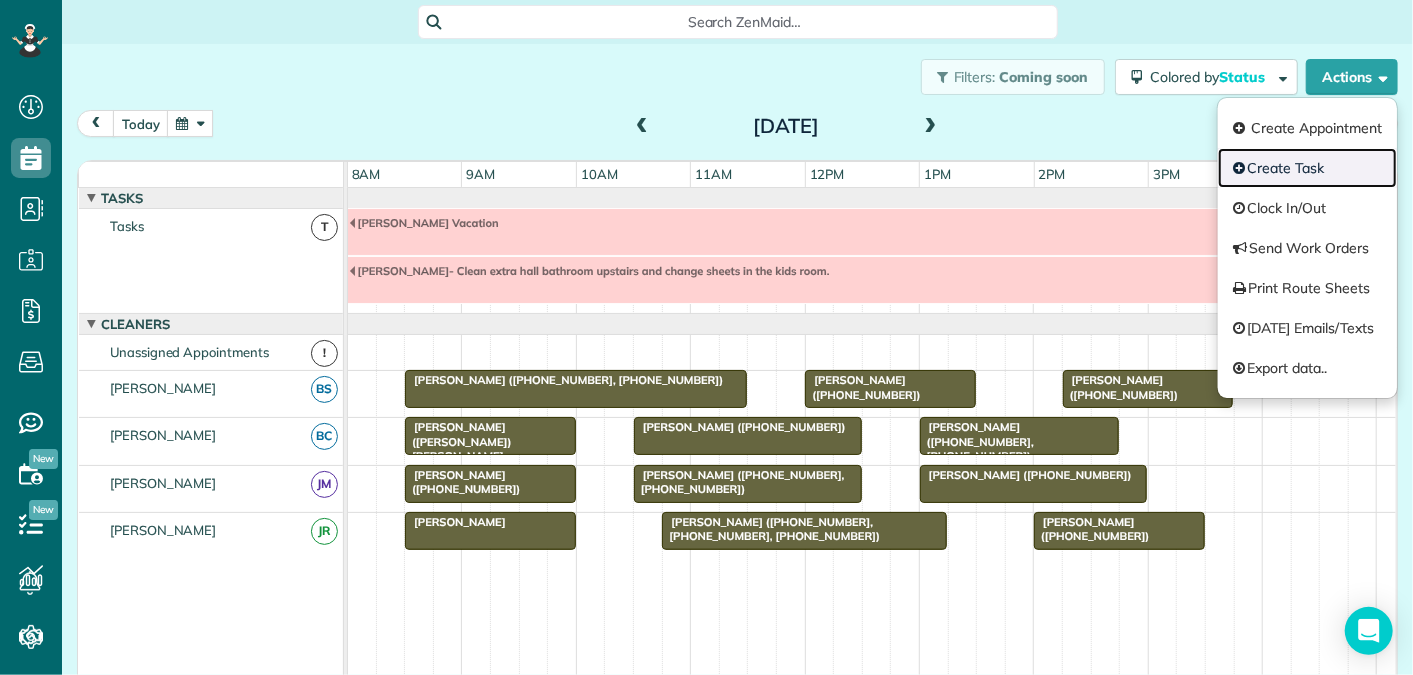 click on "Create Task" at bounding box center (1307, 168) 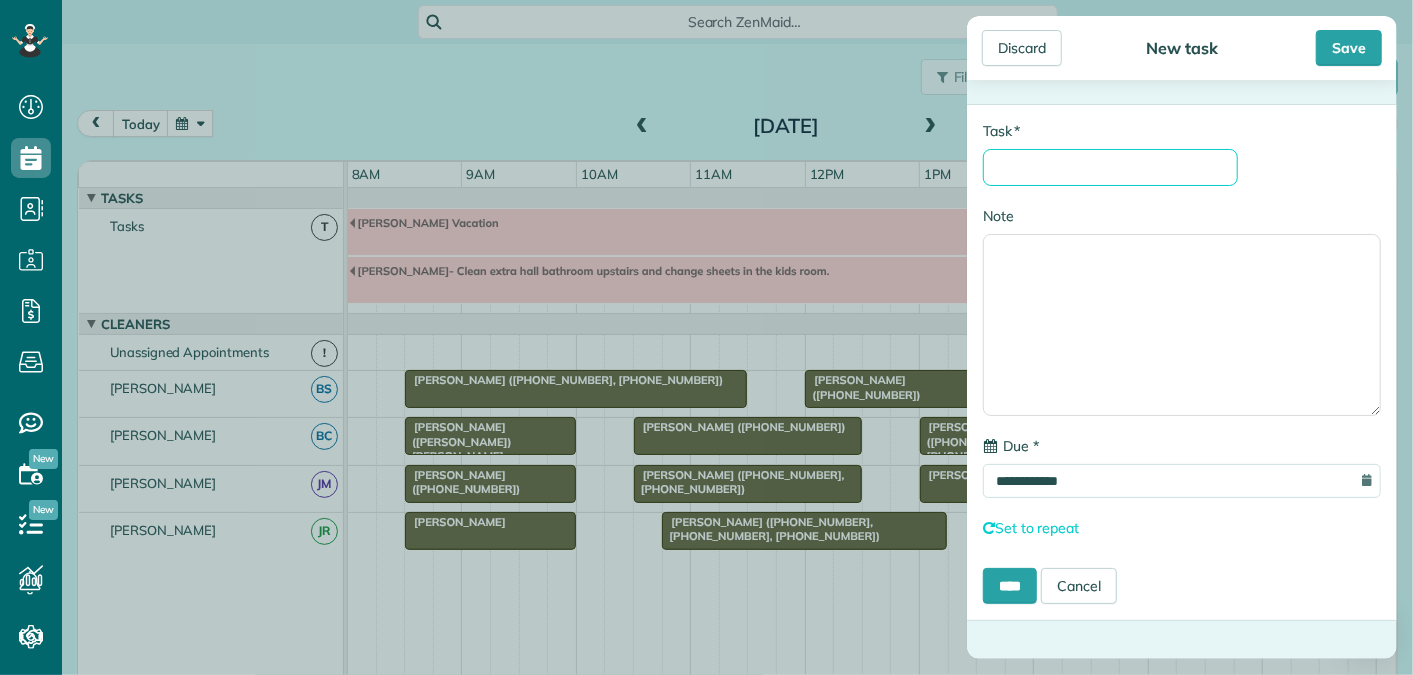 click on "*  Task" at bounding box center (1110, 167) 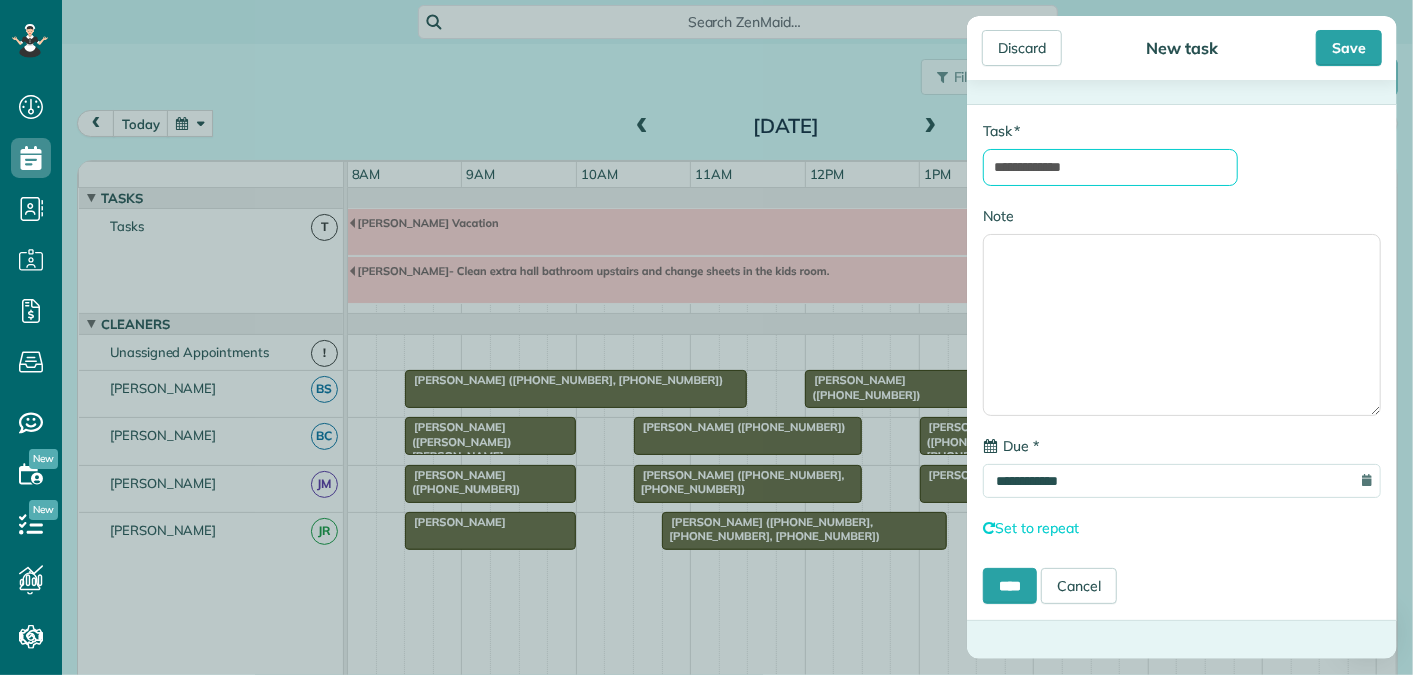 click on "**********" at bounding box center (1110, 167) 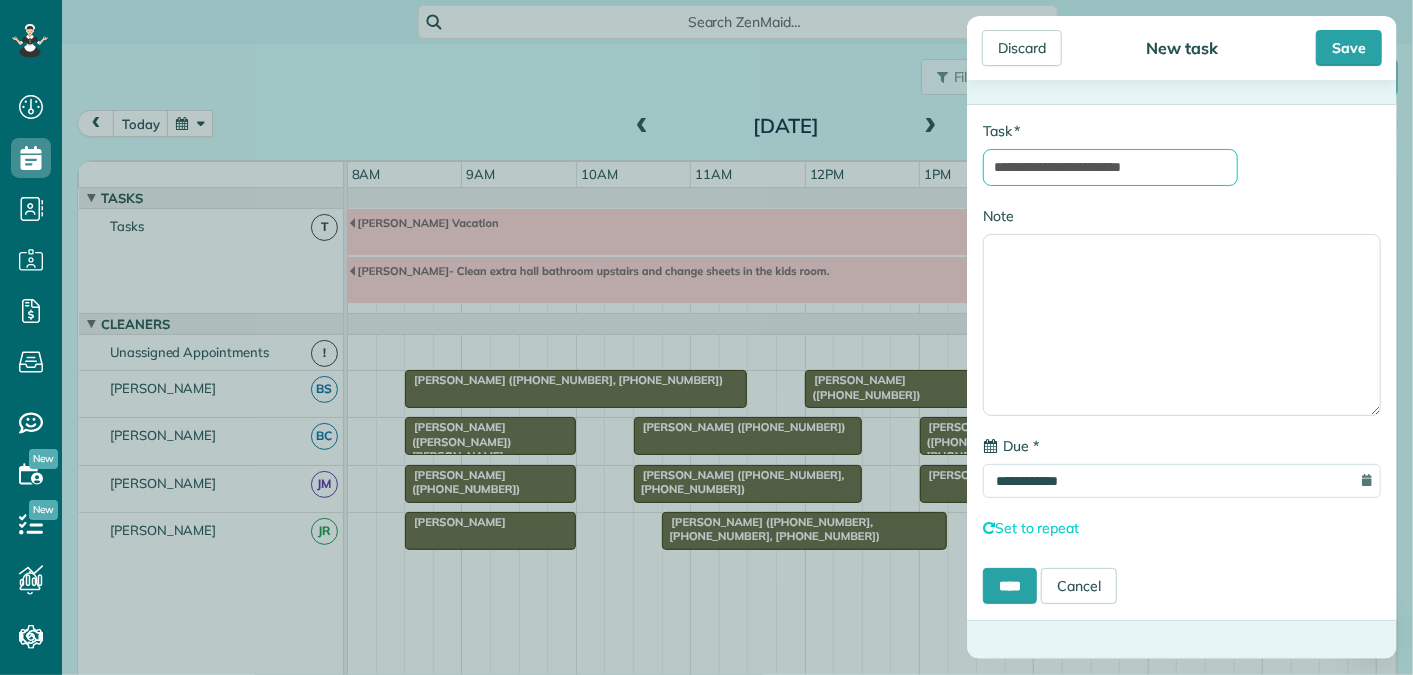 click on "**********" at bounding box center [1110, 167] 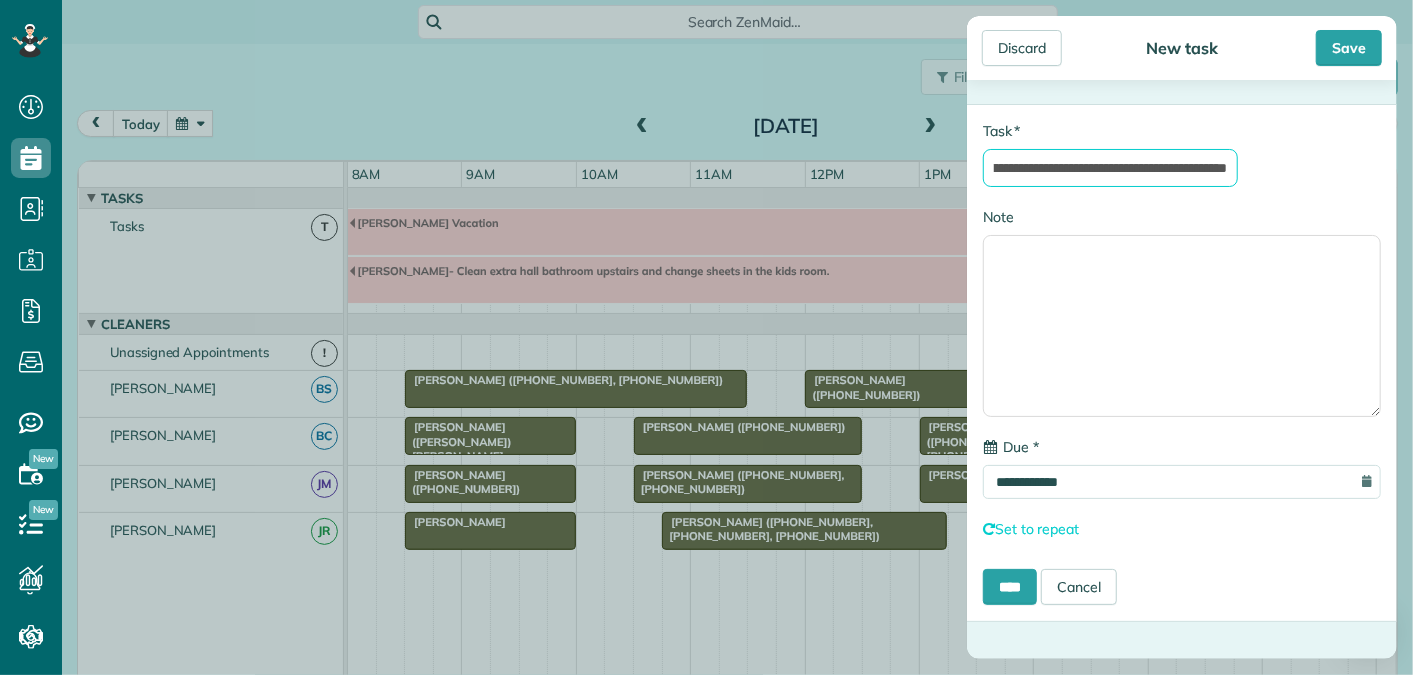 scroll, scrollTop: 0, scrollLeft: 121, axis: horizontal 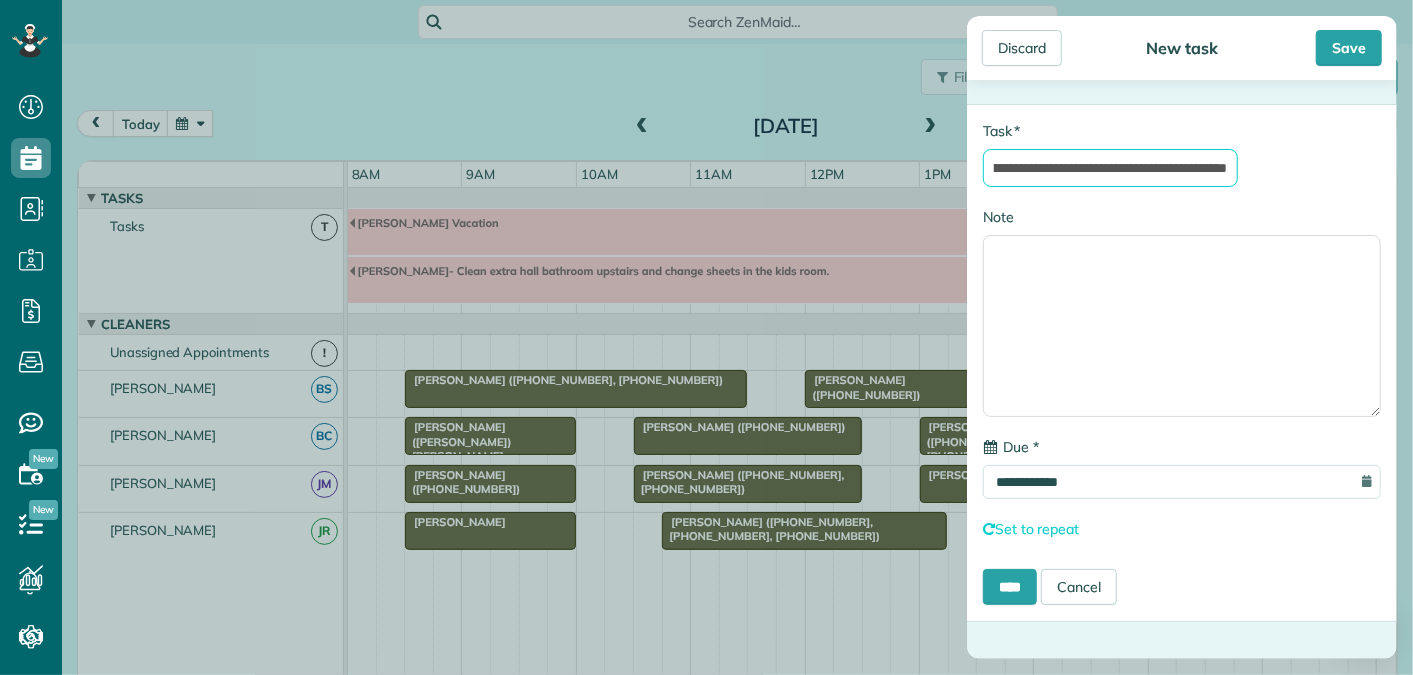 type on "**********" 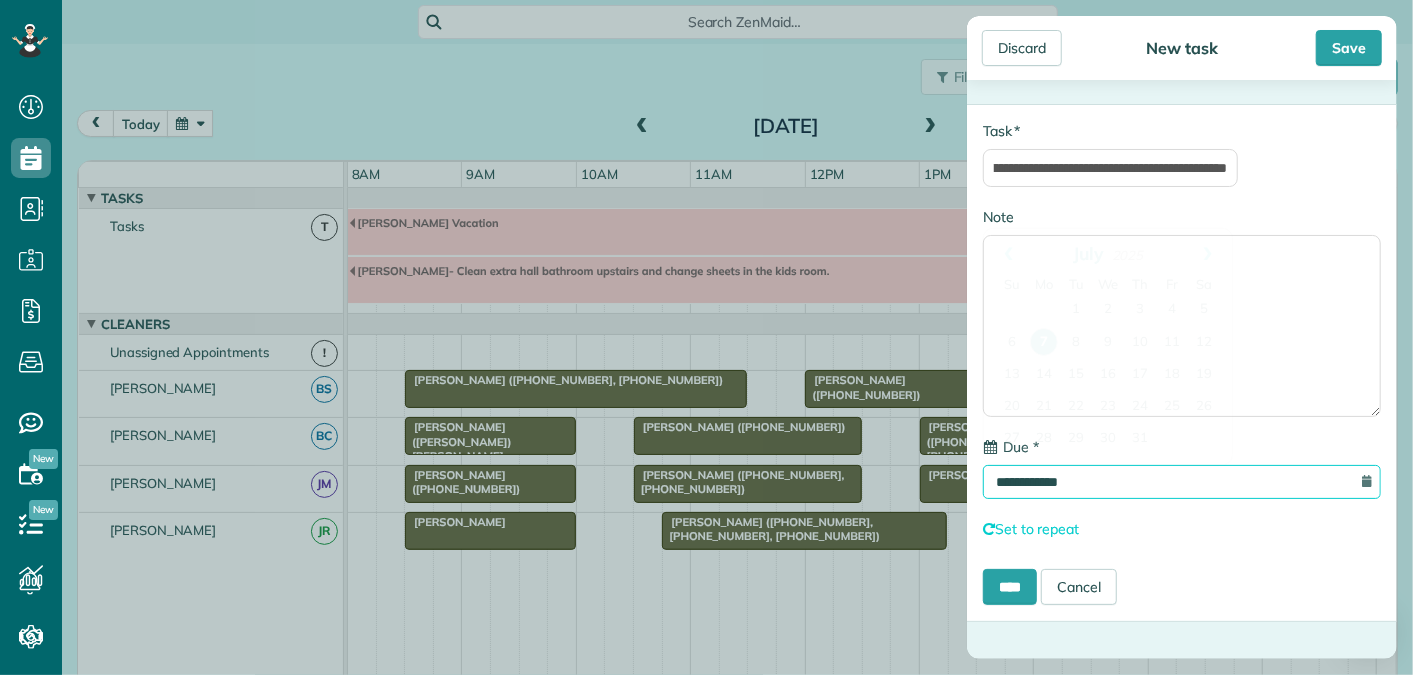 click on "**********" at bounding box center [1182, 482] 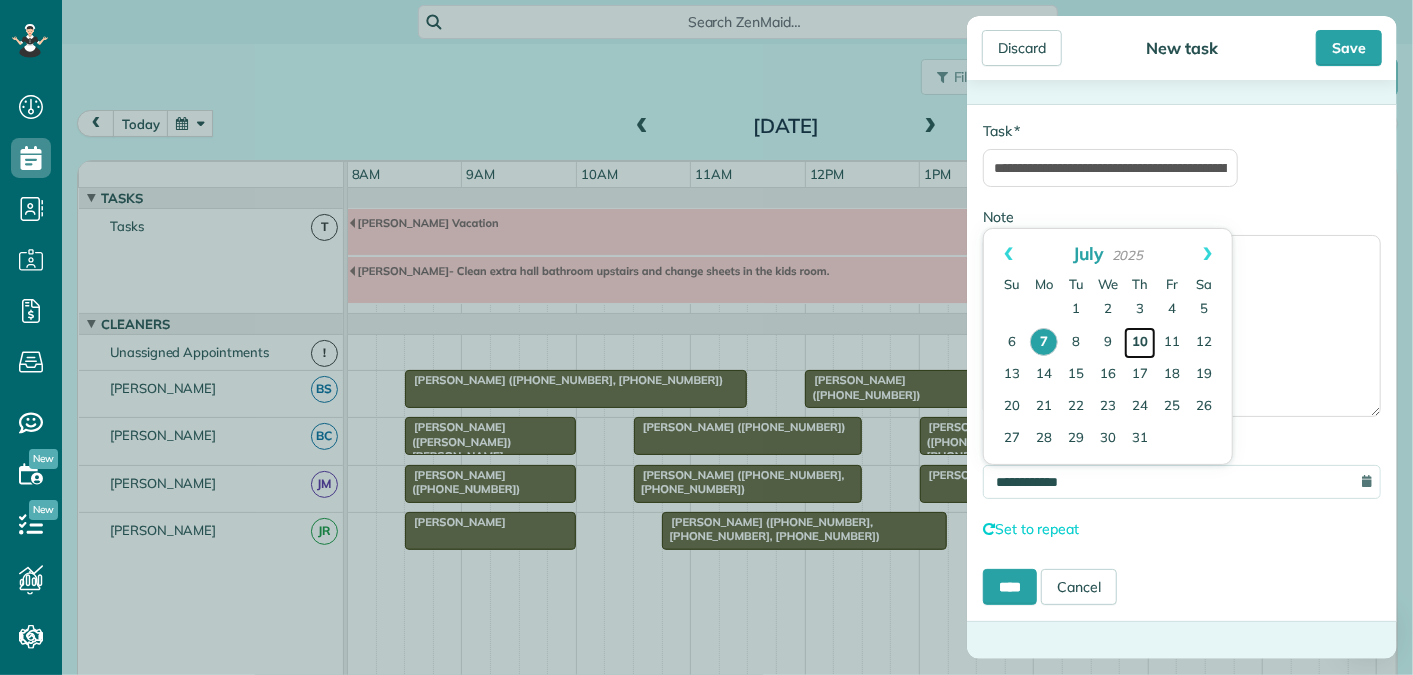click on "10" at bounding box center (1140, 343) 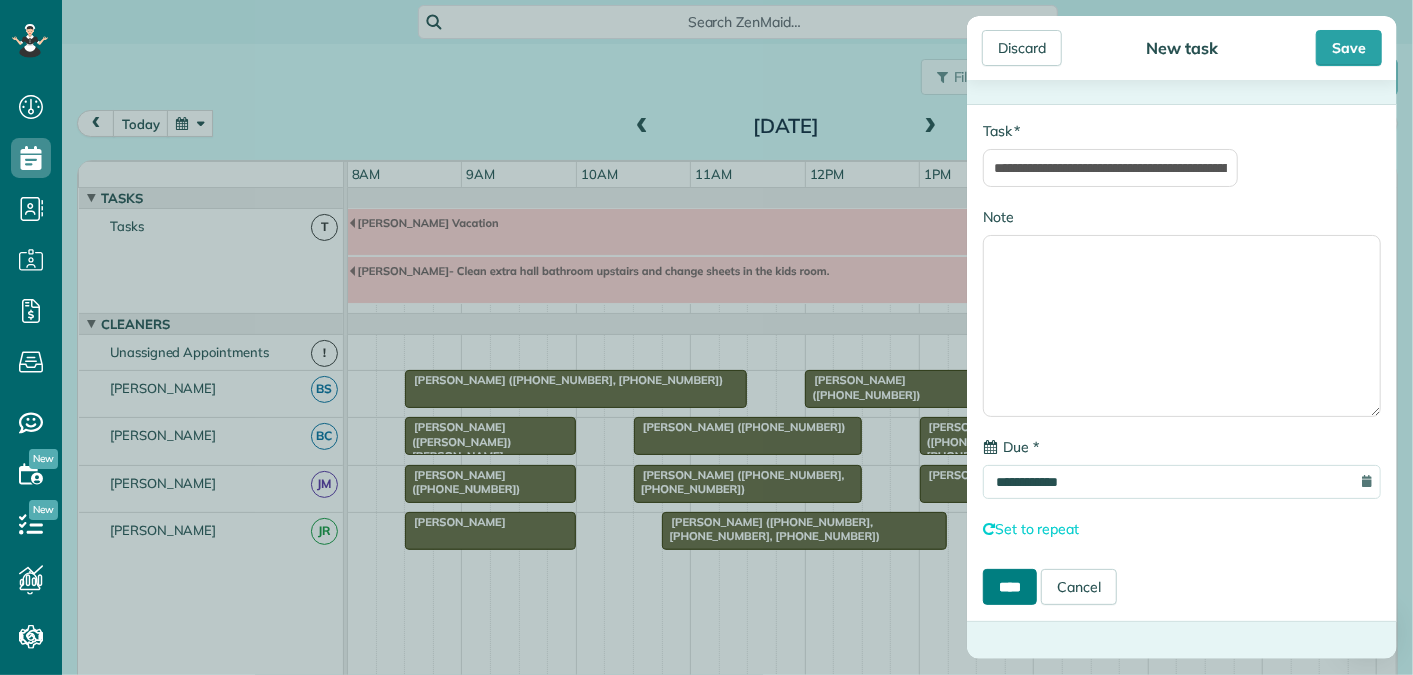 click on "****" at bounding box center (1010, 587) 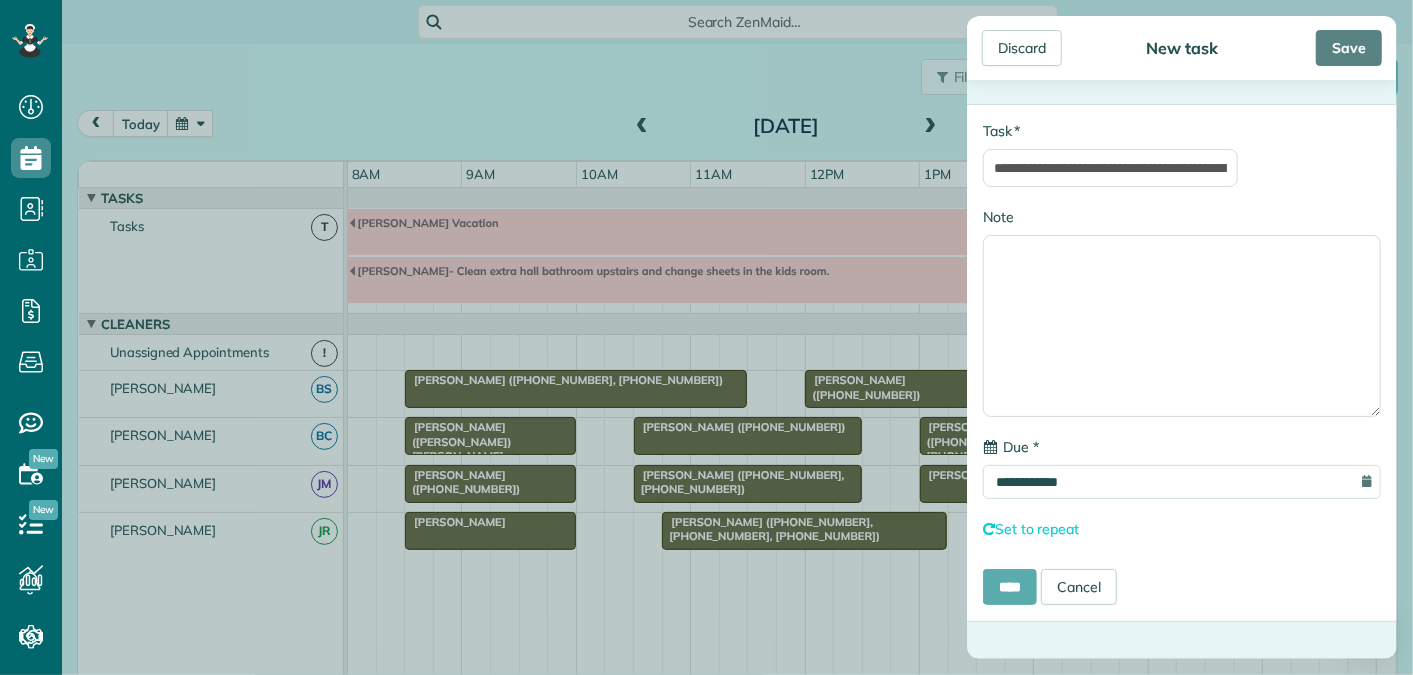 scroll, scrollTop: 47, scrollLeft: 0, axis: vertical 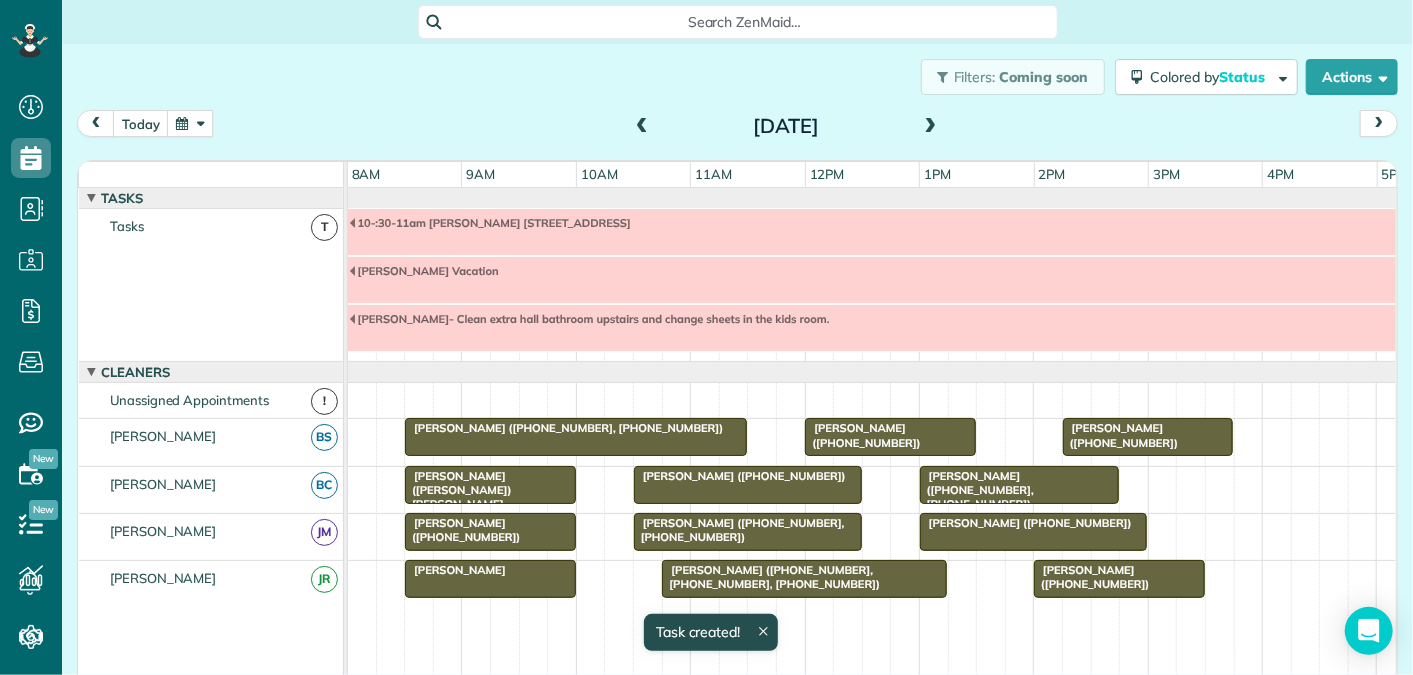 click at bounding box center [642, 127] 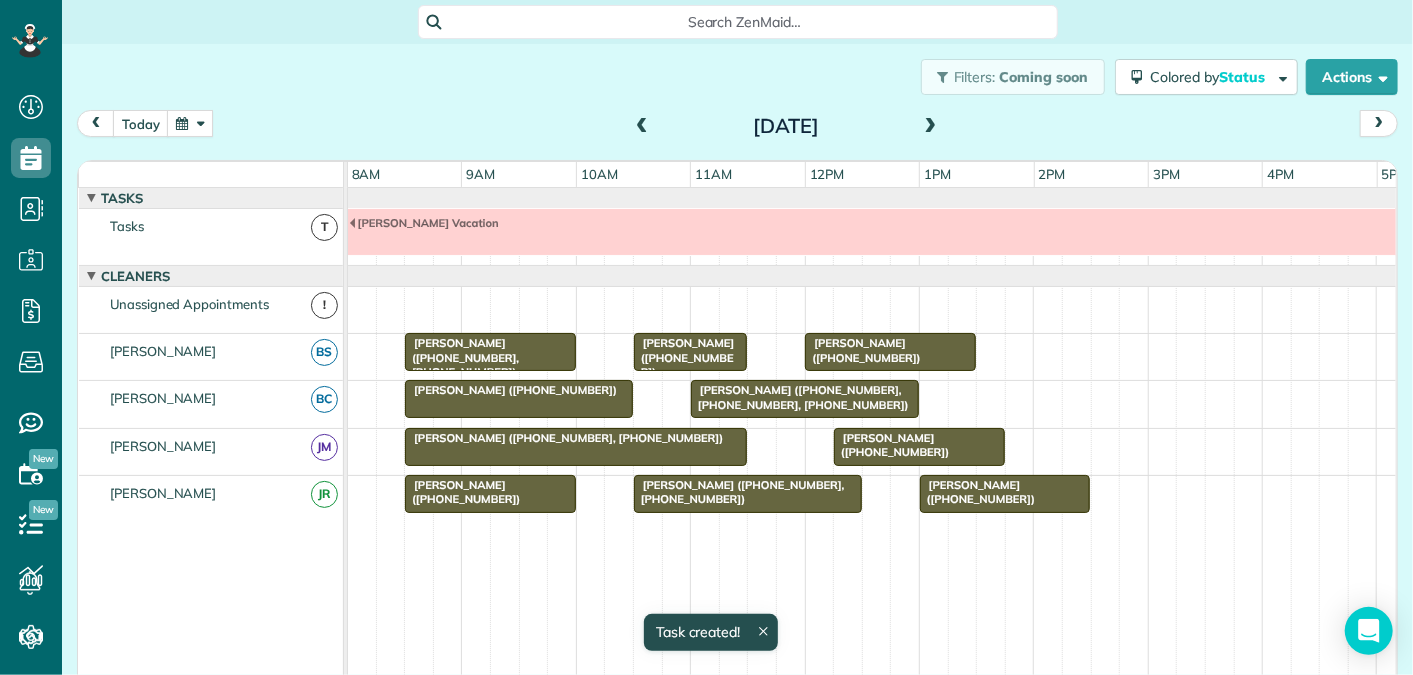 scroll, scrollTop: 21, scrollLeft: 0, axis: vertical 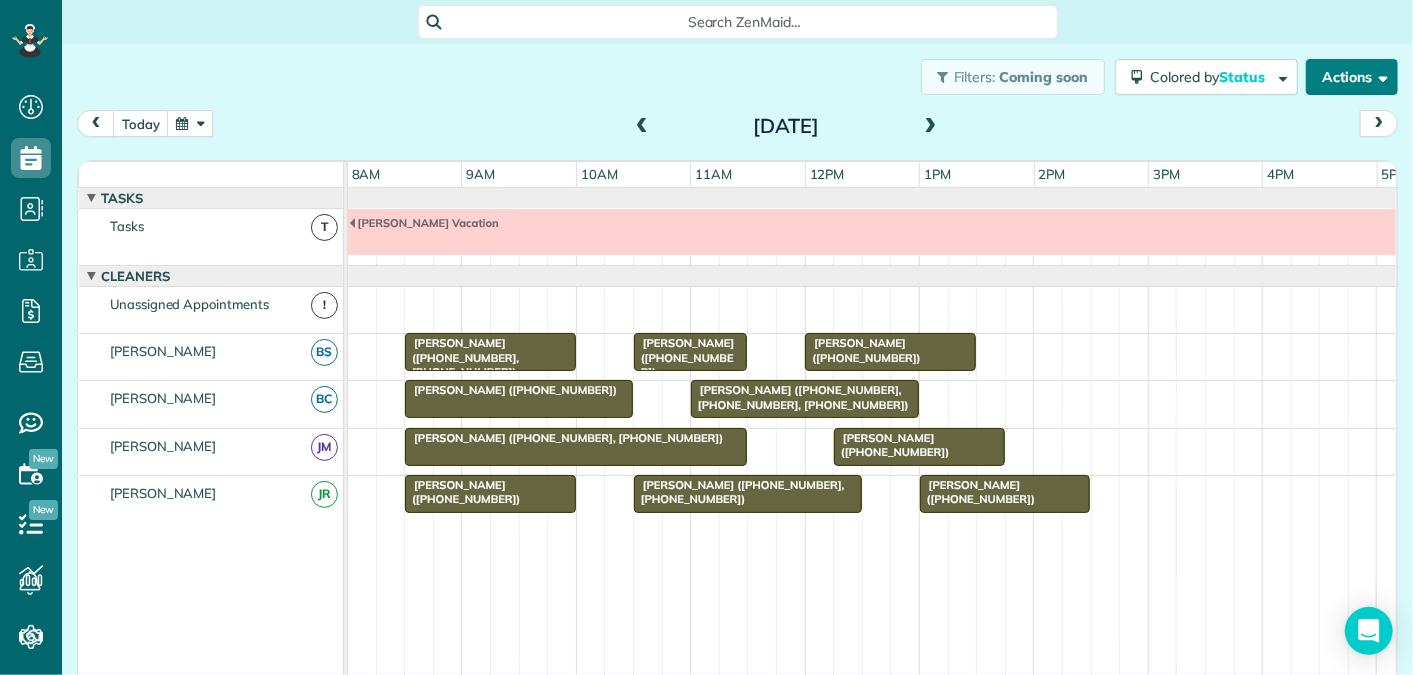 click on "Actions" at bounding box center [1352, 77] 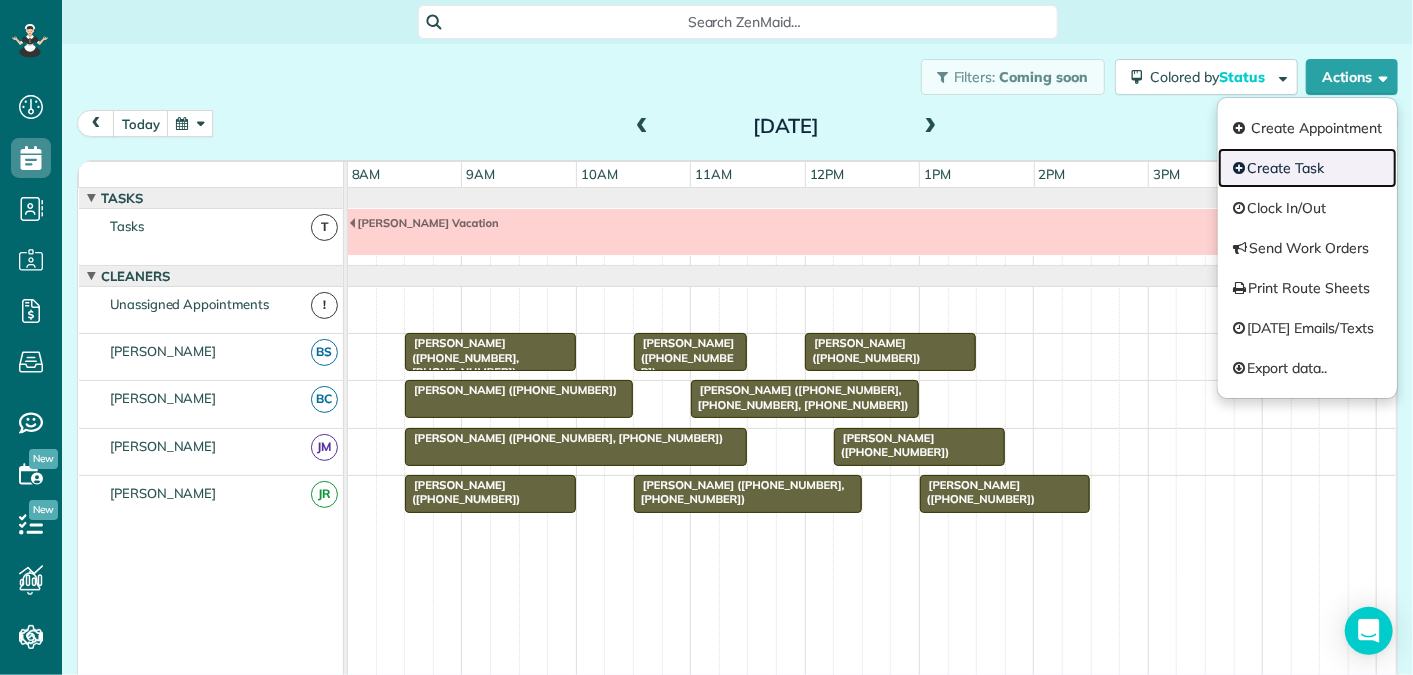 click on "Create Task" at bounding box center [1307, 168] 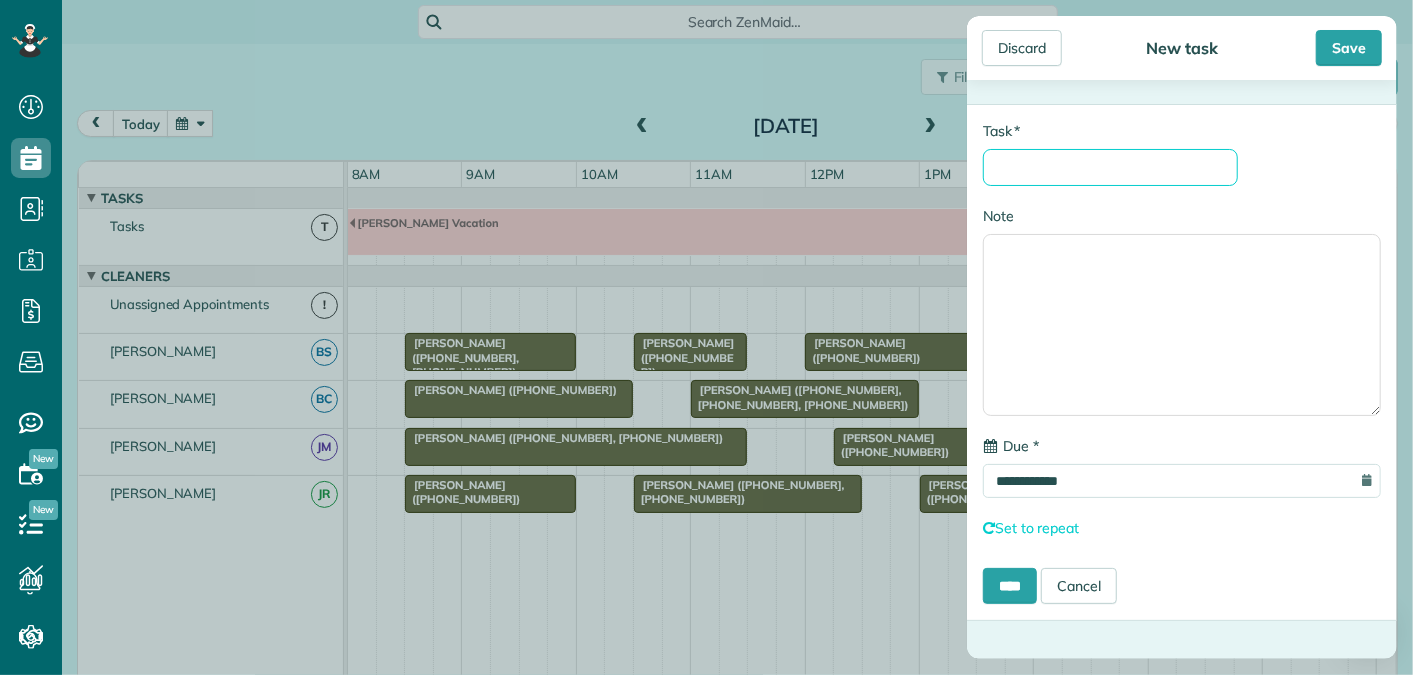 click on "*  Task" at bounding box center (1110, 167) 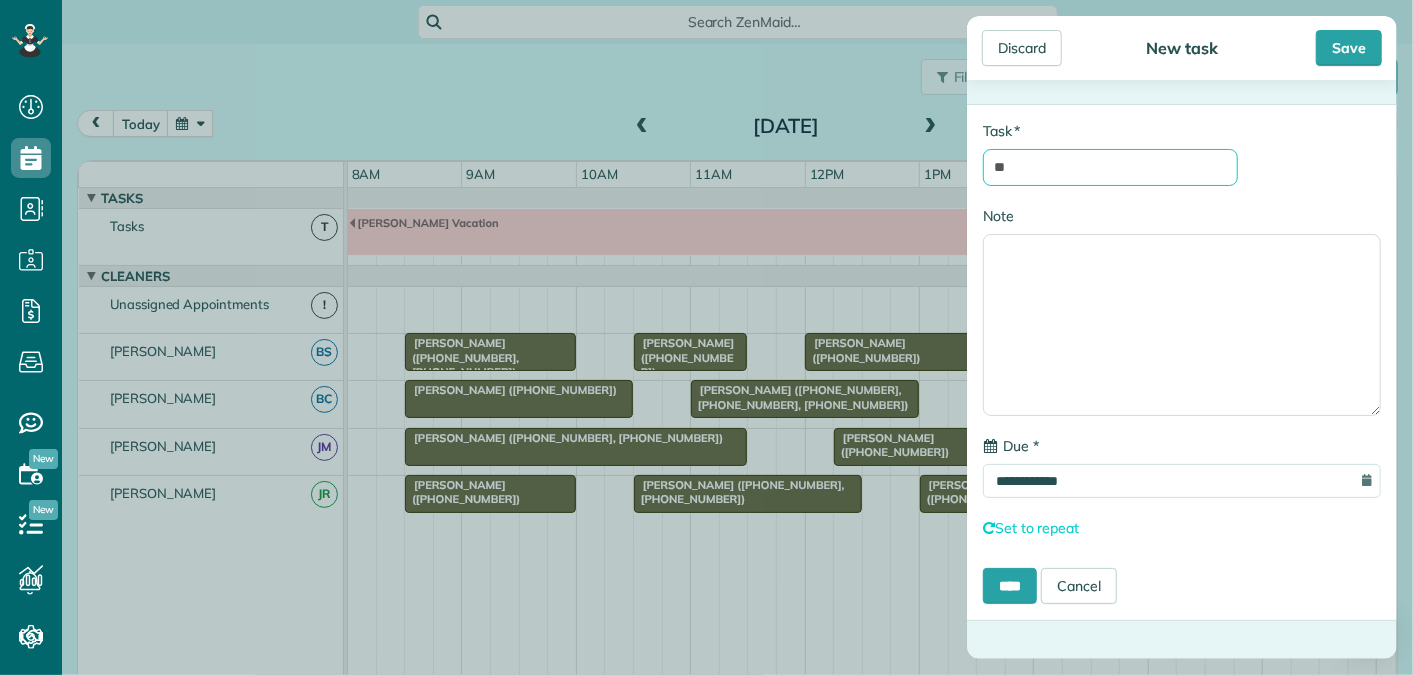 type on "*" 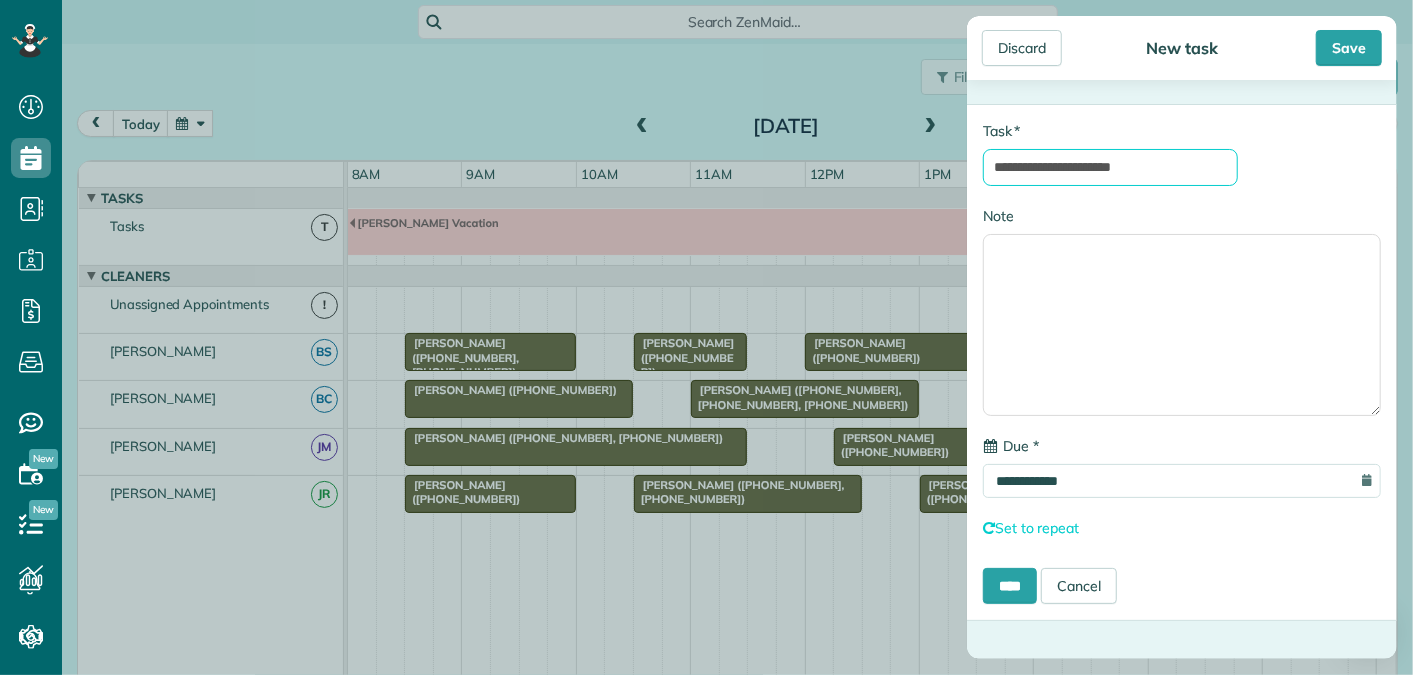 paste on "**********" 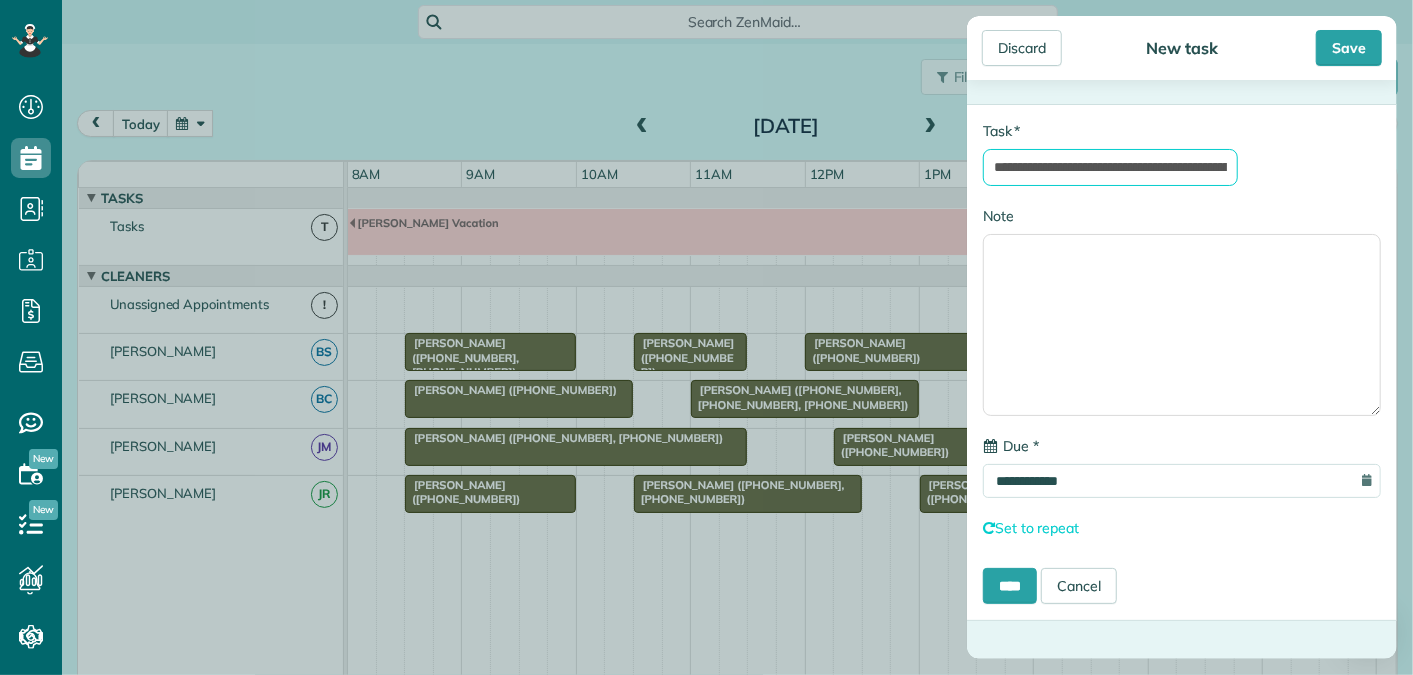 scroll, scrollTop: 0, scrollLeft: 216, axis: horizontal 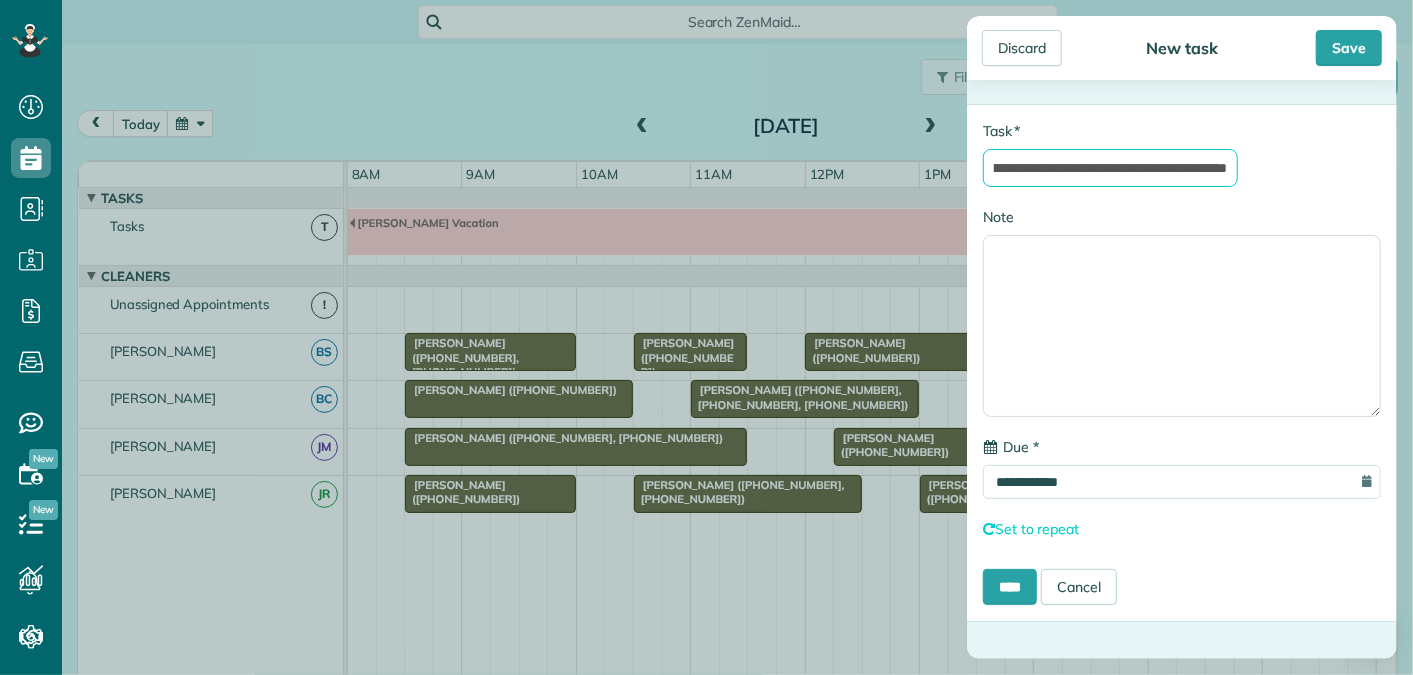 type on "**********" 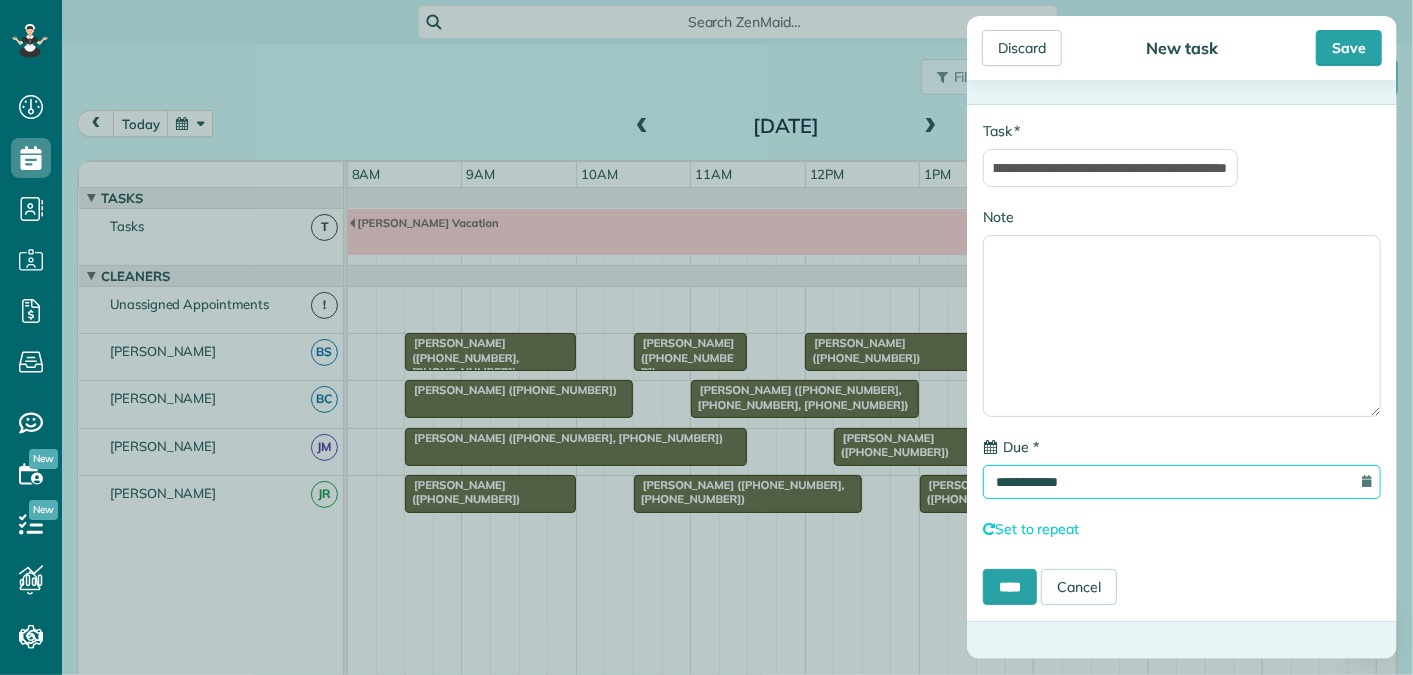 click on "**********" at bounding box center (1182, 482) 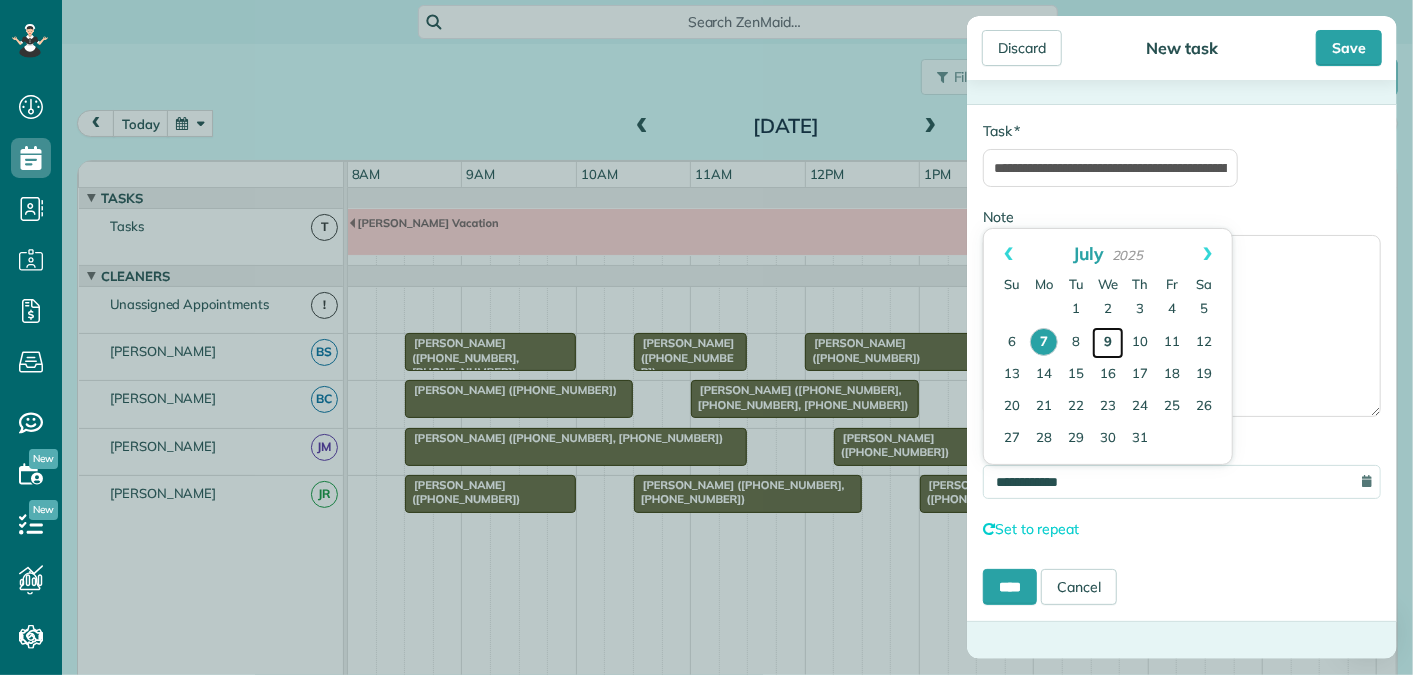 click on "9" at bounding box center [1108, 343] 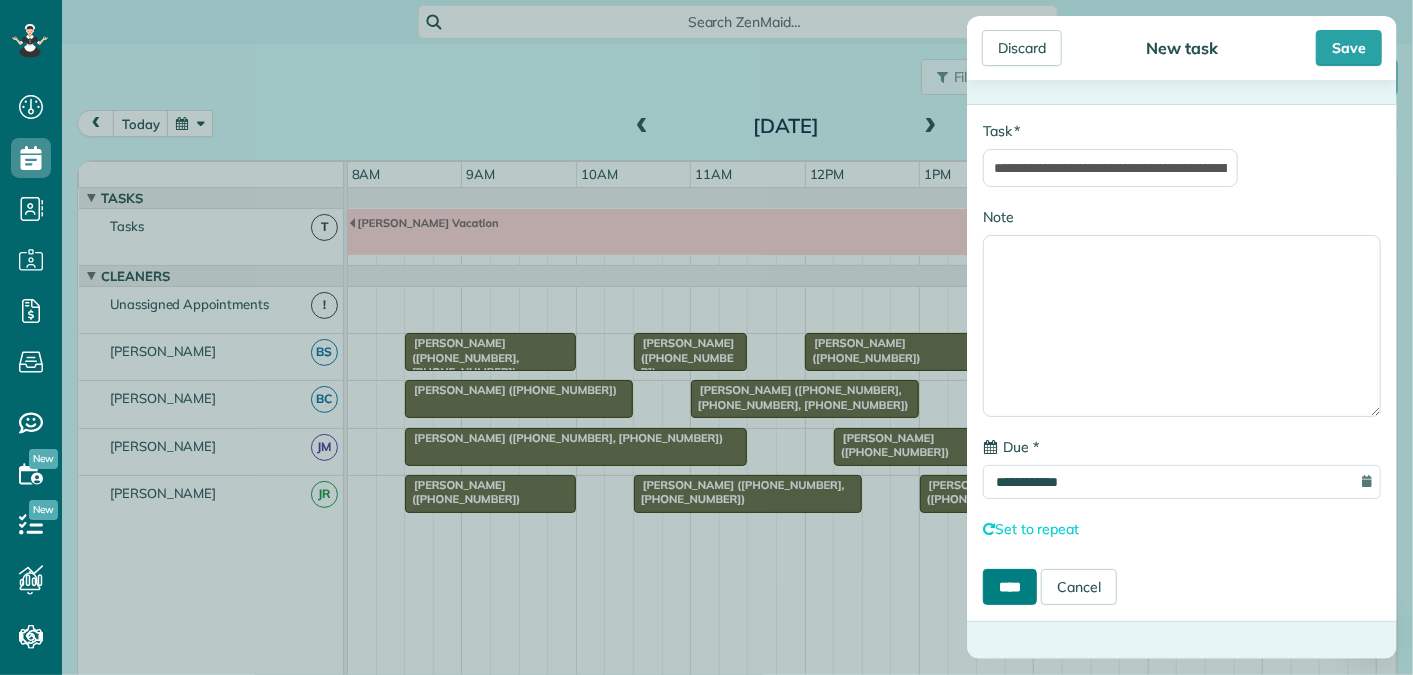 click on "****" at bounding box center [1010, 587] 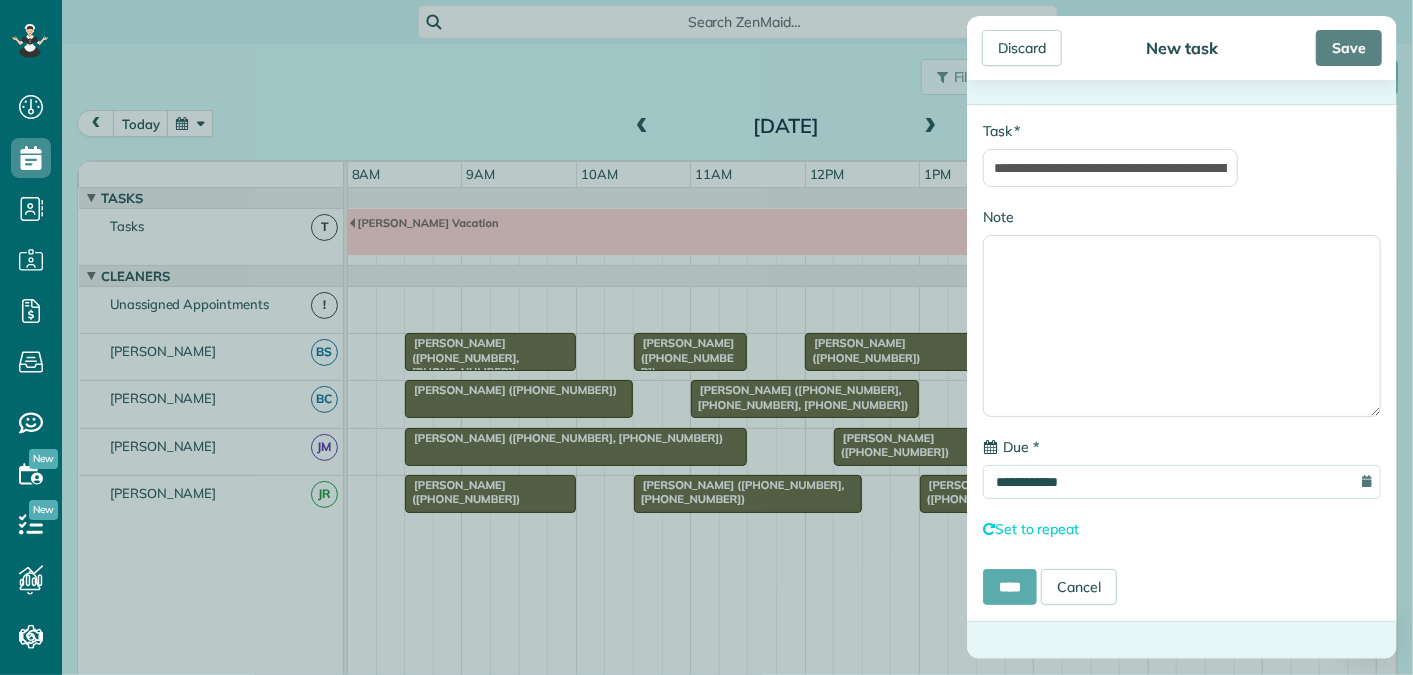 scroll, scrollTop: 47, scrollLeft: 0, axis: vertical 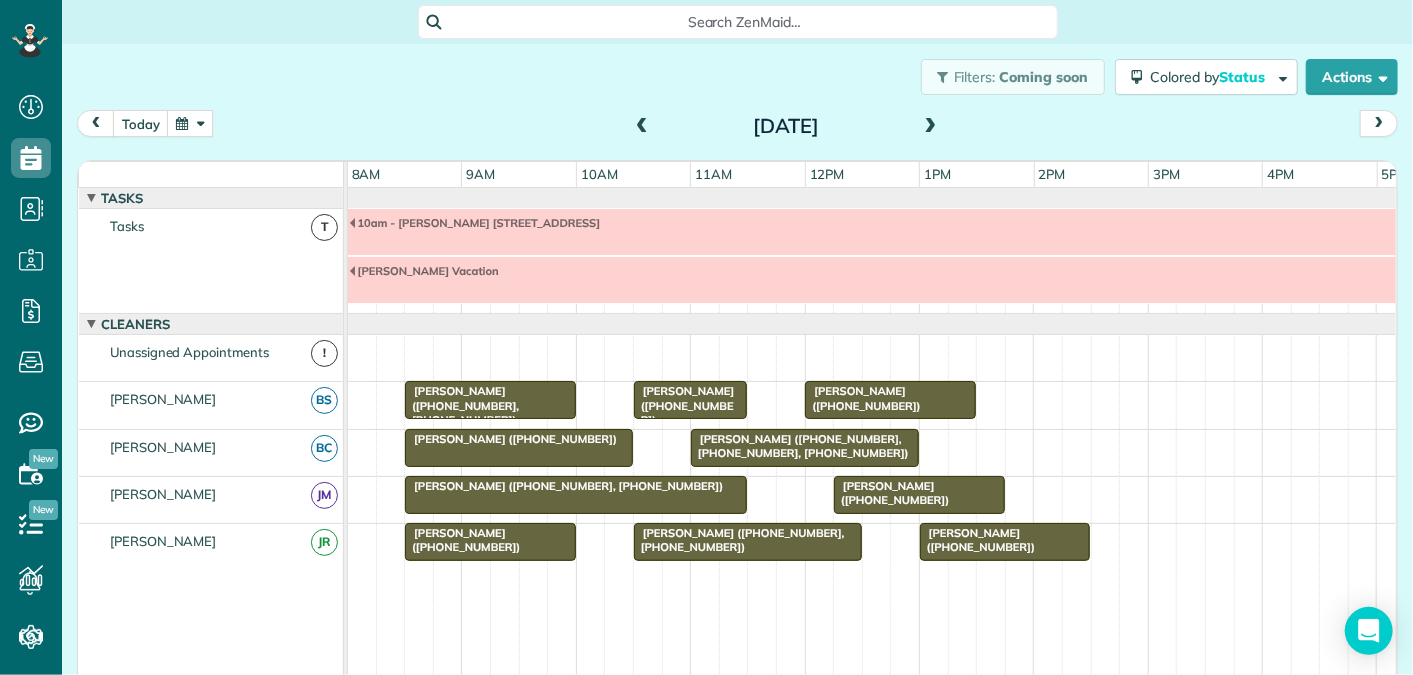 click at bounding box center (931, 127) 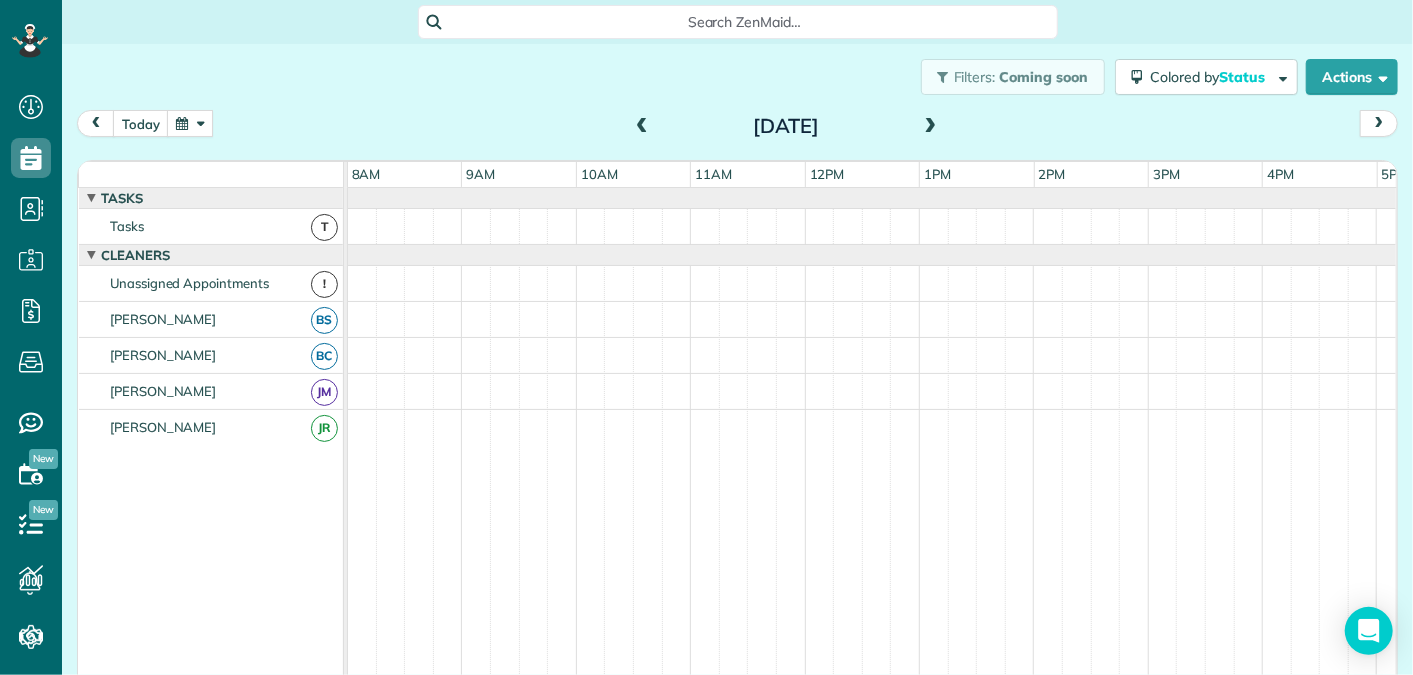 scroll, scrollTop: 117, scrollLeft: 0, axis: vertical 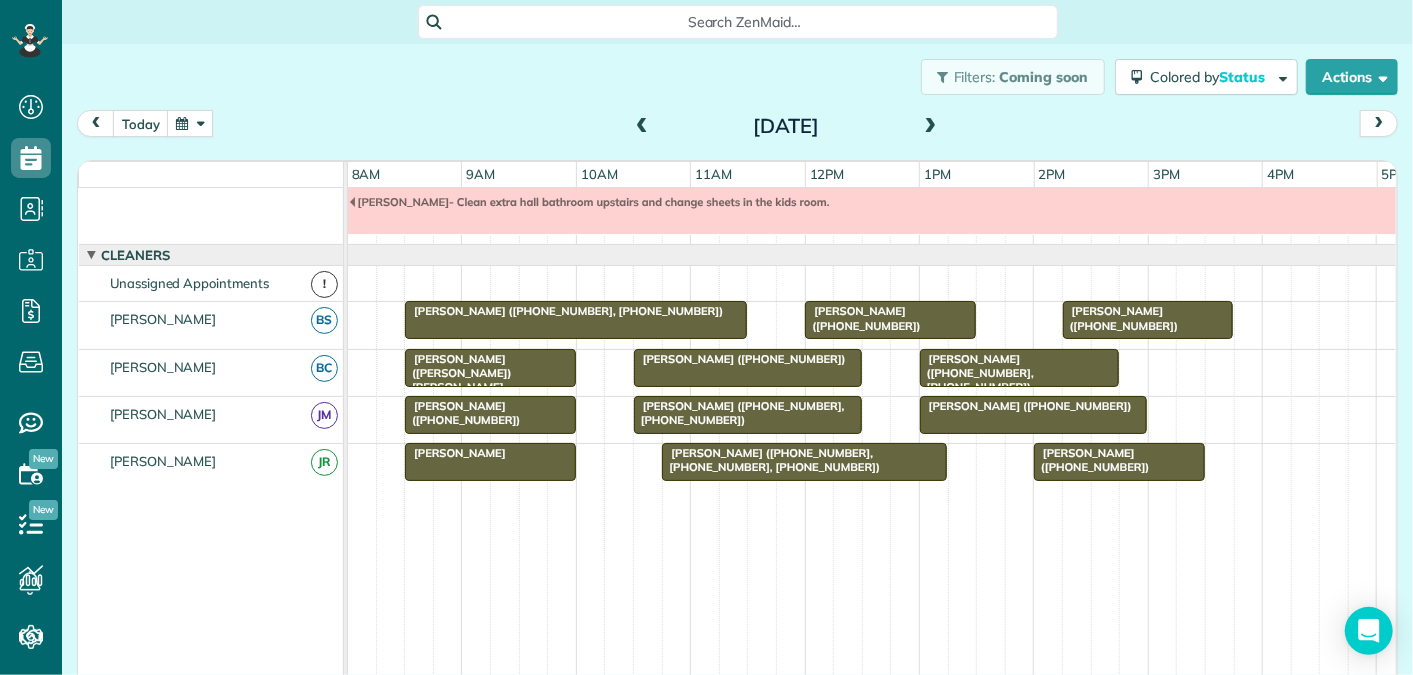 click at bounding box center (931, 127) 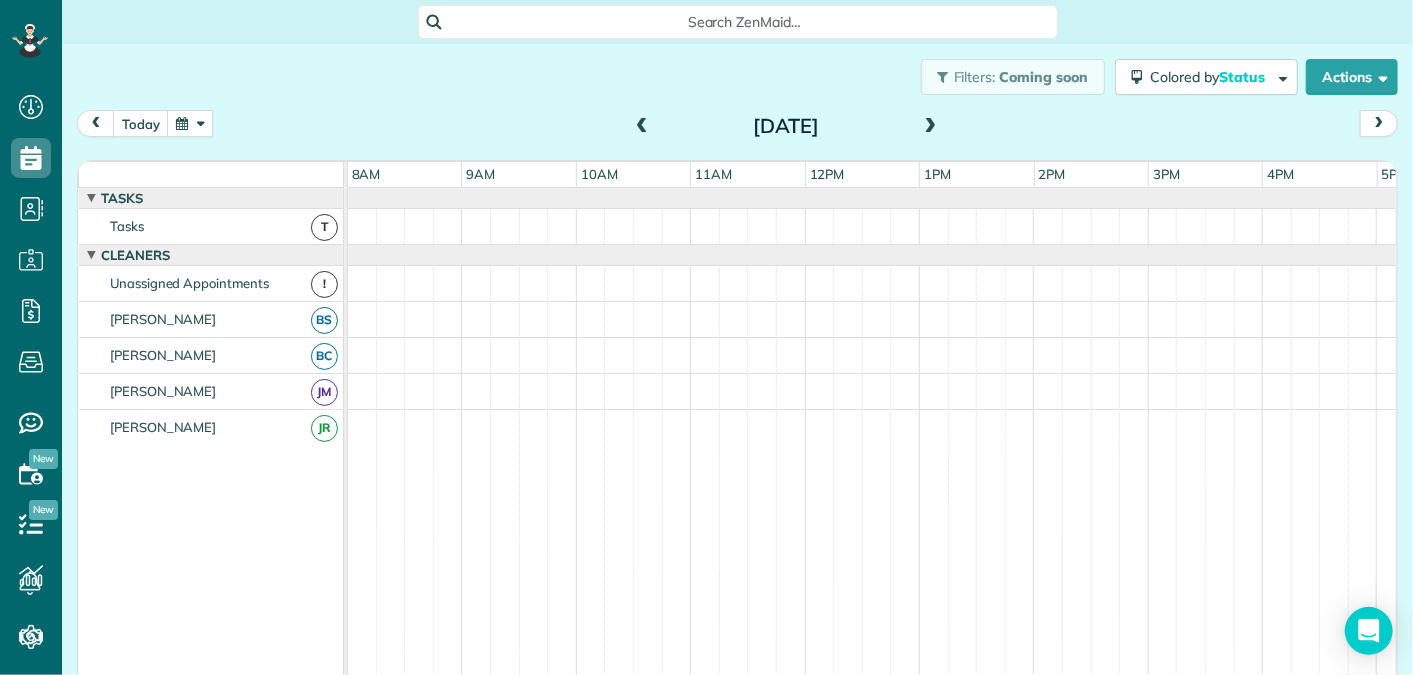 scroll, scrollTop: 21, scrollLeft: 0, axis: vertical 